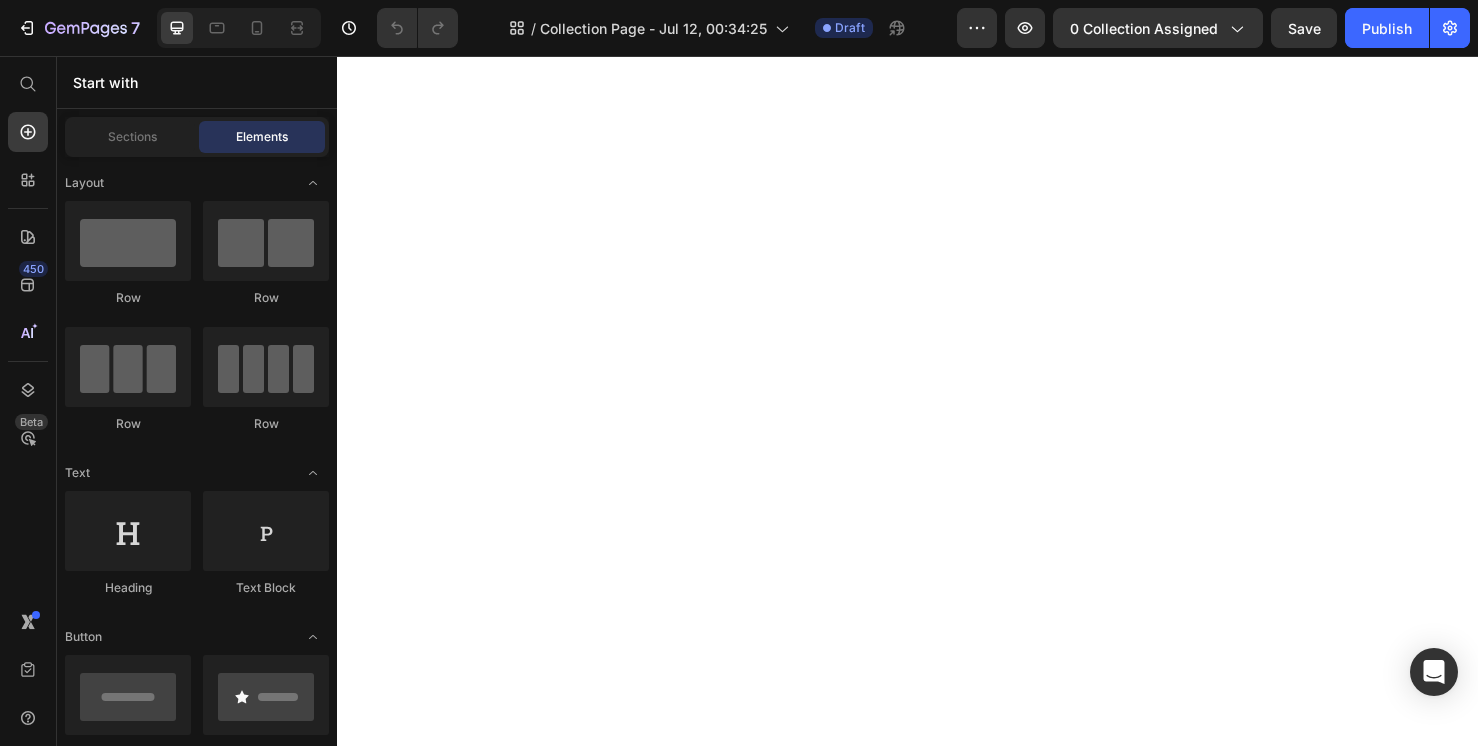 scroll, scrollTop: 0, scrollLeft: 0, axis: both 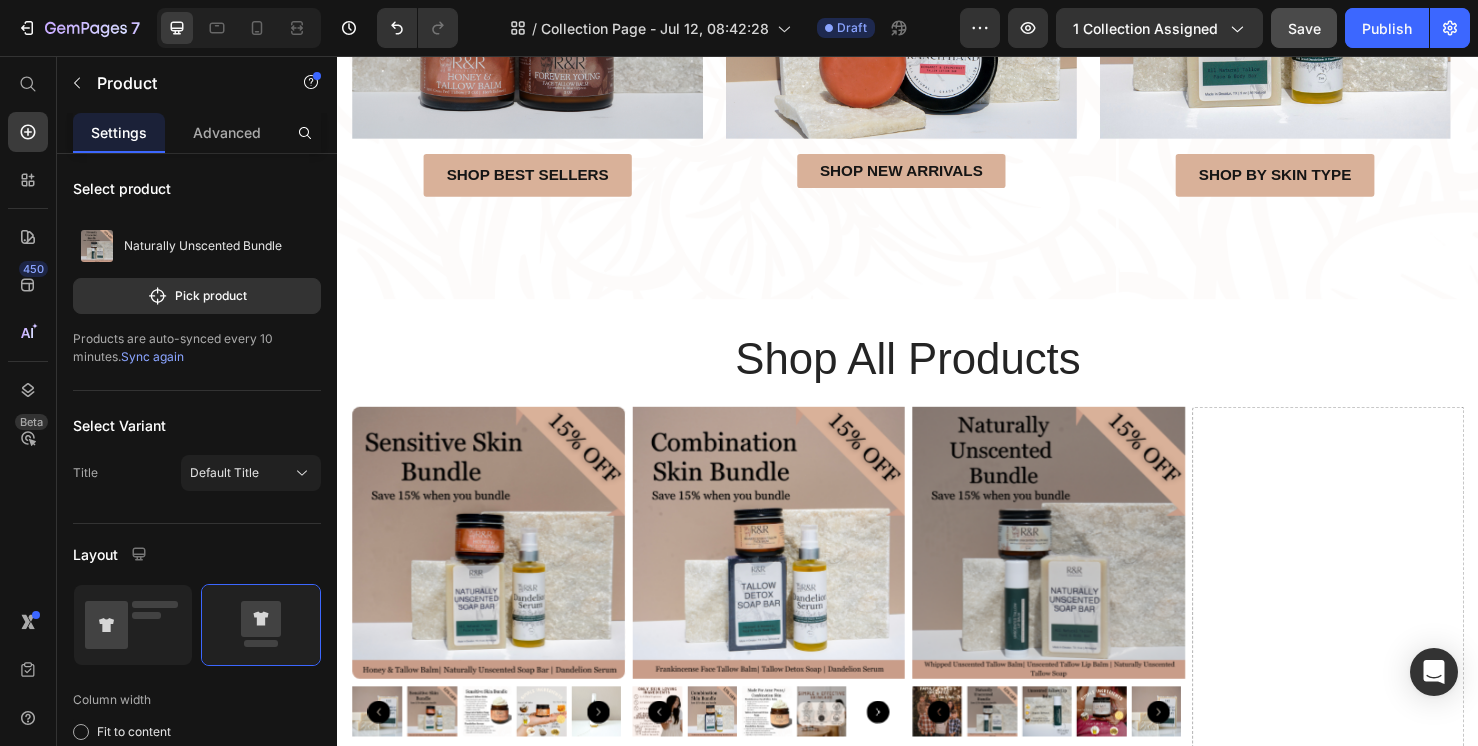 click on "Save" at bounding box center [1304, 28] 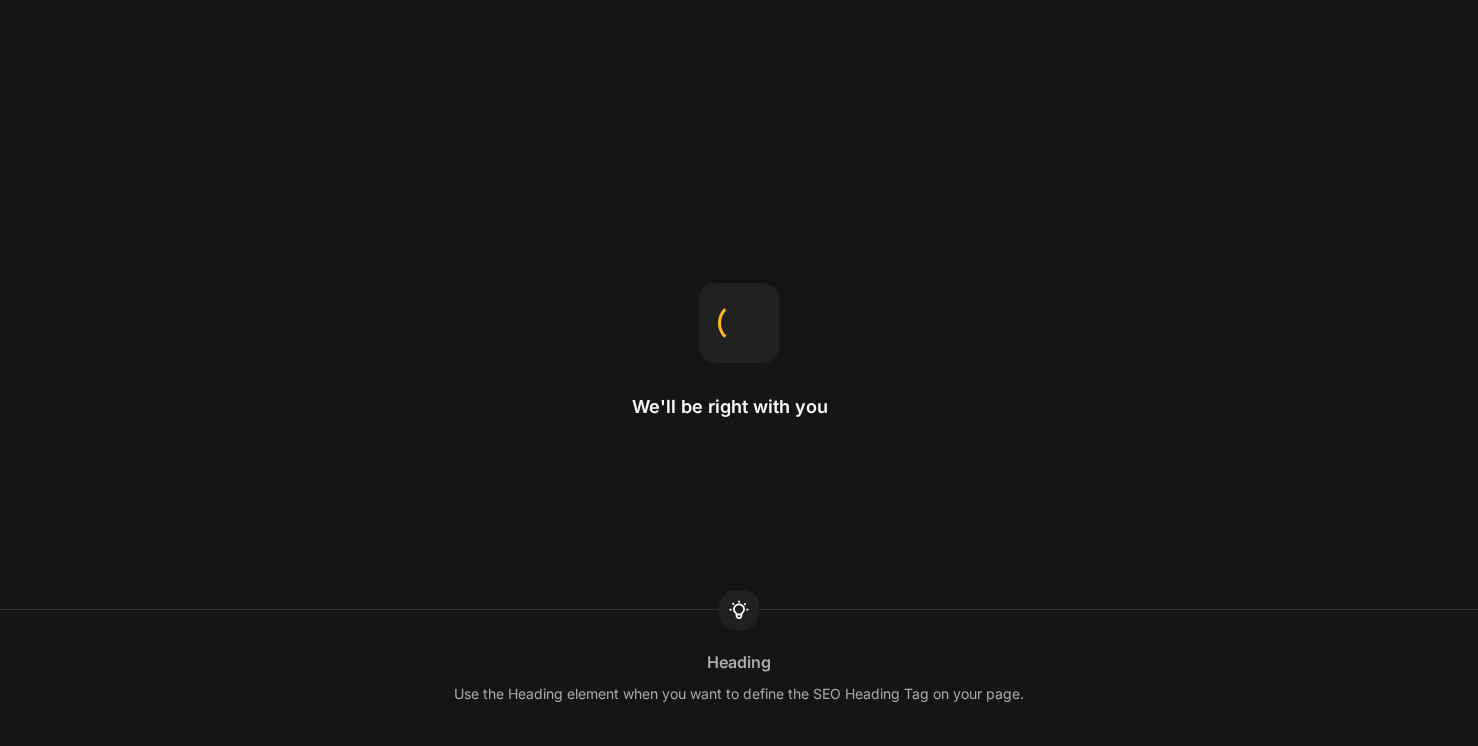 scroll, scrollTop: 0, scrollLeft: 0, axis: both 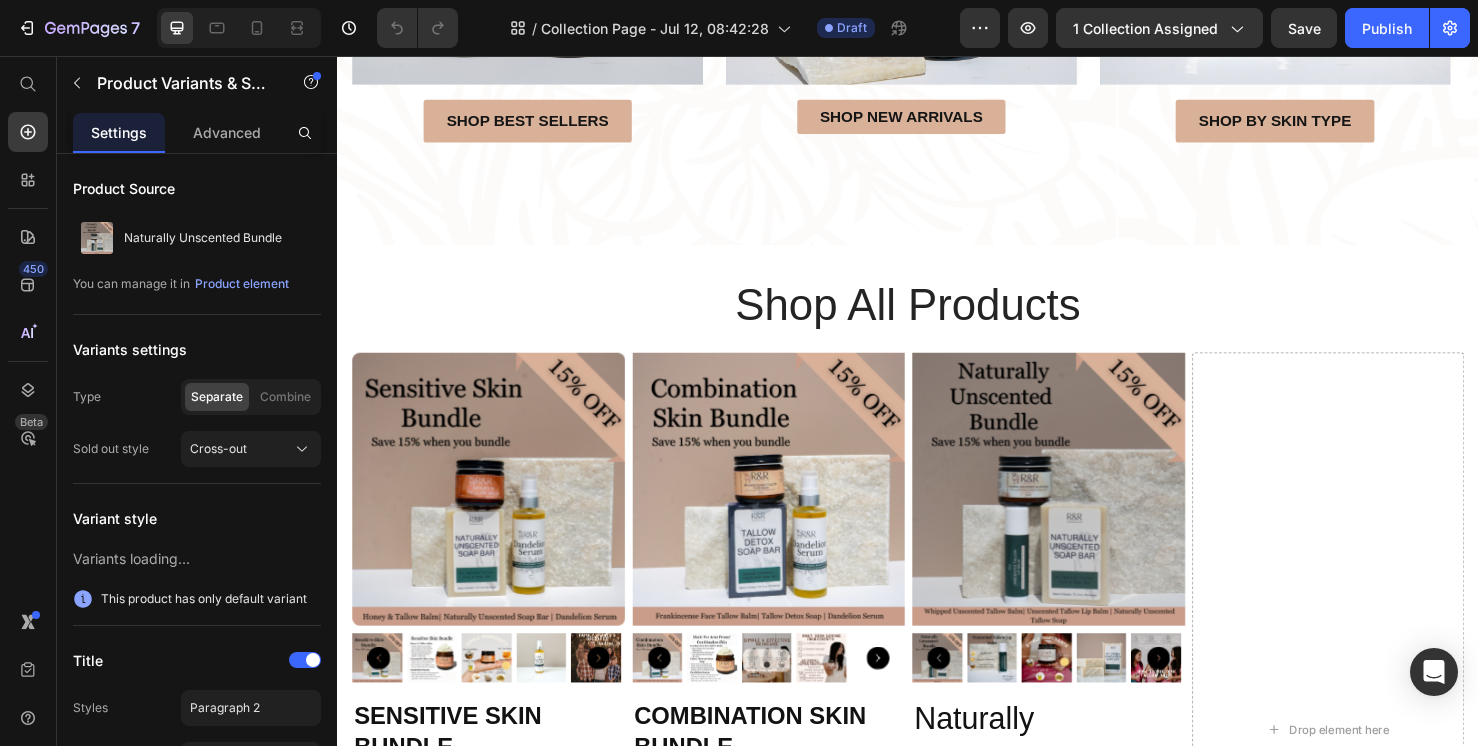 click on "This product has only default variant" at bounding box center [1084, 896] 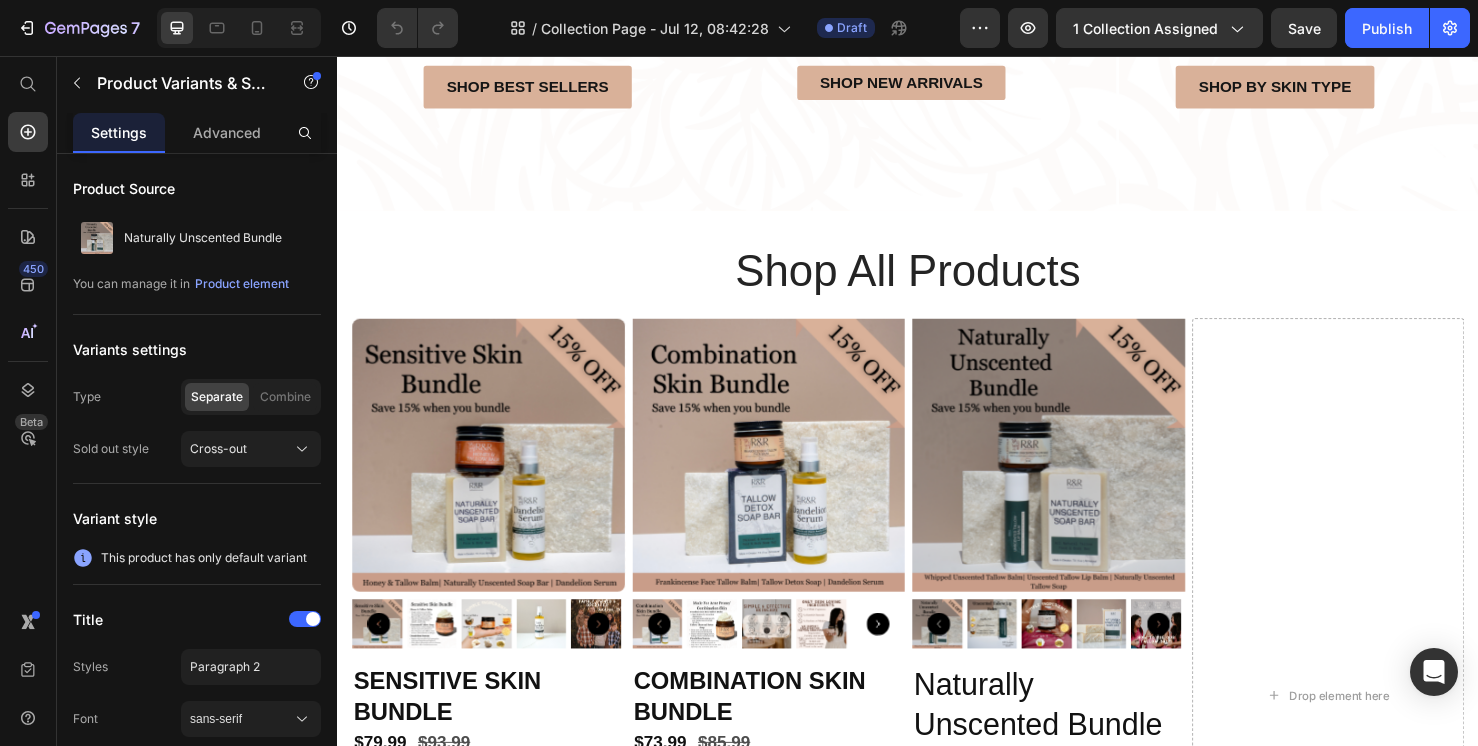 scroll, scrollTop: 1242, scrollLeft: 0, axis: vertical 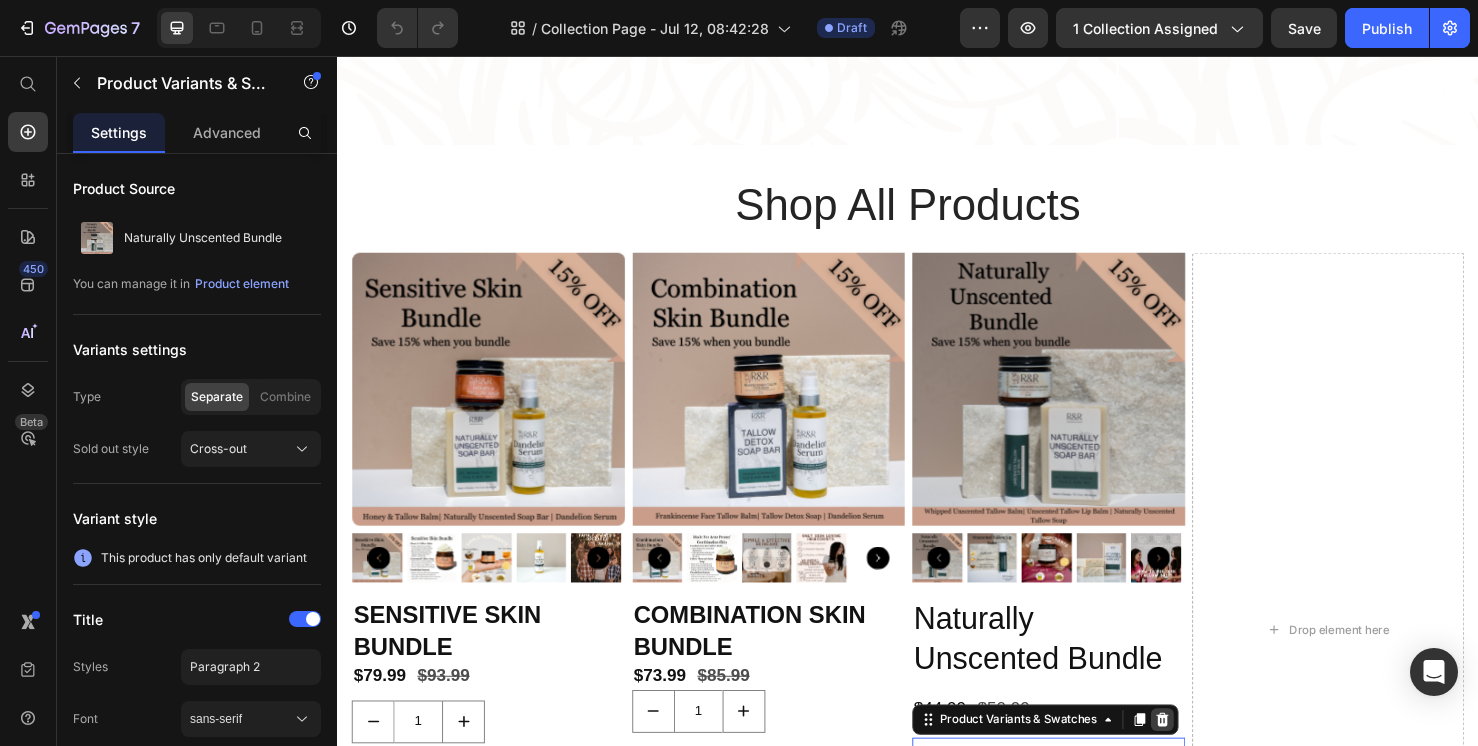 click at bounding box center [1204, 754] 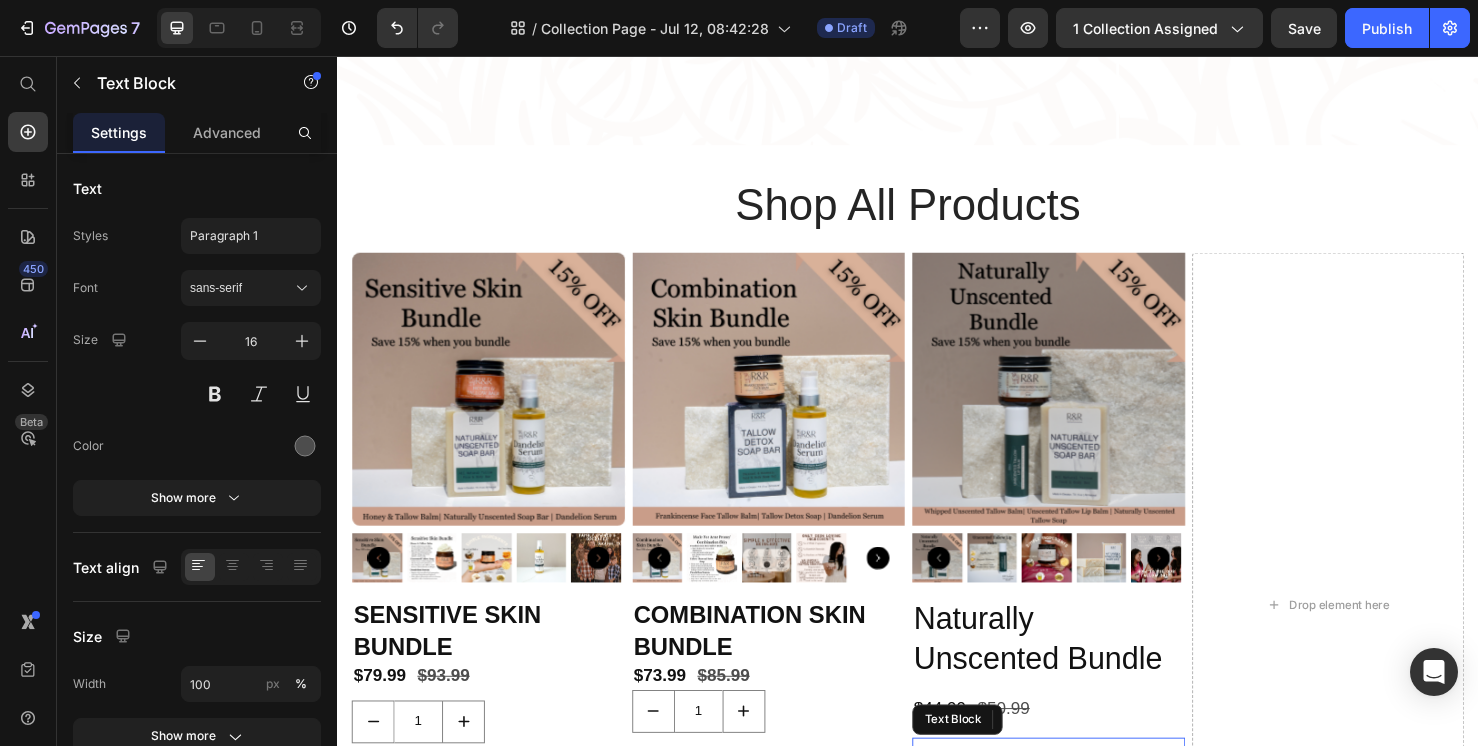 click on "Quantity" at bounding box center [1084, 789] 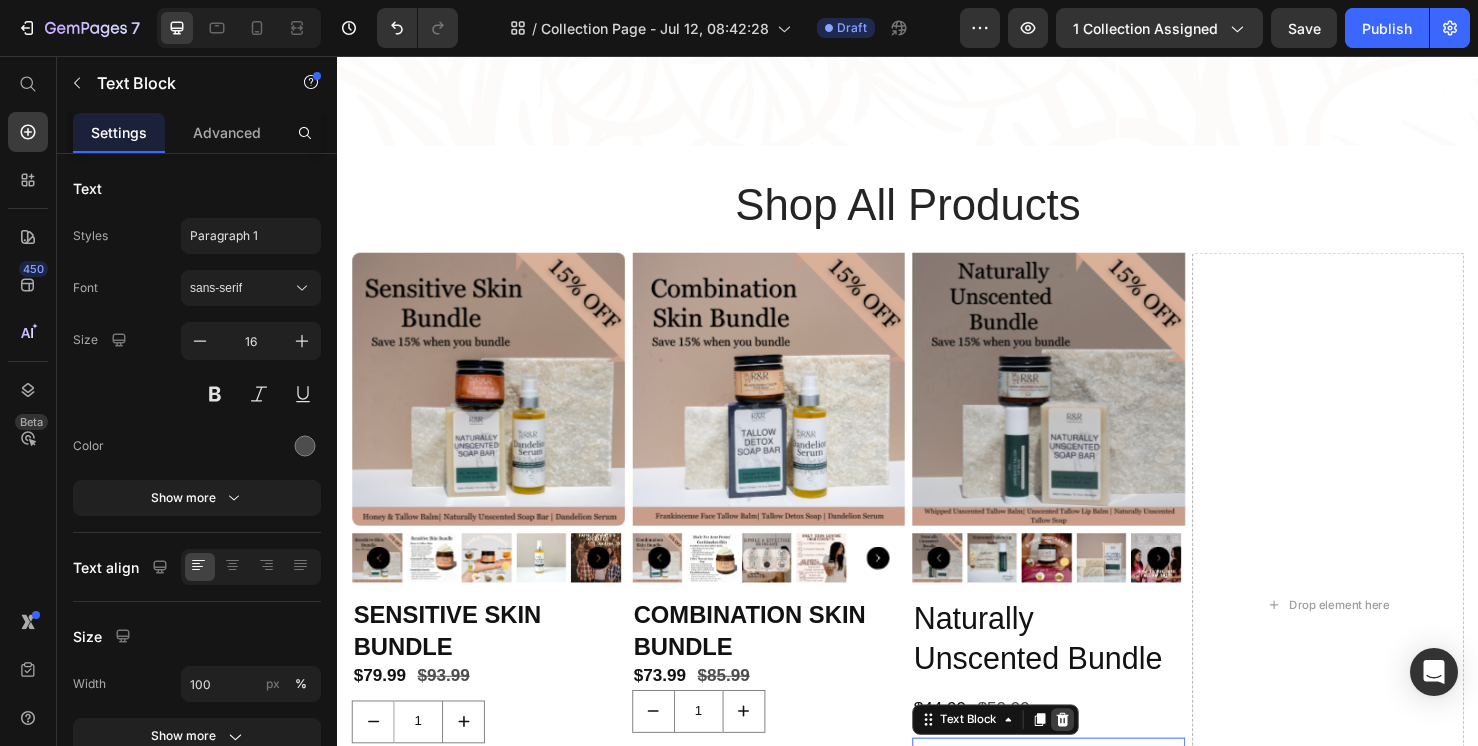 click at bounding box center [1099, 754] 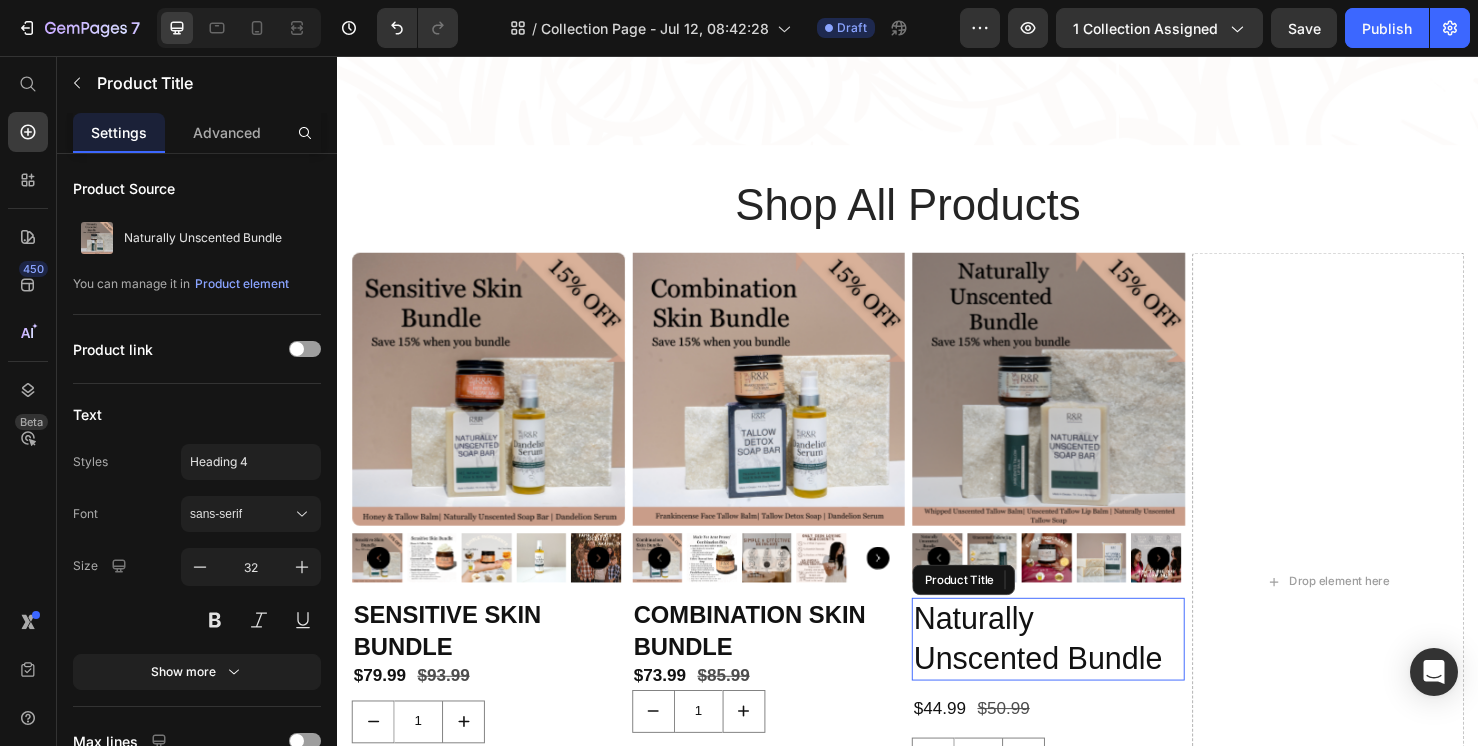 click on "Naturally Unscented Bundle" at bounding box center [1084, 669] 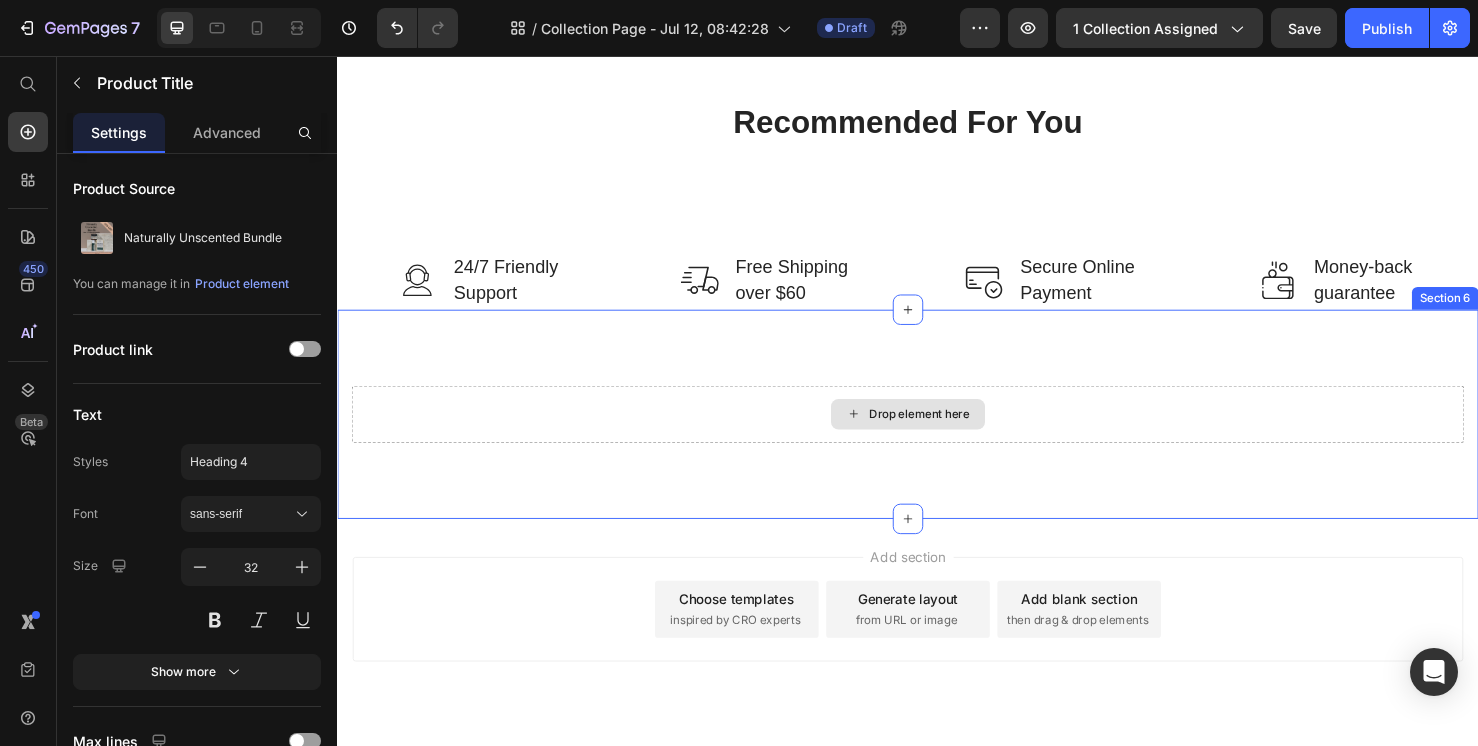 scroll, scrollTop: 1873, scrollLeft: 0, axis: vertical 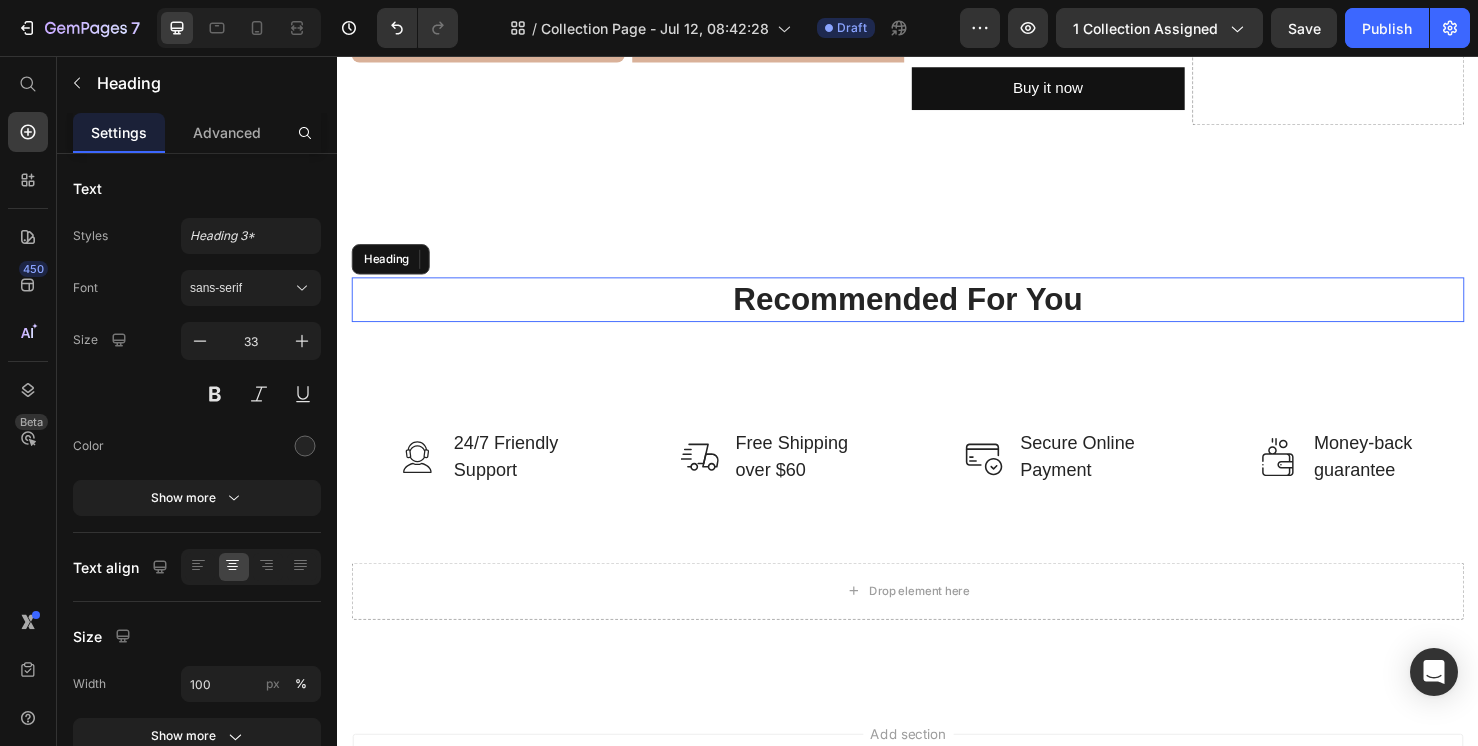 click on "Recommended For You" at bounding box center (937, 312) 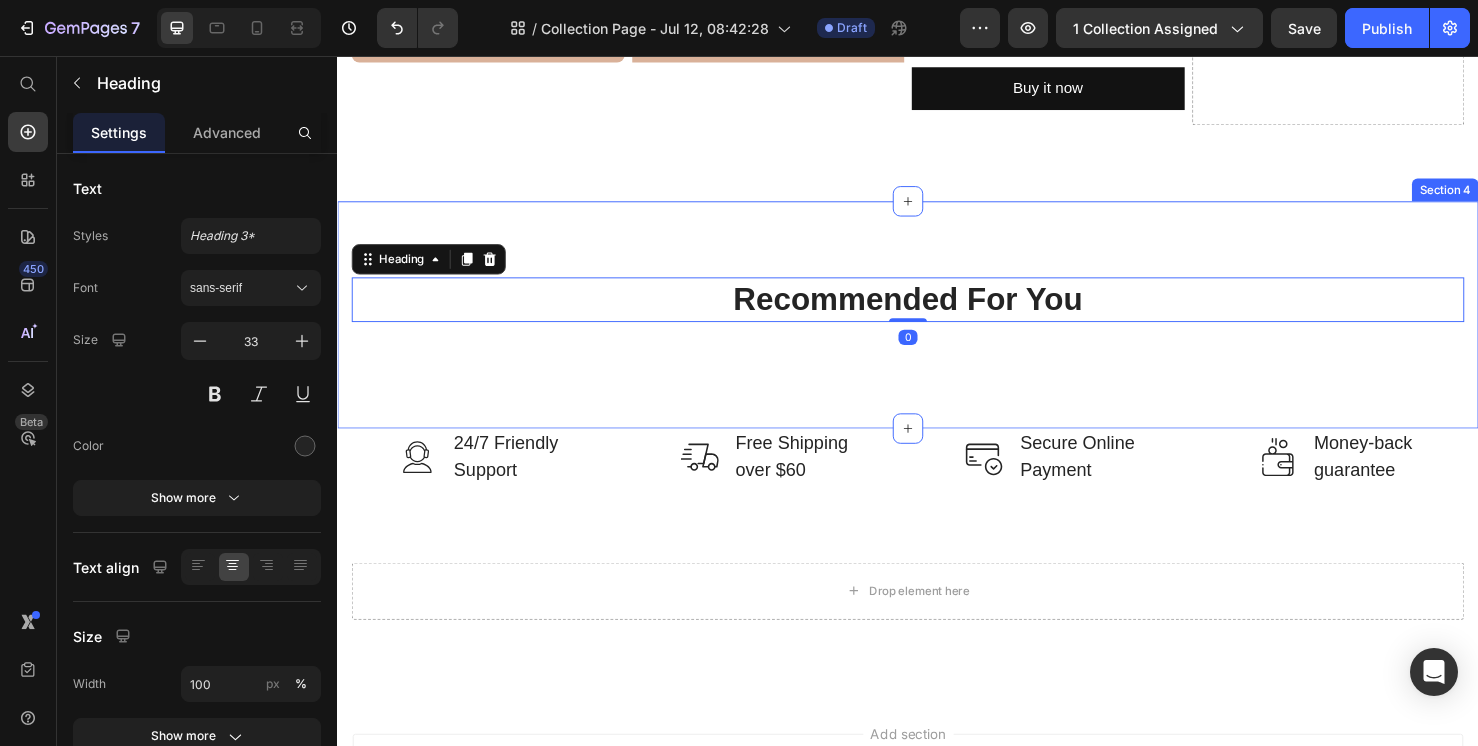click on "Recommended For You Heading   0 Row Section 4" at bounding box center [937, 328] 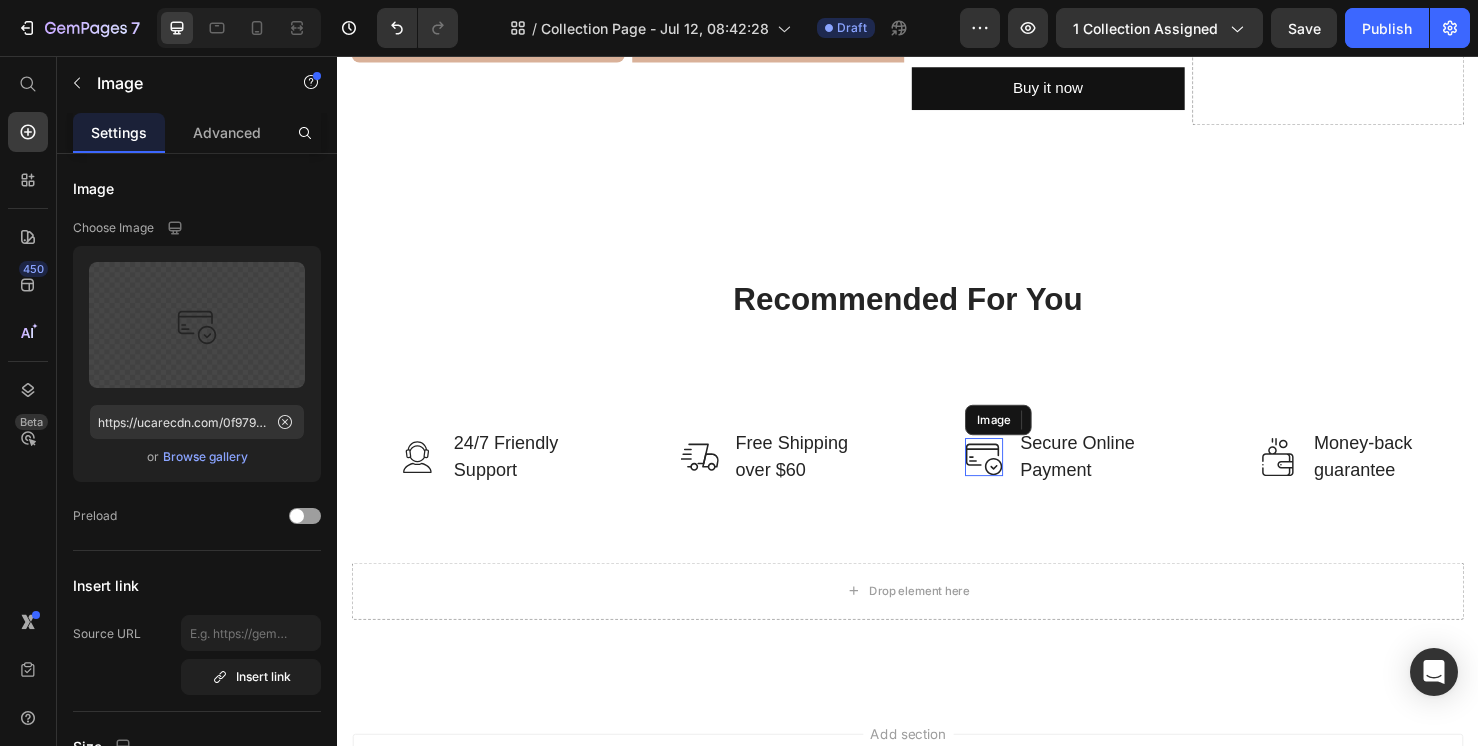 click at bounding box center [1017, 478] 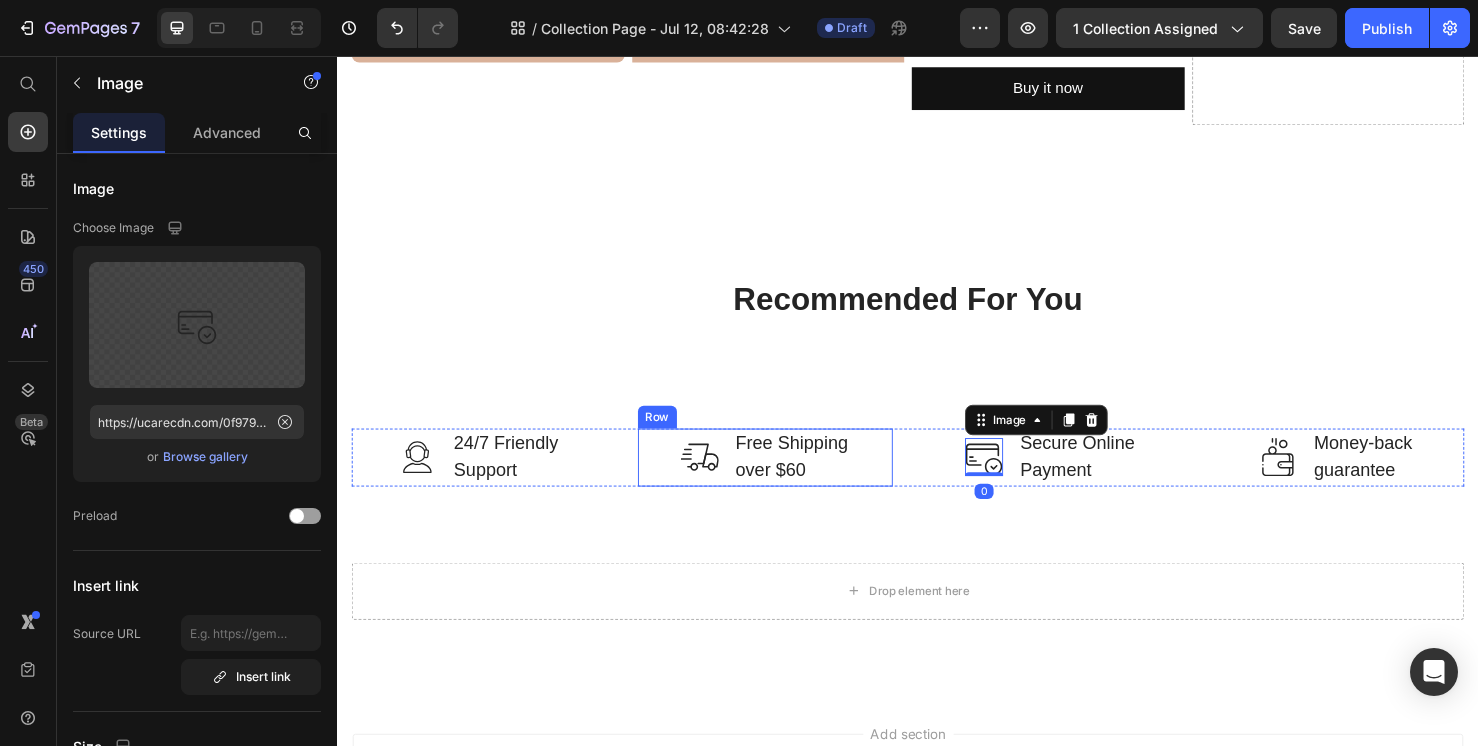 click on "Image Free Shipping over $60 Text block Row" at bounding box center [787, 478] 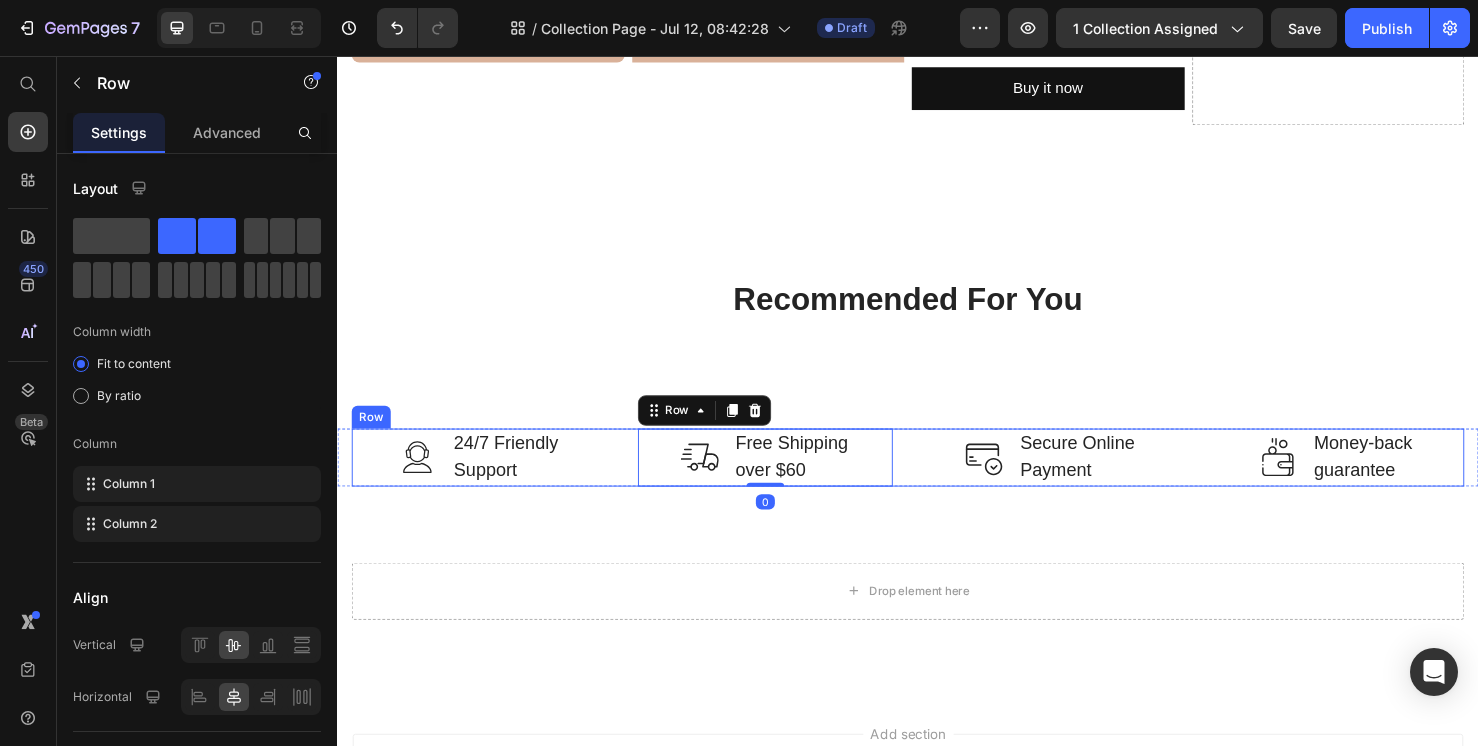 click on "Image 24/7 Friendly Support Text block Row Image Free Shipping over $60 Text block Row   0 Image Secure Online Payment Text block Row Image Money-back guarantee Text block Row Row" at bounding box center (937, 478) 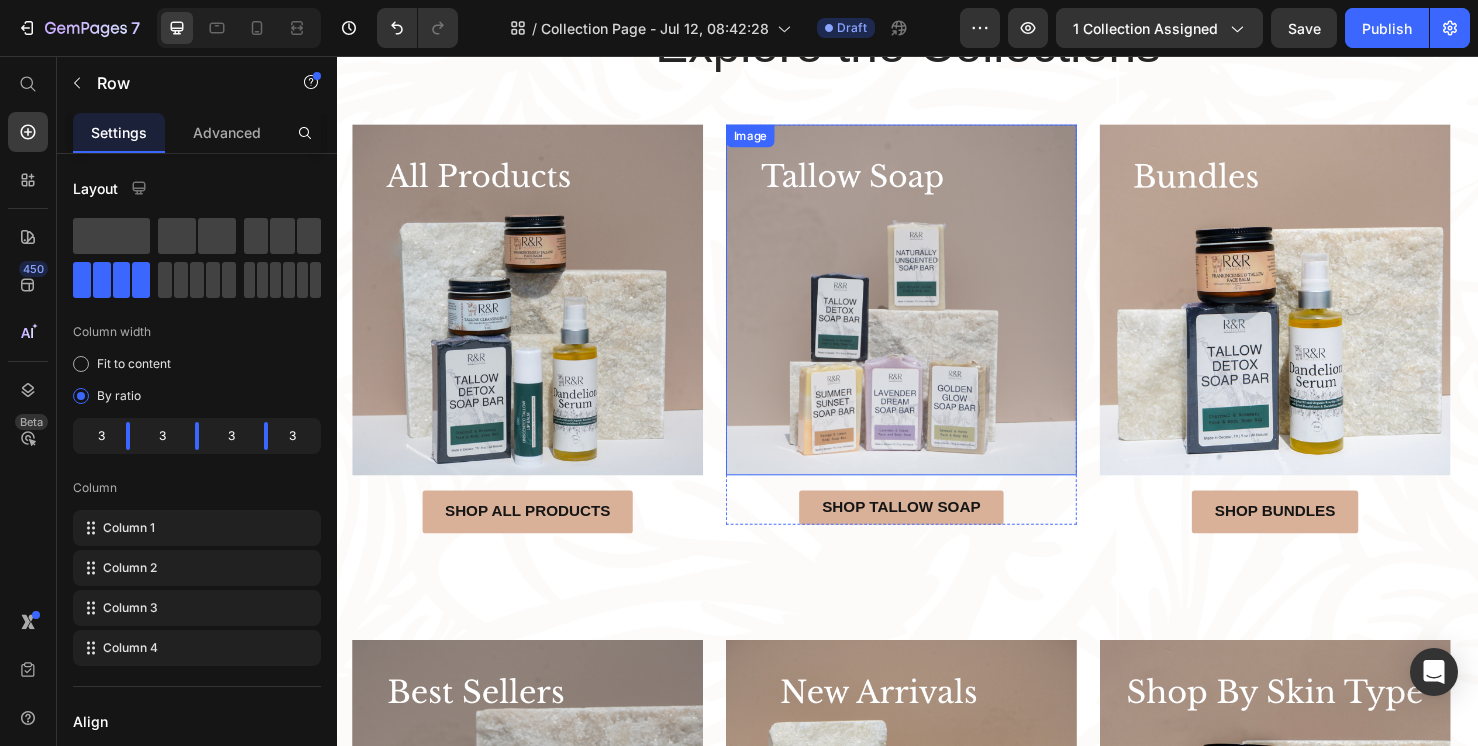 scroll, scrollTop: 0, scrollLeft: 0, axis: both 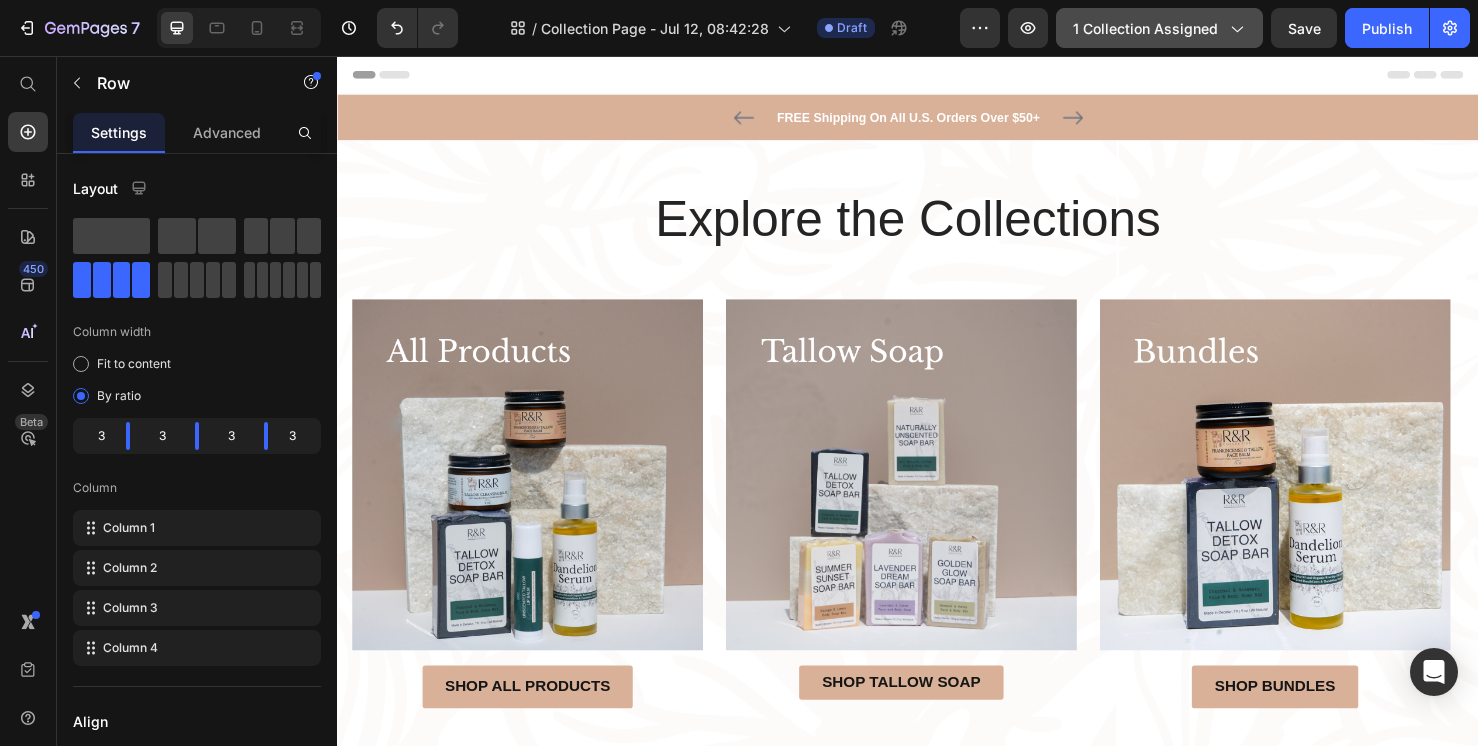 click 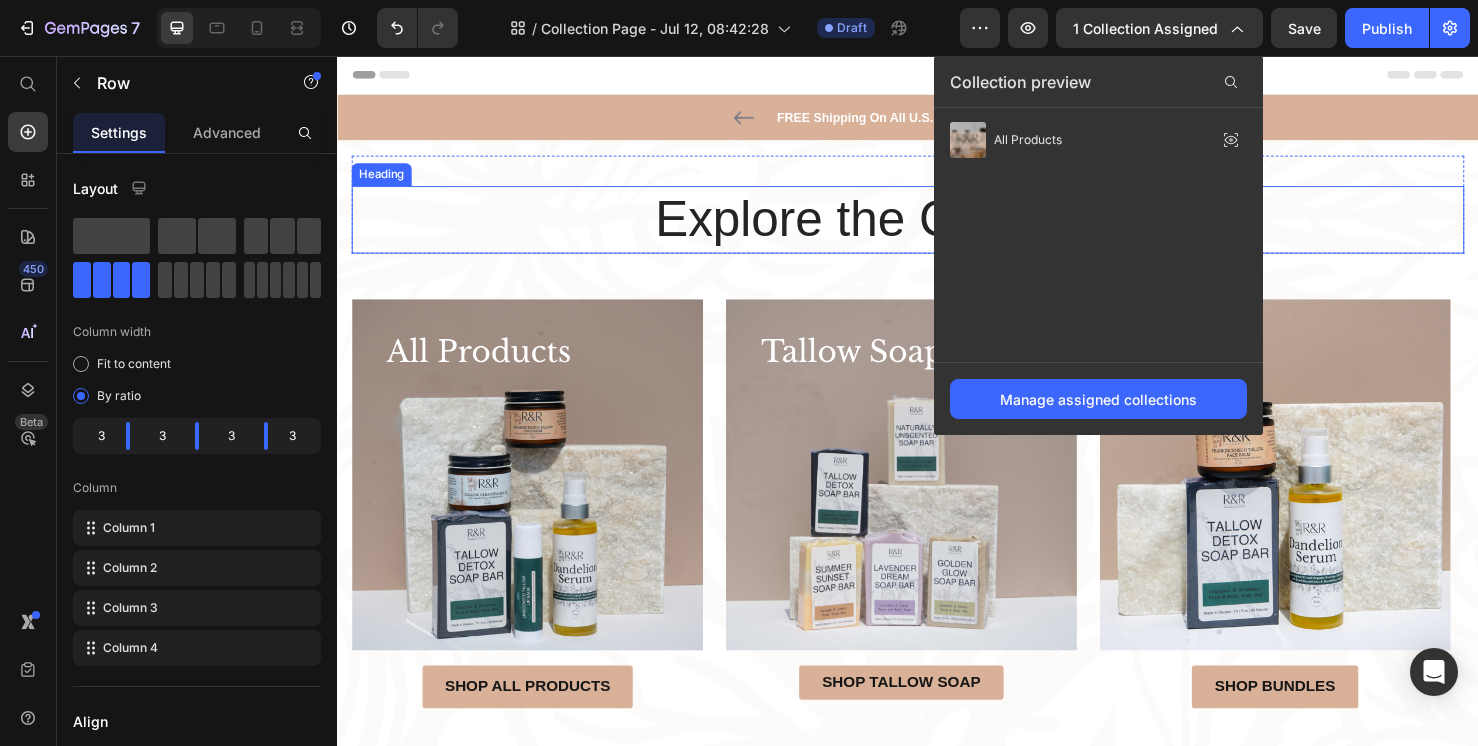 click on "Explore the Collections" at bounding box center [937, 229] 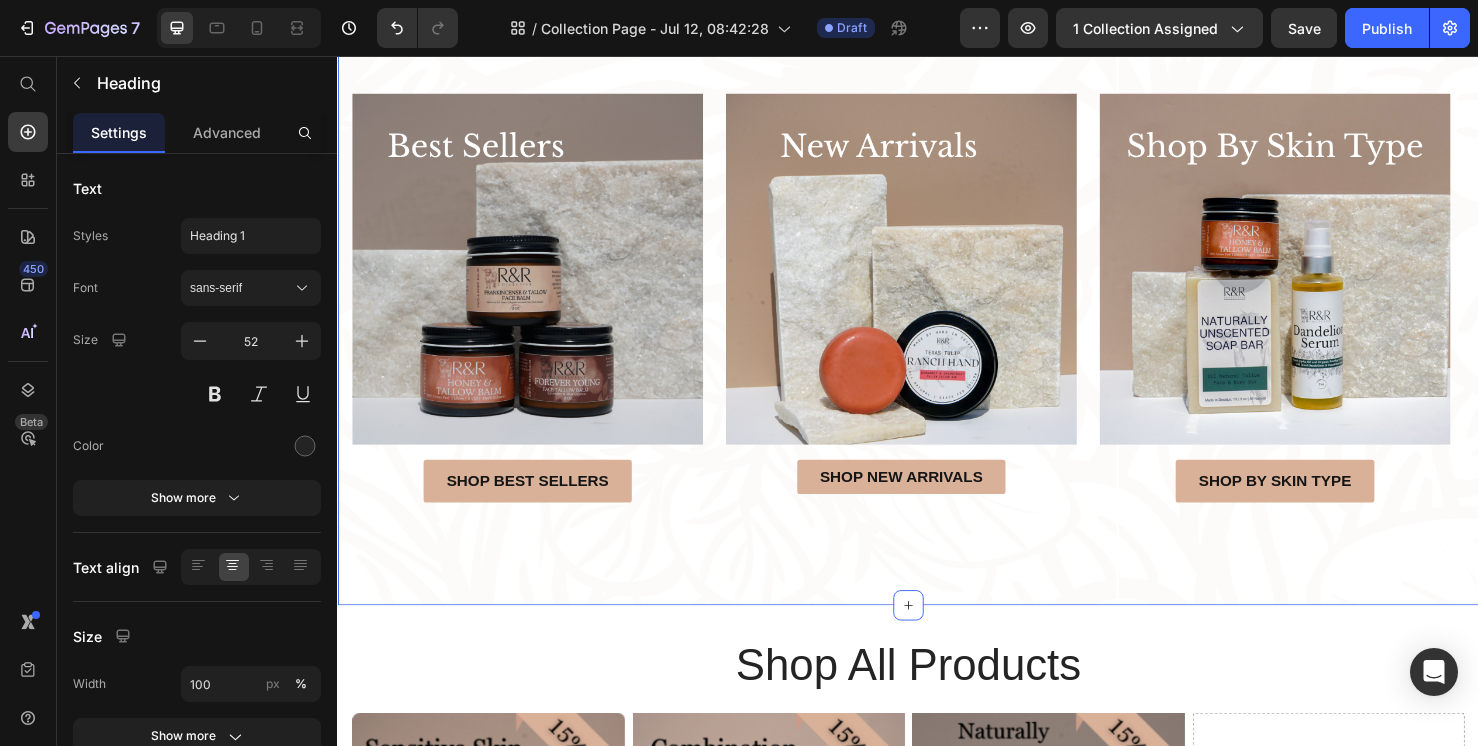 scroll, scrollTop: 934, scrollLeft: 0, axis: vertical 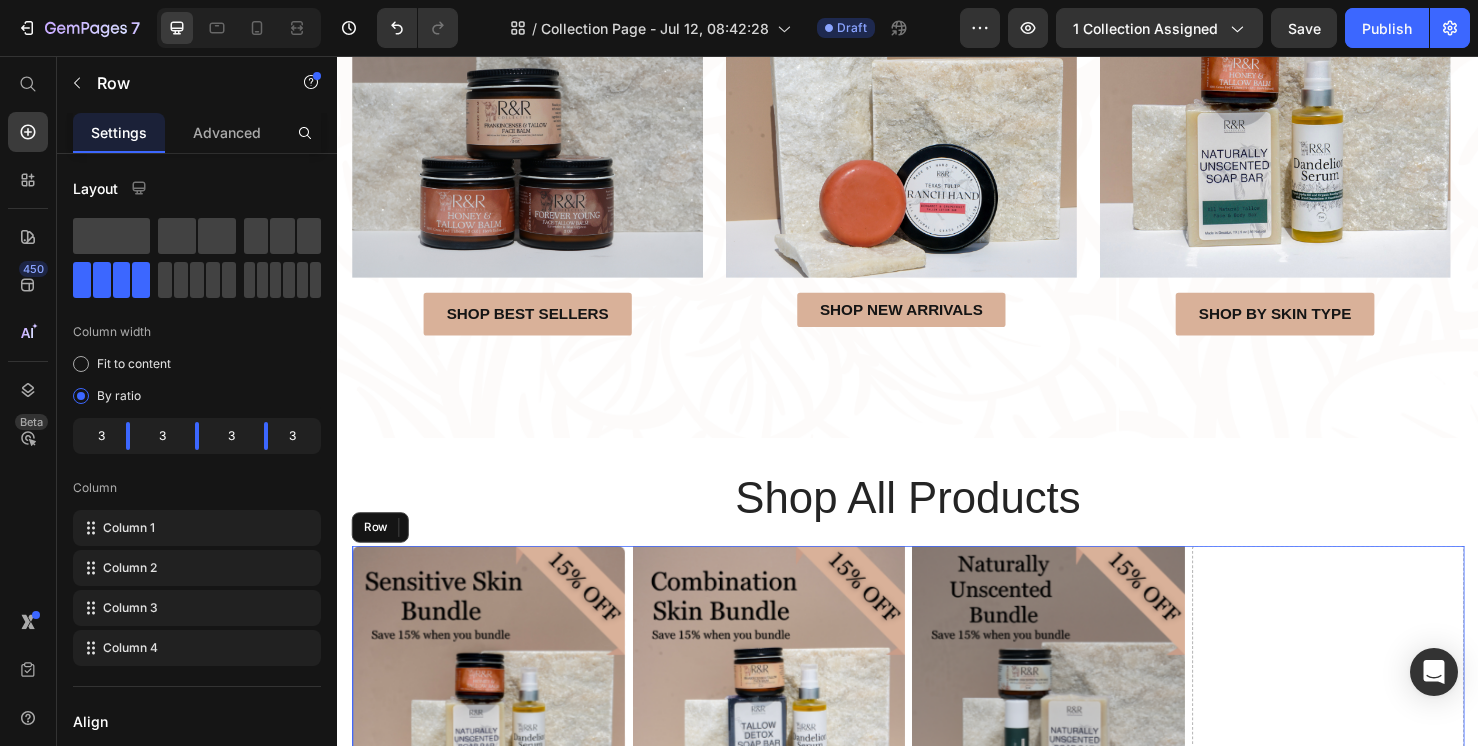 click on "Drop element here" at bounding box center (1379, 917) 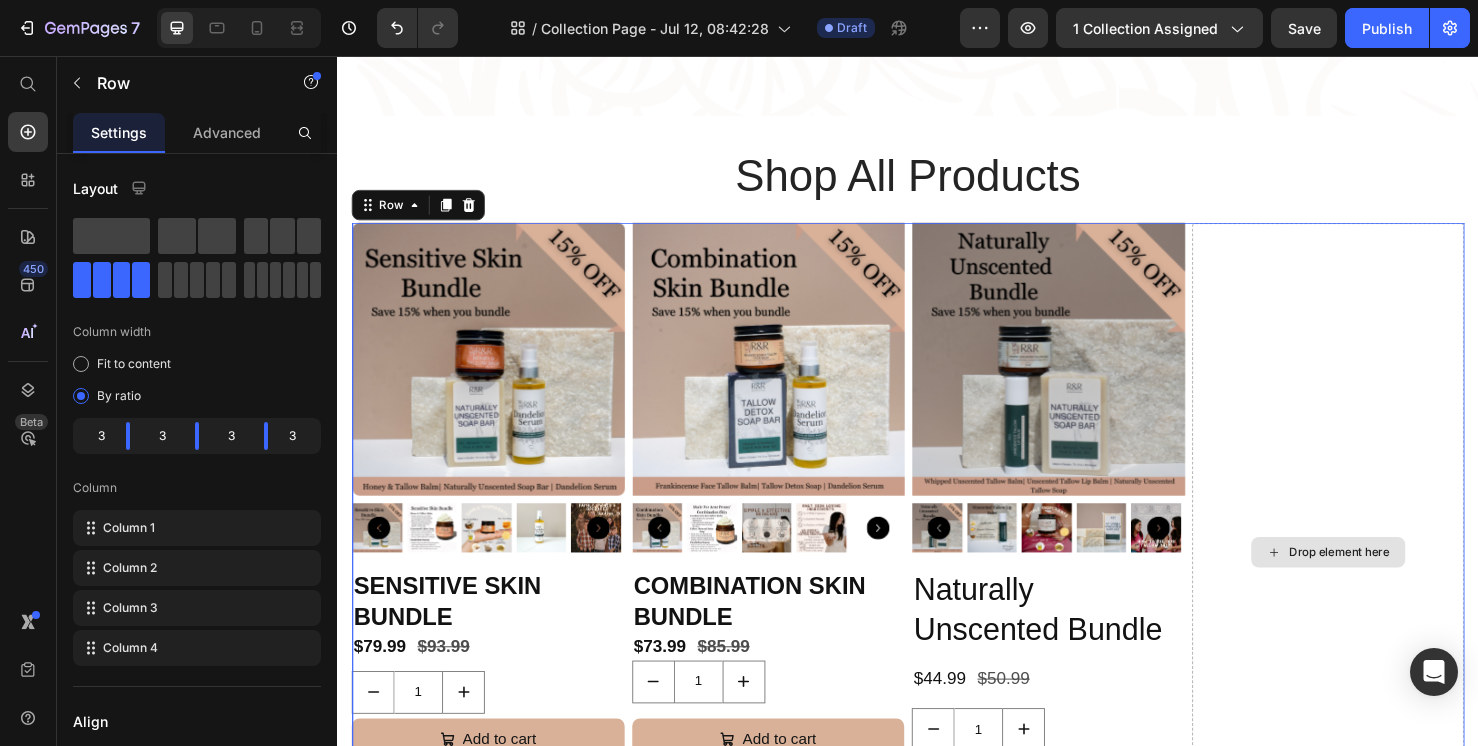 scroll, scrollTop: 1457, scrollLeft: 0, axis: vertical 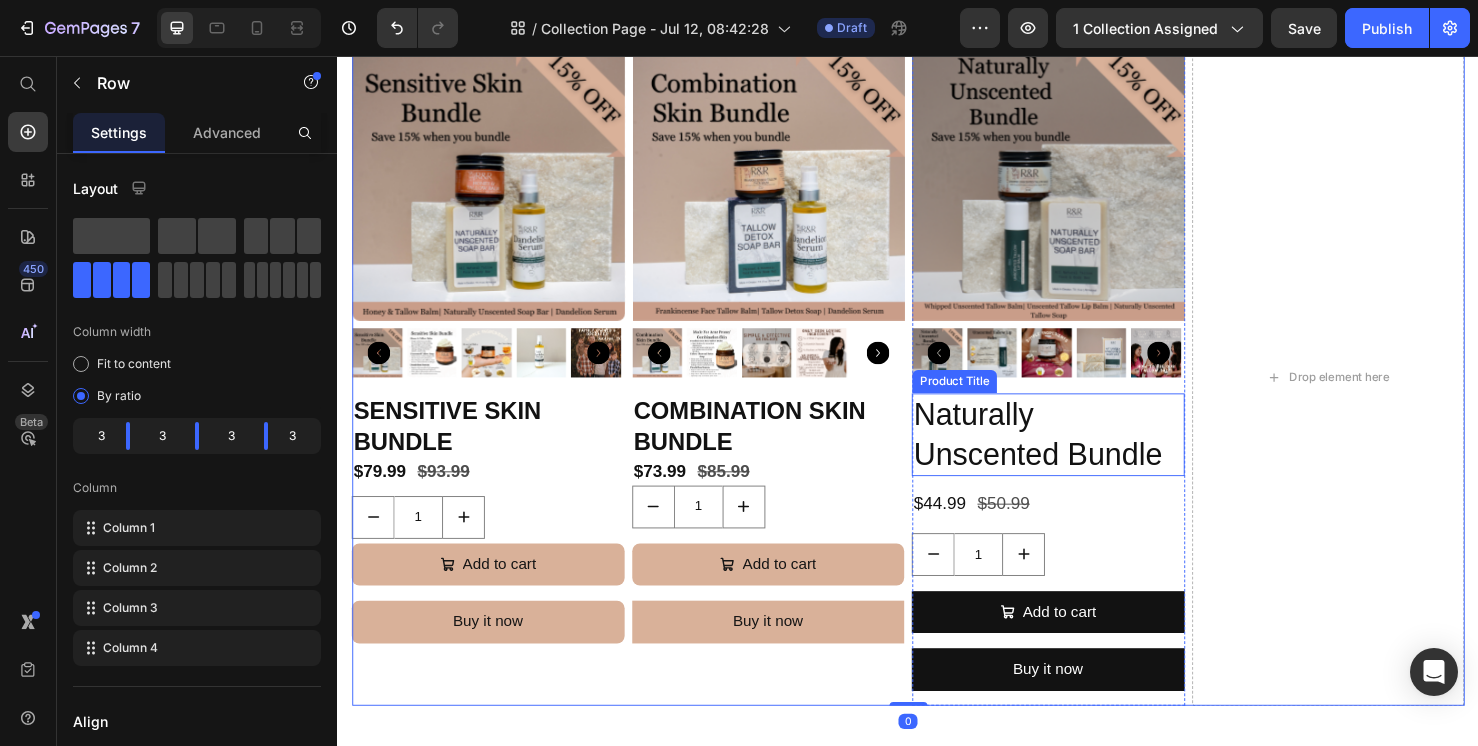 click on "Naturally Unscented Bundle" at bounding box center (1084, 454) 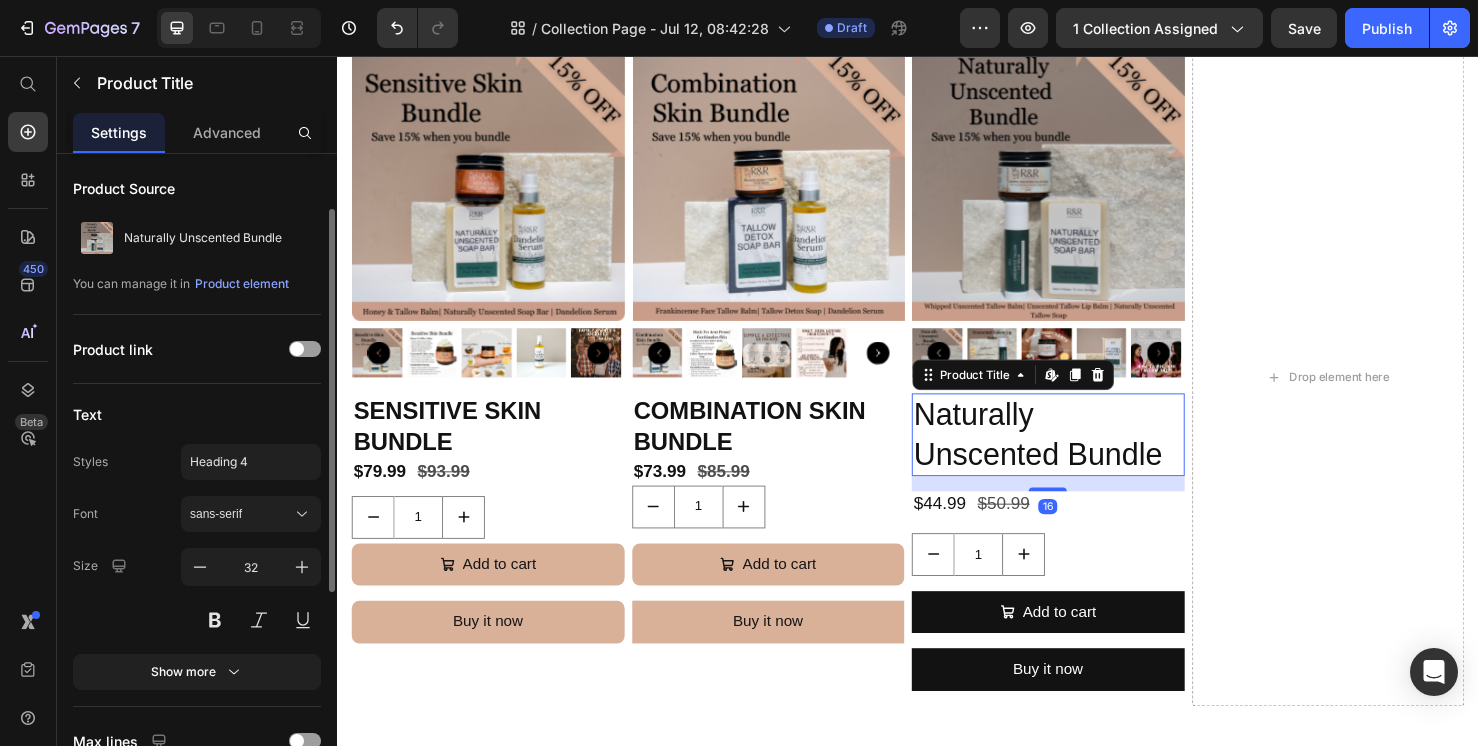 scroll, scrollTop: 117, scrollLeft: 0, axis: vertical 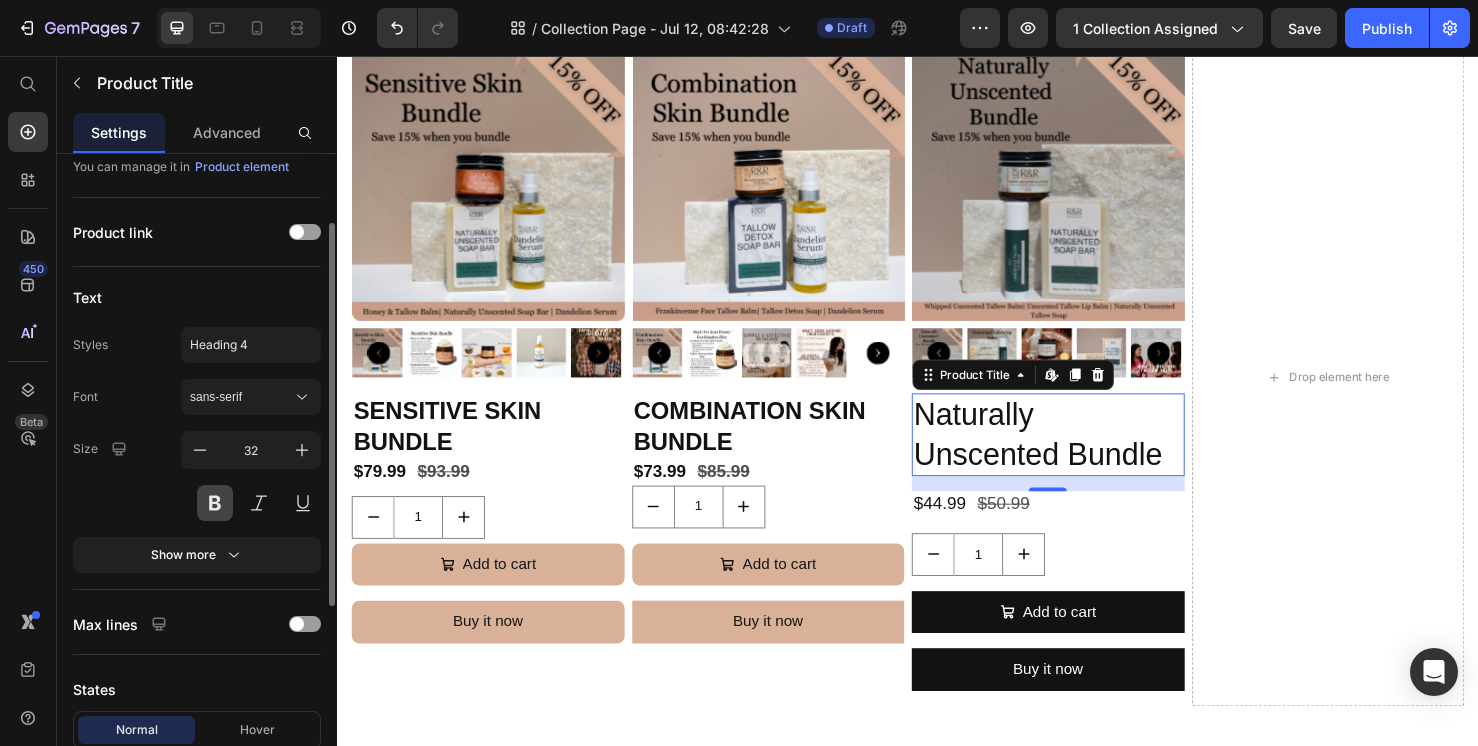 click at bounding box center (215, 503) 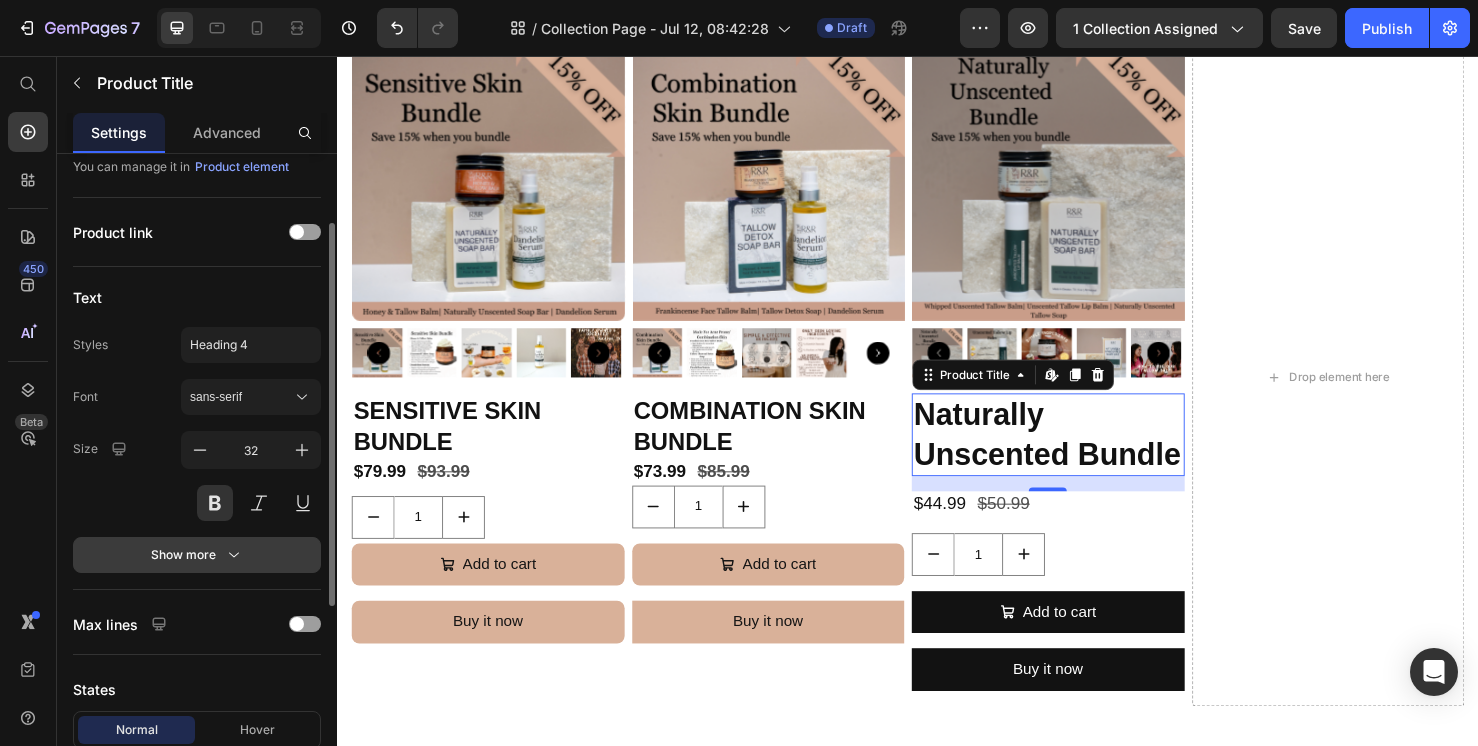 click on "Show more" at bounding box center [197, 555] 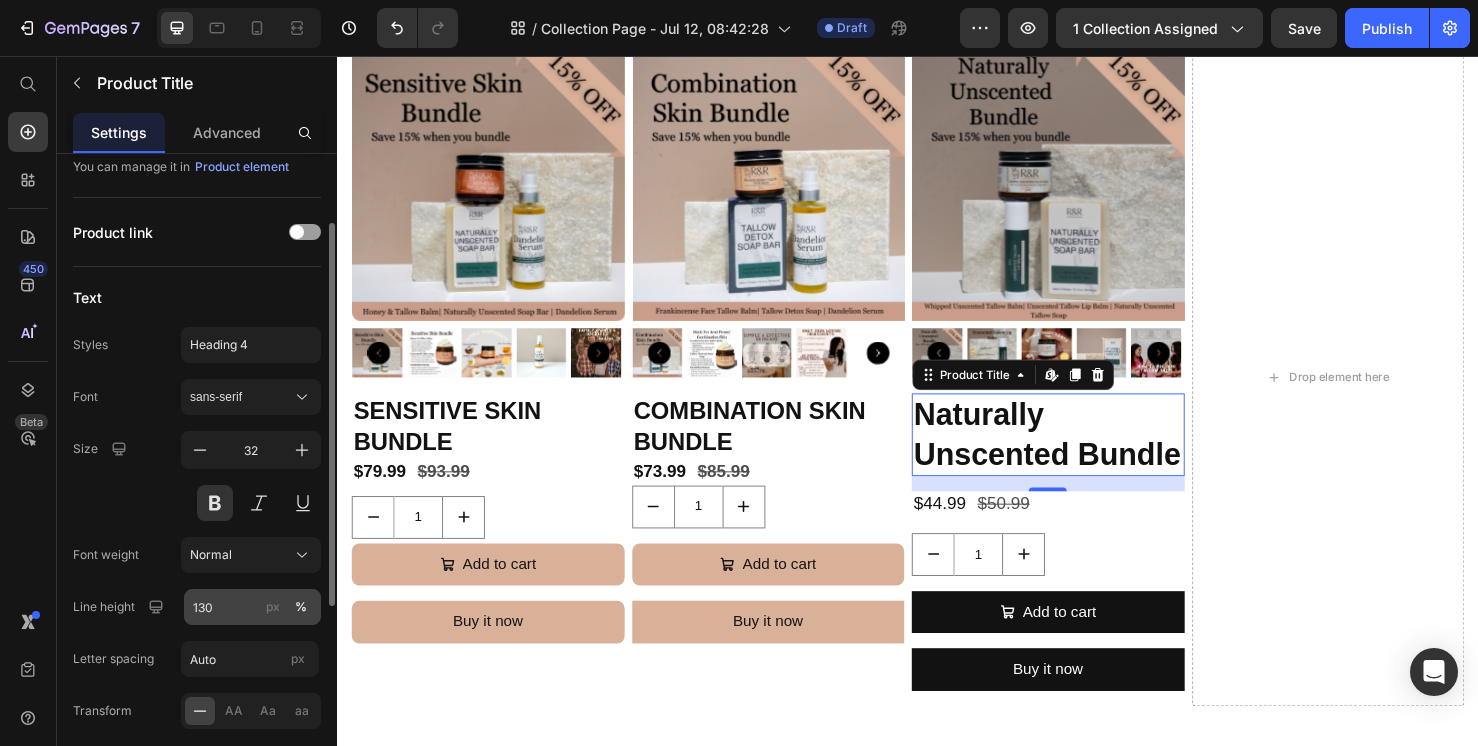 scroll, scrollTop: 152, scrollLeft: 0, axis: vertical 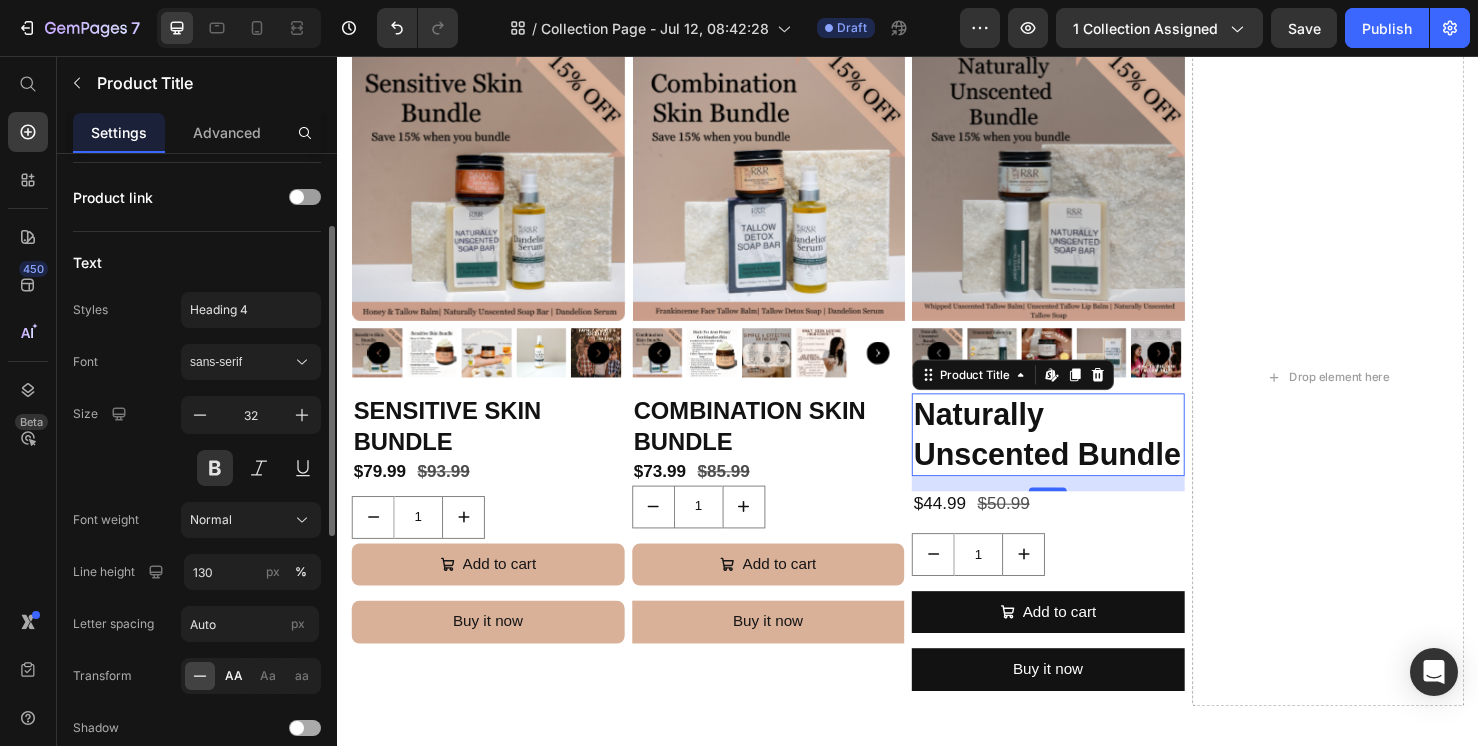 click on "AA" 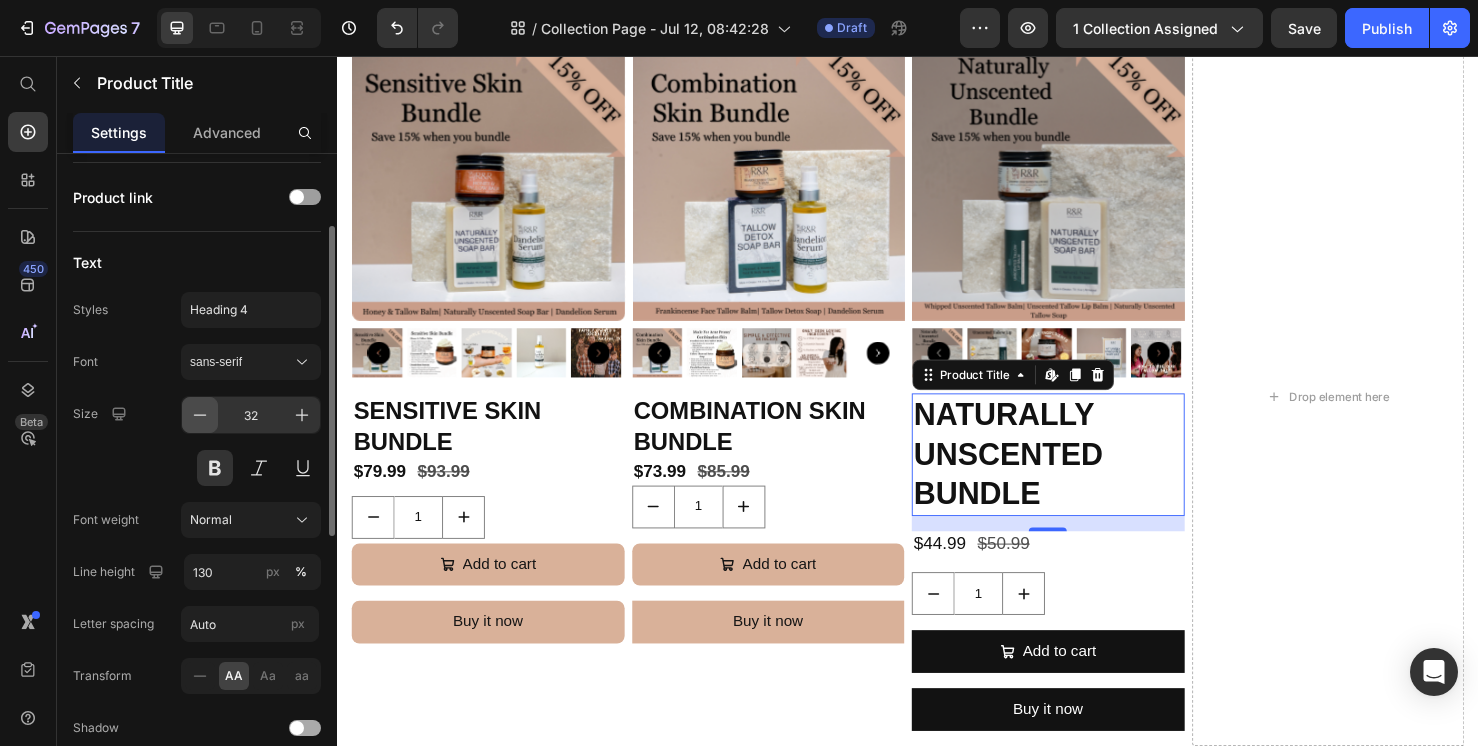 click 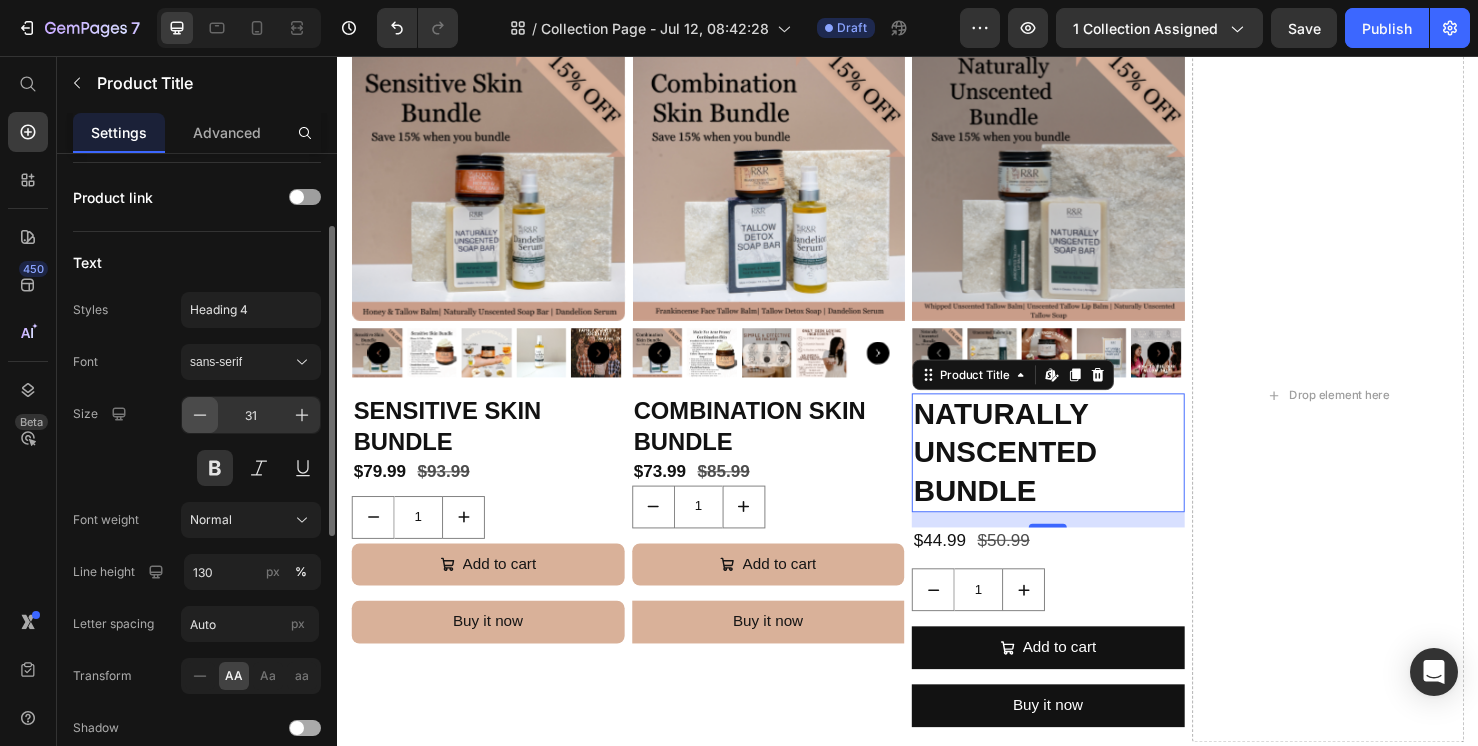 click 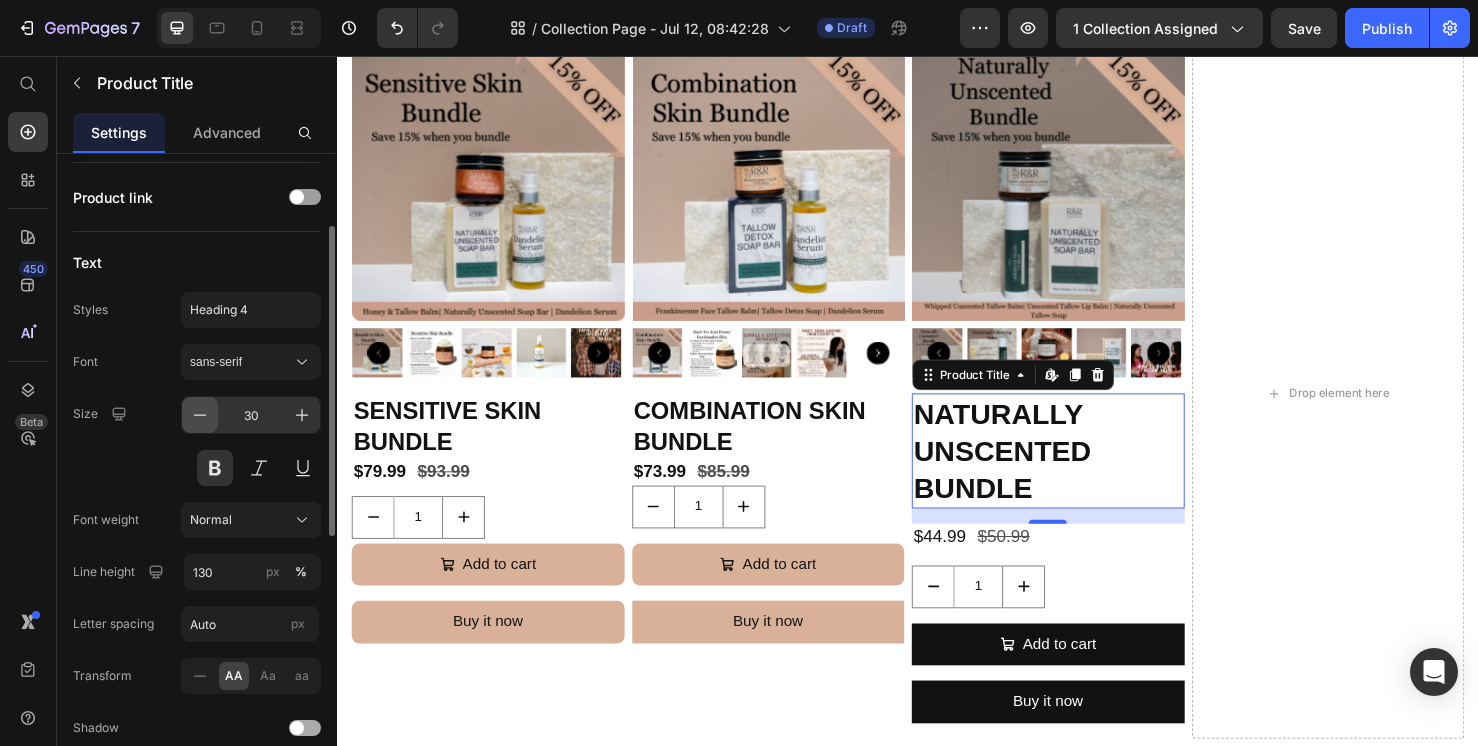 click 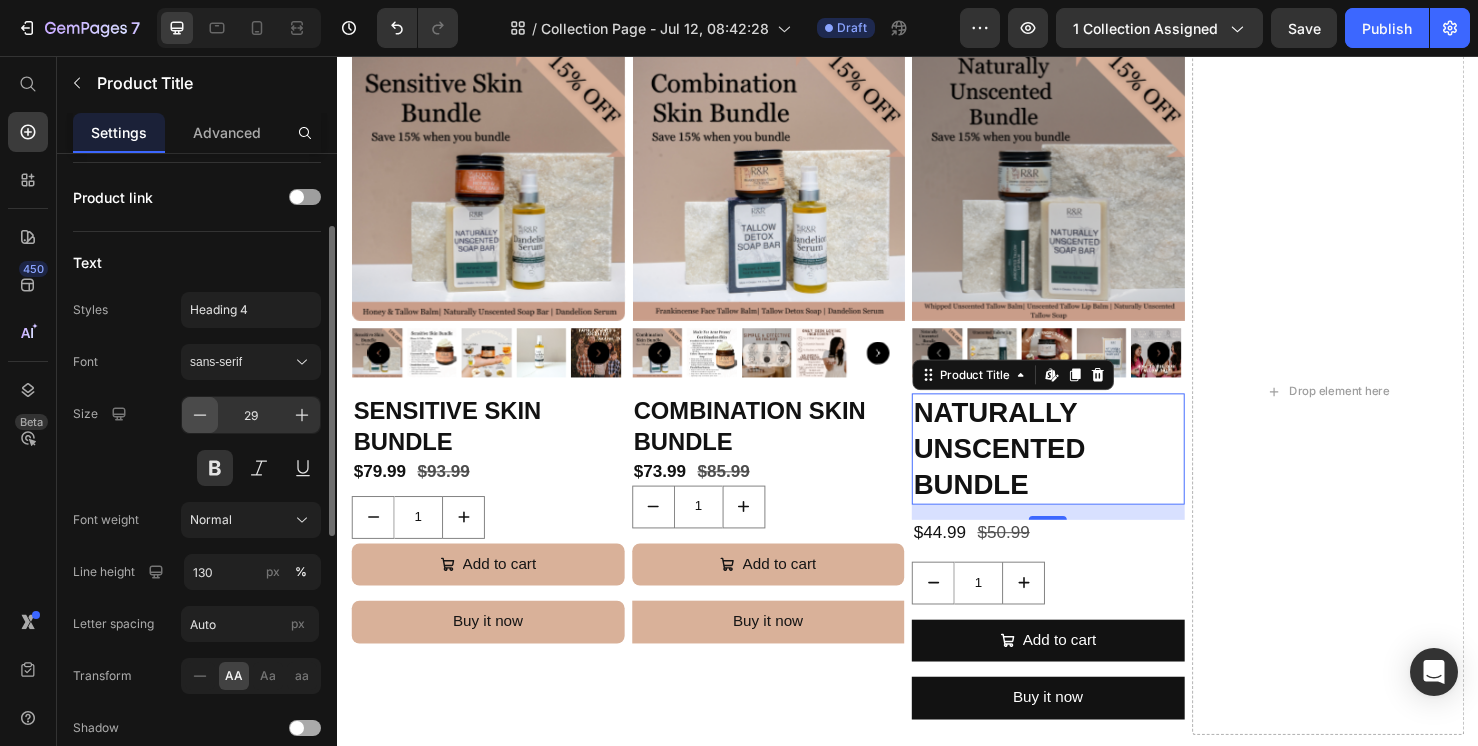 click 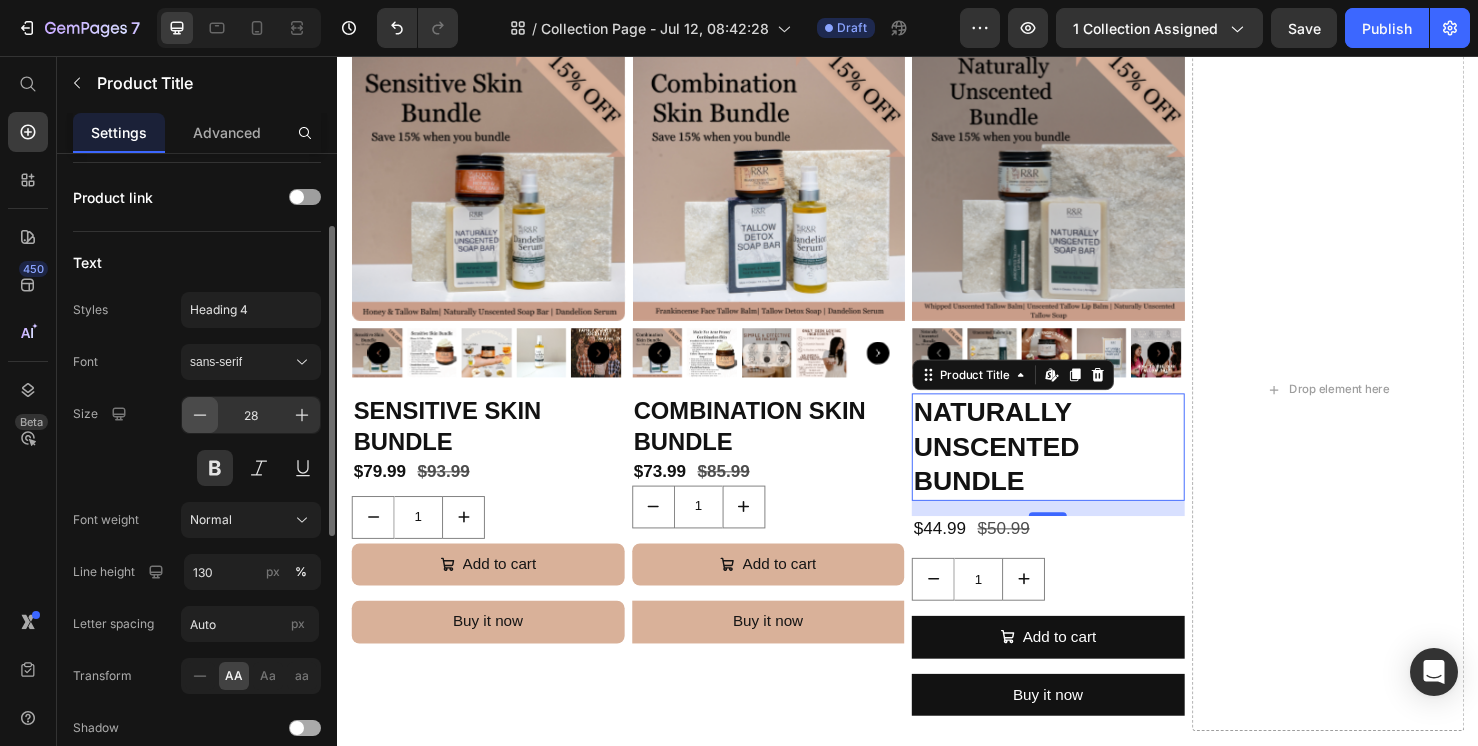 click 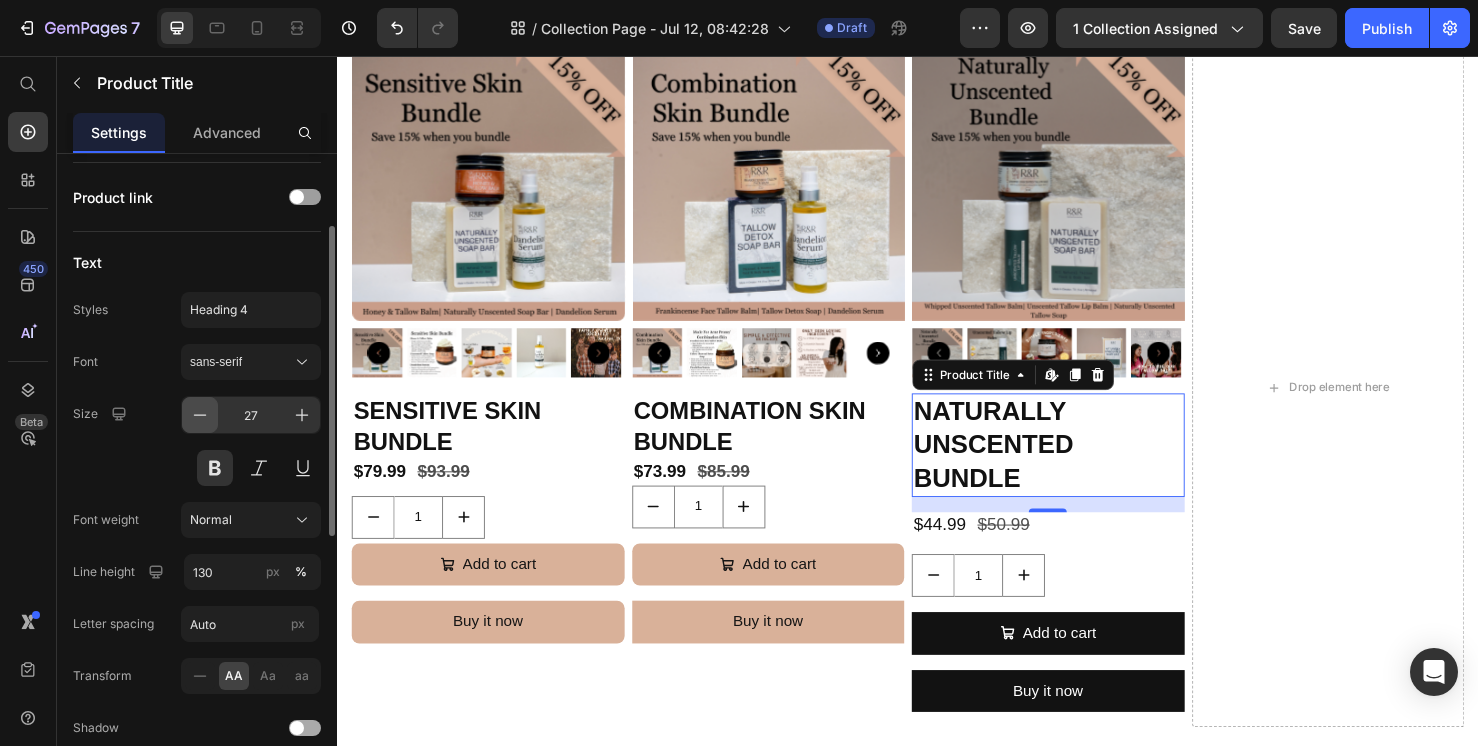 click 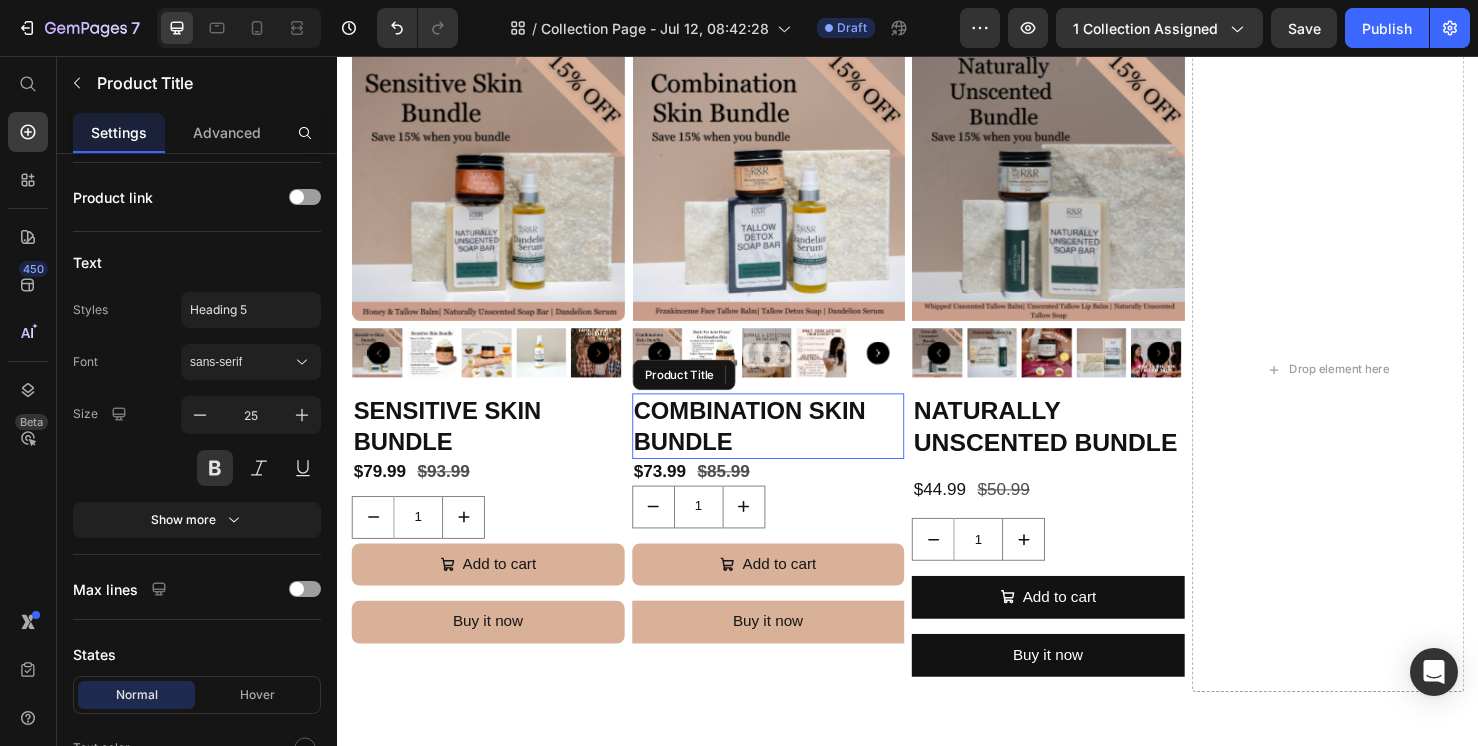 click on "Combination Skin Bundle" at bounding box center (790, 445) 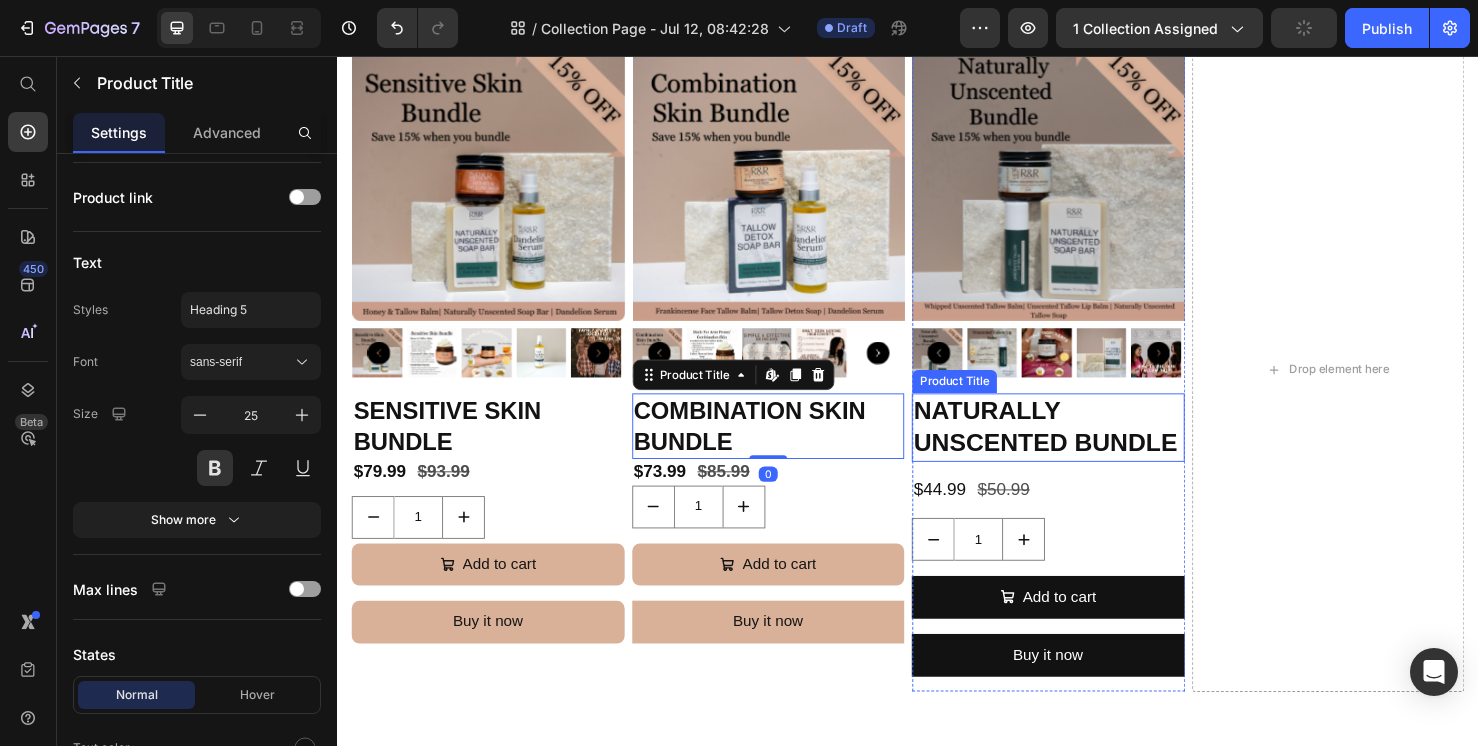 click on "Naturally Unscented Bundle" at bounding box center [1084, 447] 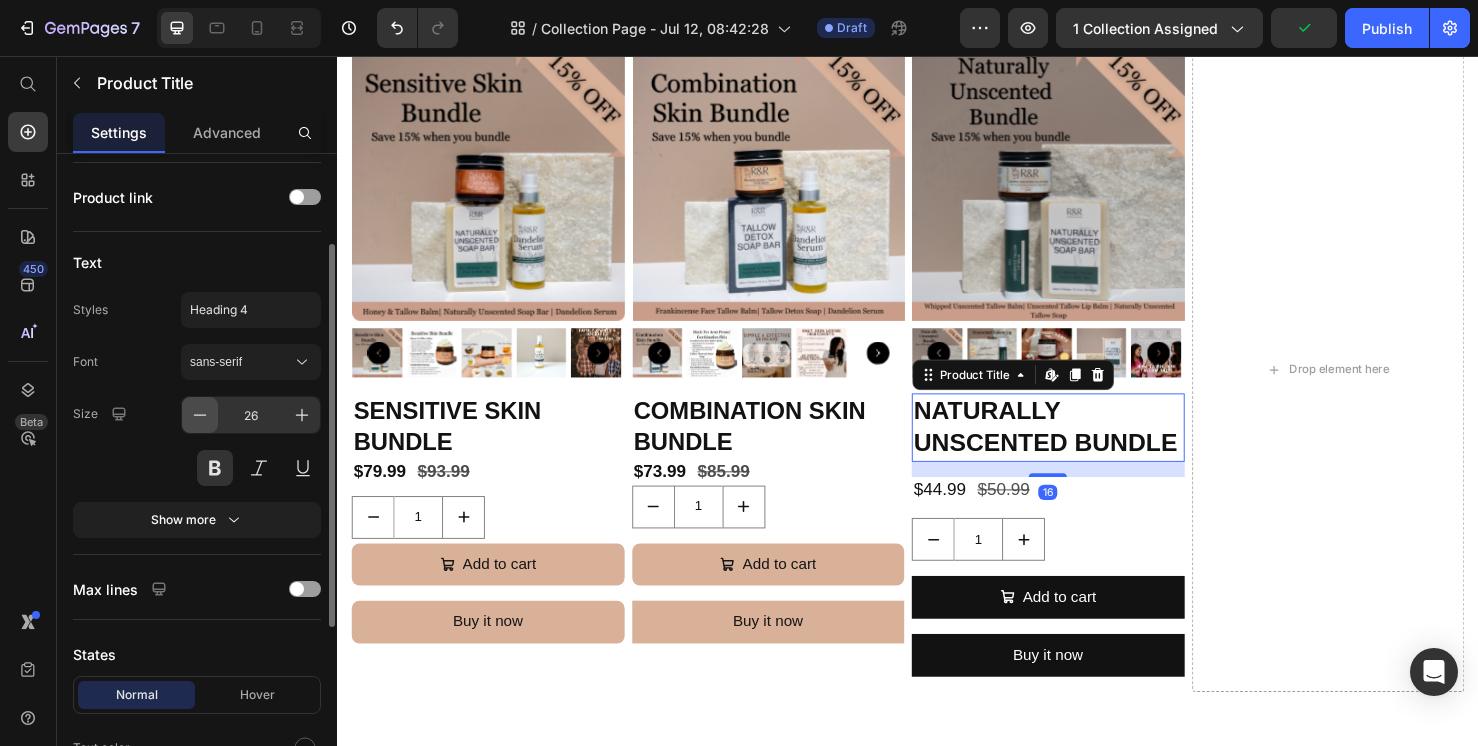 click 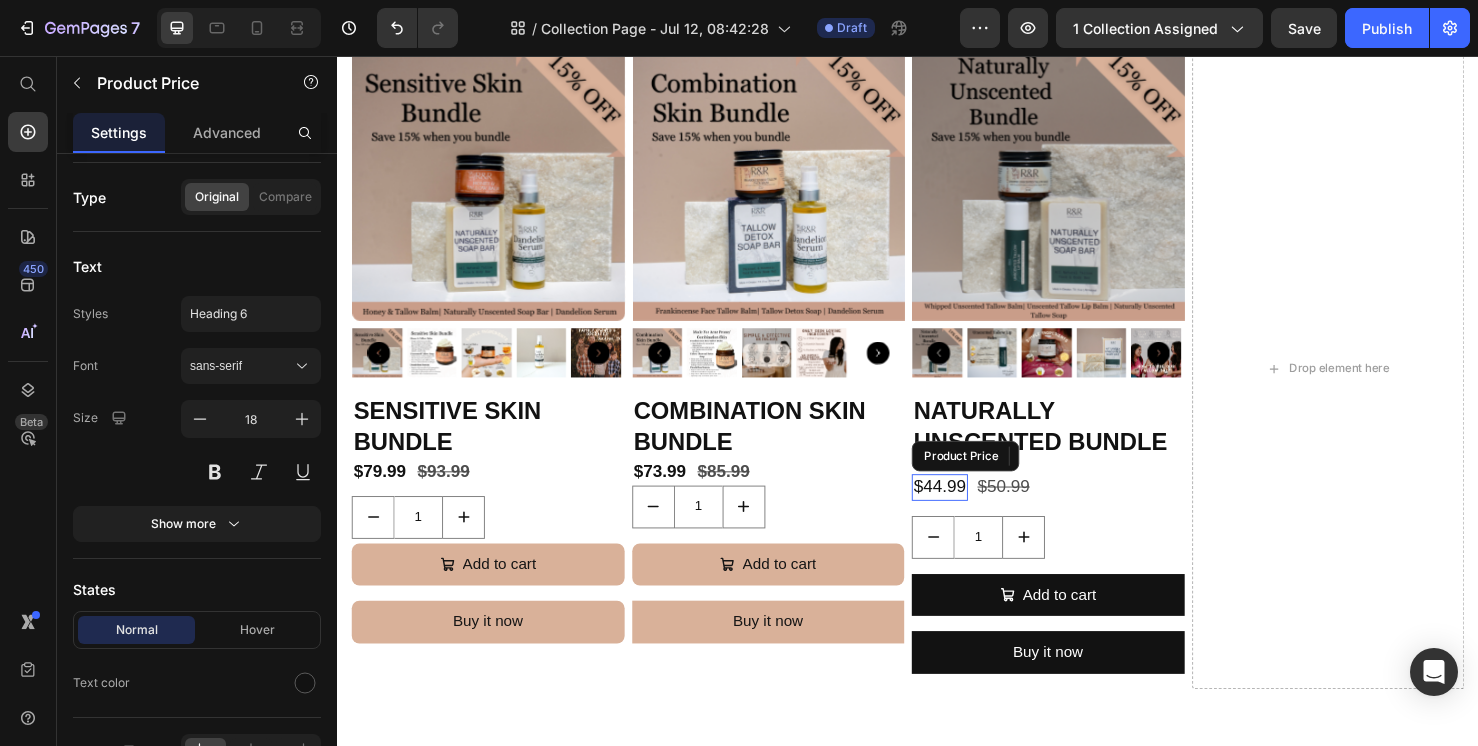 click on "$44.99" at bounding box center (970, 509) 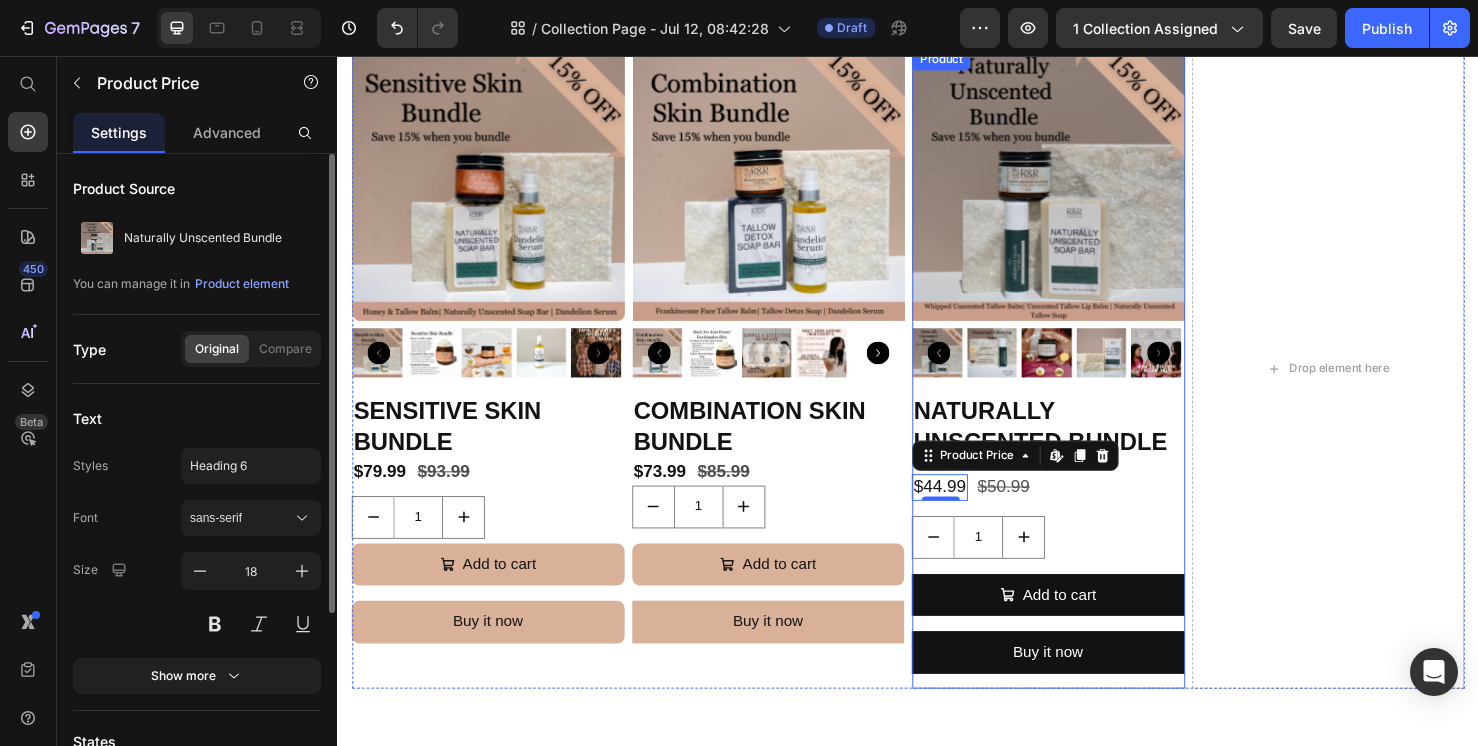 click on "Naturally Unscented Bundle Product Title $44.99 Product Price   Edit content in Shopify 0 $50.99 Product Price Row 1 Product Quantity
Add to cart Add to Cart Buy it now Dynamic Checkout" at bounding box center [1084, 566] 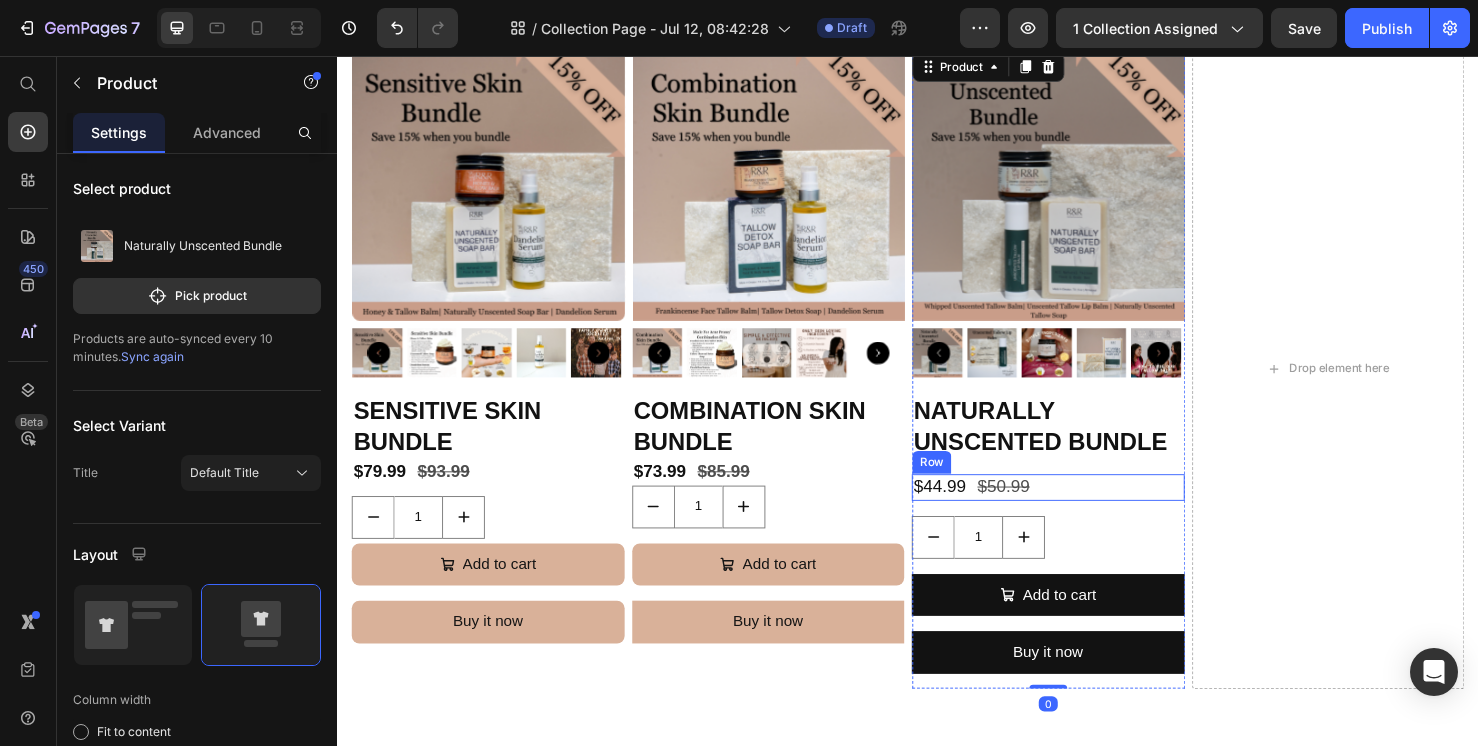 click on "$44.99 Product Price $50.99 Product Price Row" at bounding box center (1084, 509) 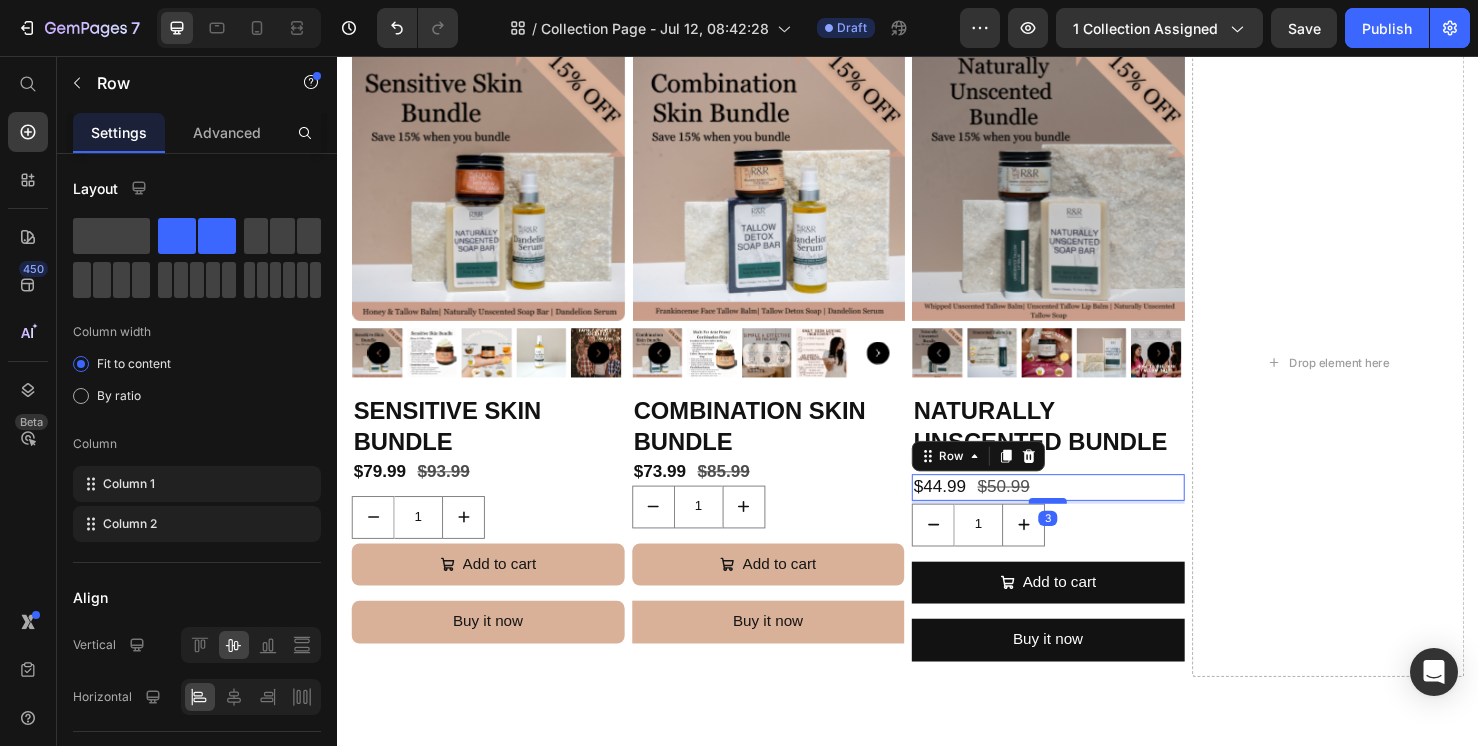 drag, startPoint x: 1075, startPoint y: 338, endPoint x: 1073, endPoint y: 325, distance: 13.152946 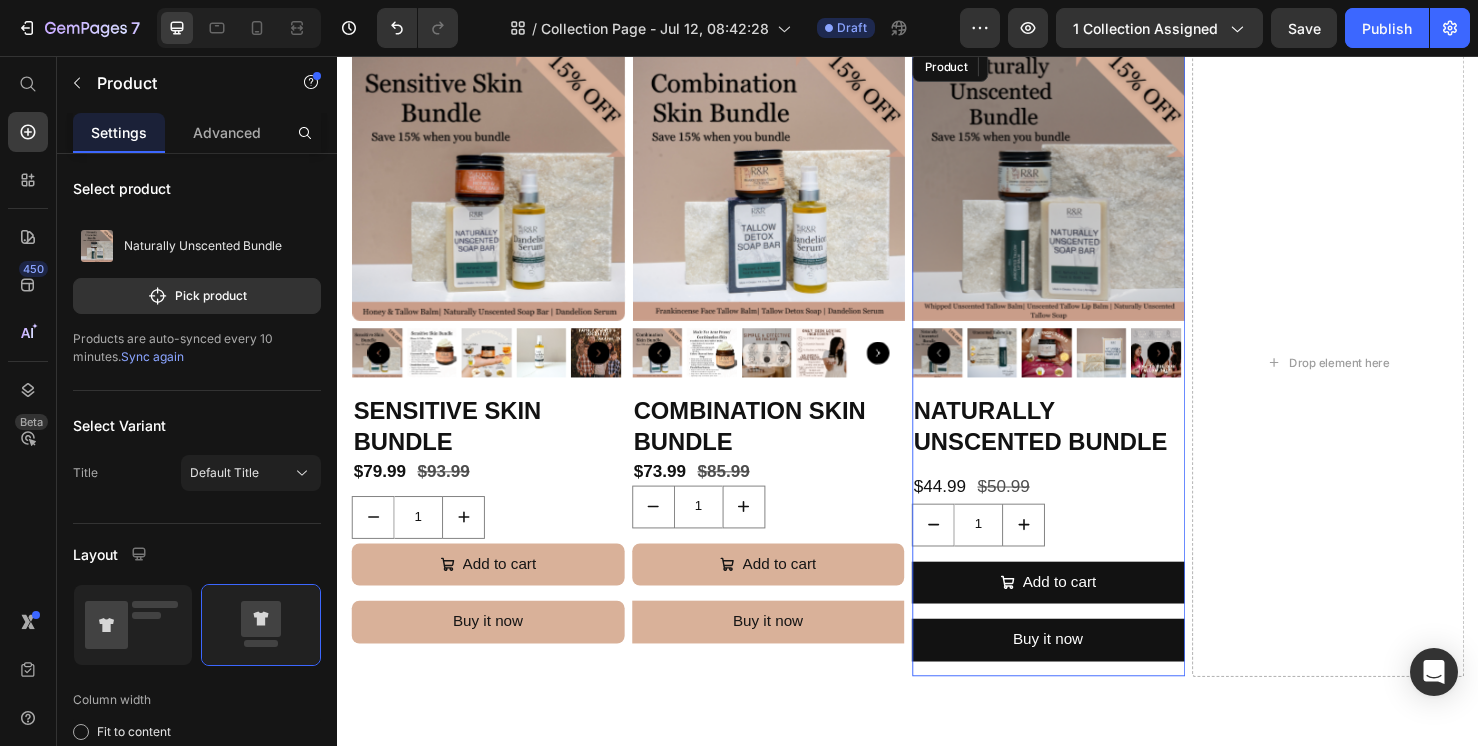 click on "Naturally Unscented Bundle Product Title $44.99 Product Price $50.99 Product Price Row   3 1 Product Quantity
Add to cart Add to Cart Buy it now Dynamic Checkout" at bounding box center [1084, 560] 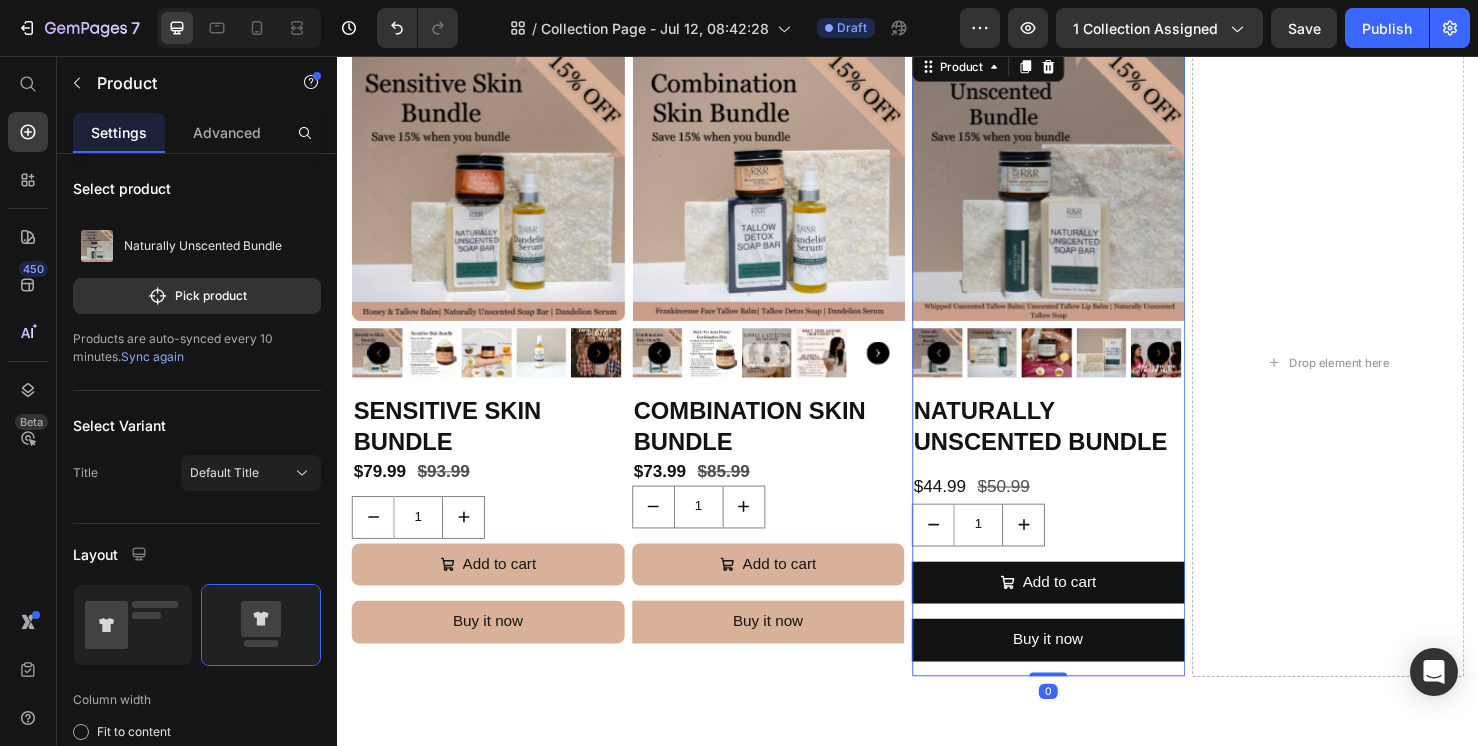 click on "Naturally Unscented Bundle Product Title $44.99 Product Price $50.99 Product Price Row 1 Product Quantity
Add to cart Add to Cart Buy it now Dynamic Checkout" at bounding box center [1084, 560] 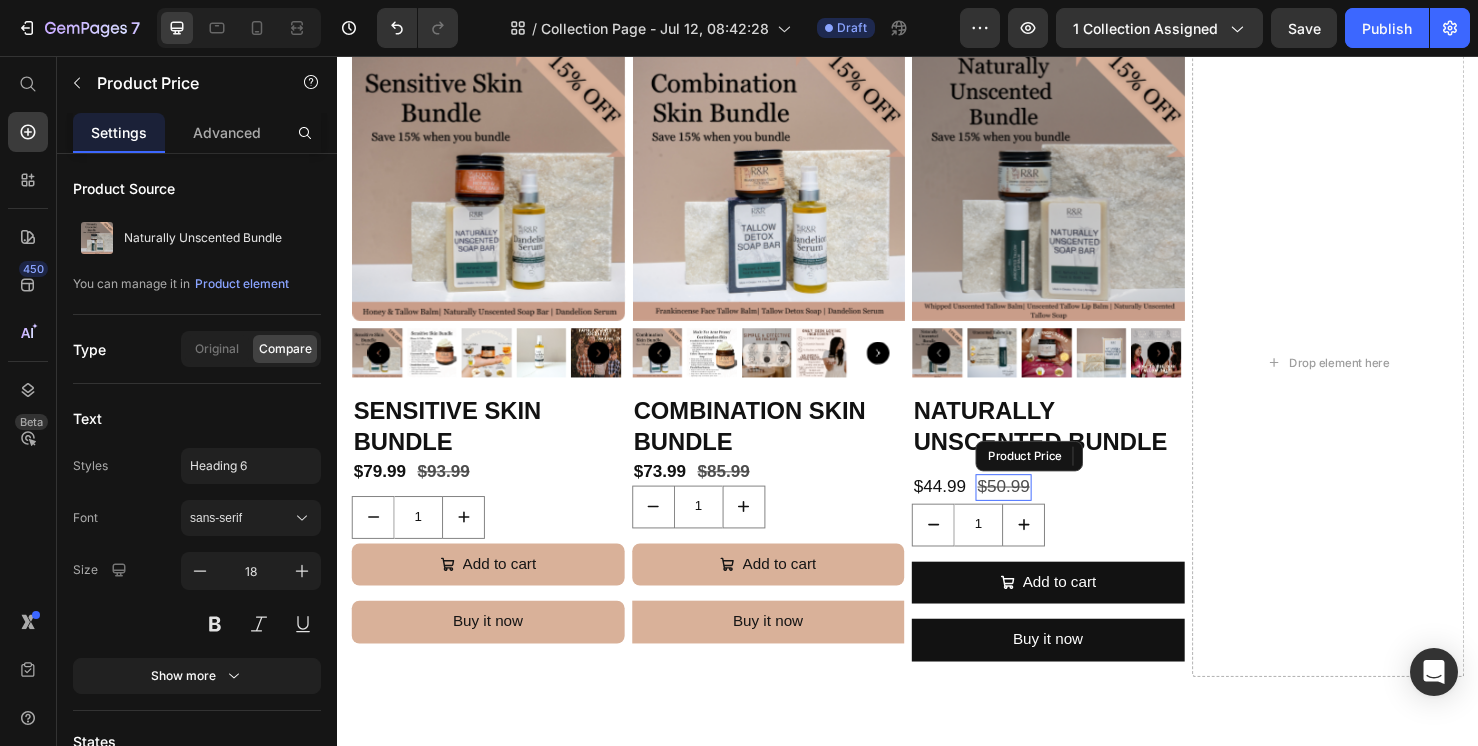 click on "$50.99" at bounding box center (1037, 509) 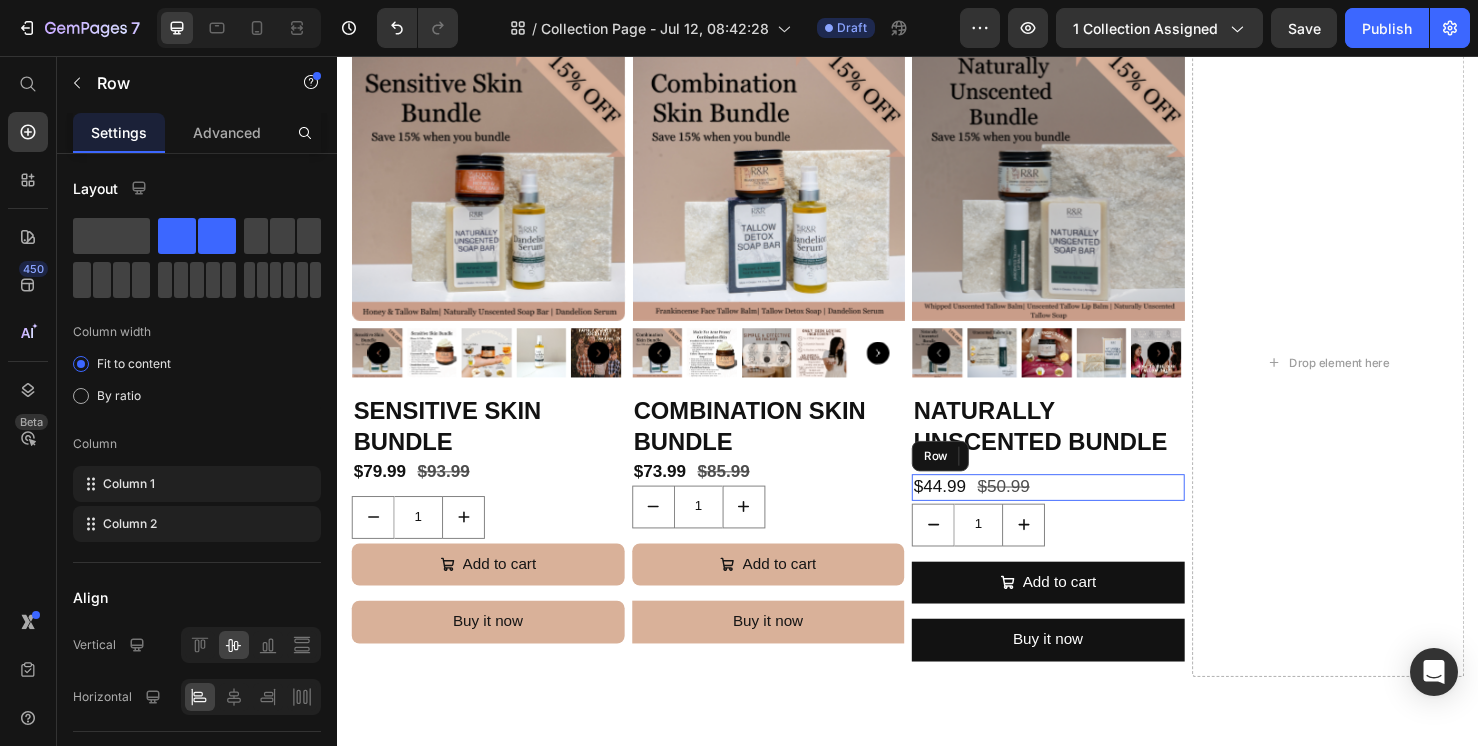 click on "$44.99 Product Price $50.99 Product Price   Edit content in Shopify 0 Row" at bounding box center (1084, 509) 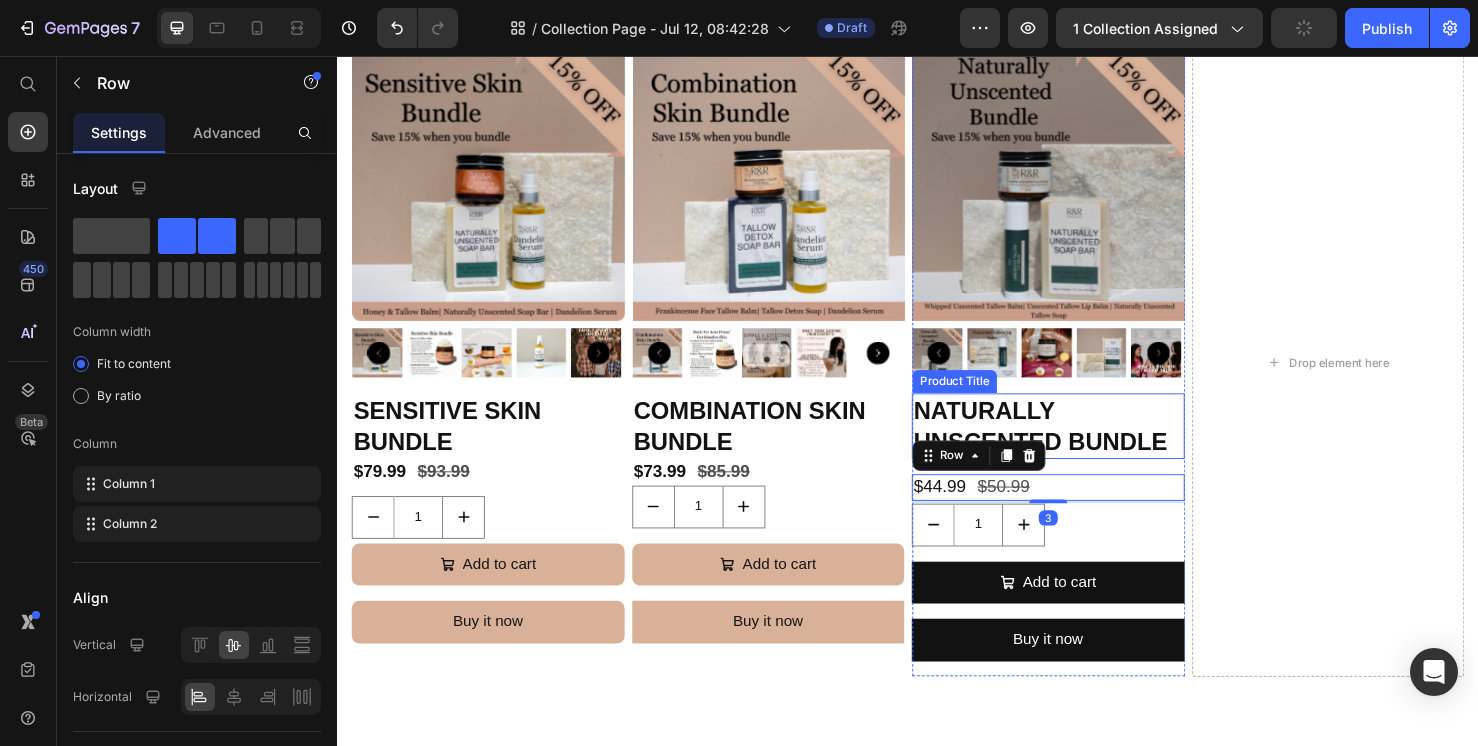 click on "Naturally Unscented Bundle" at bounding box center [1084, 445] 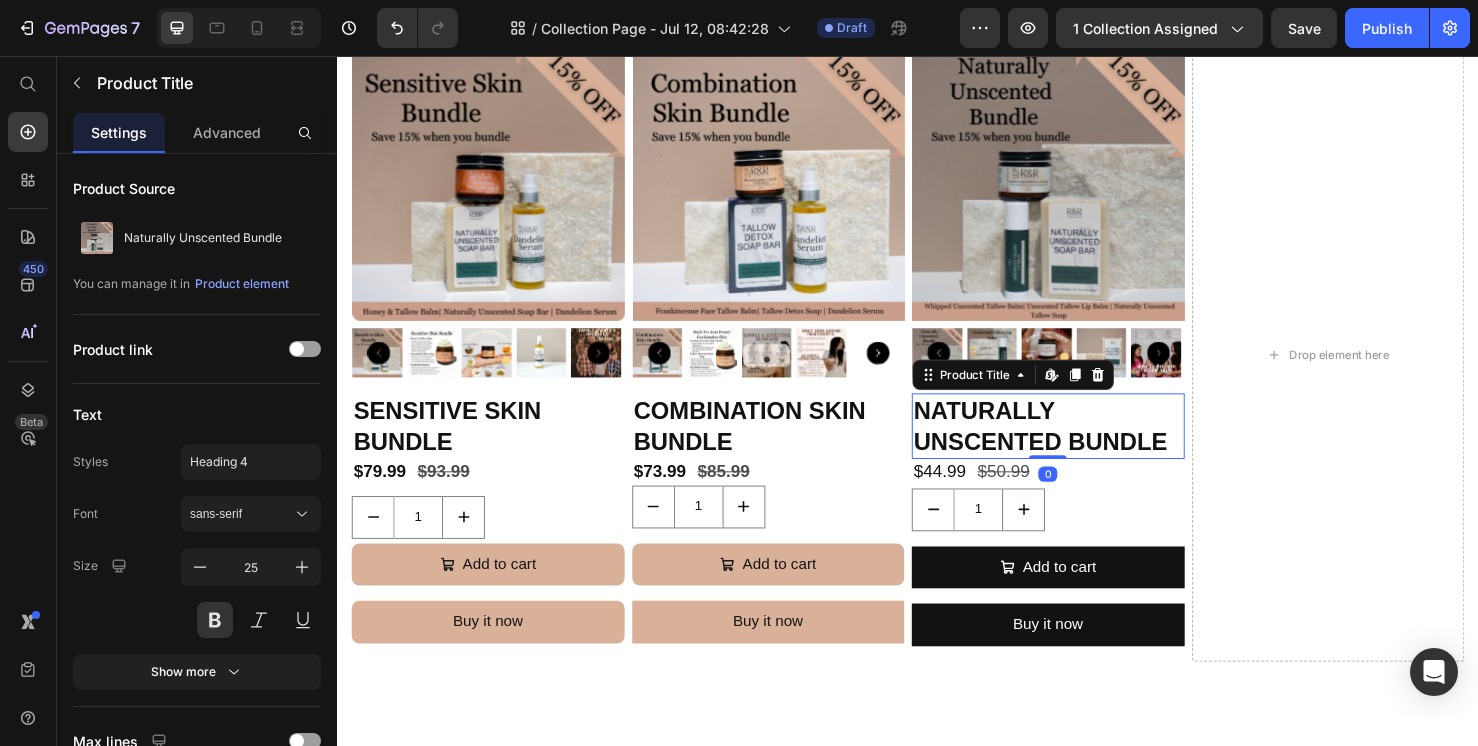 drag, startPoint x: 1080, startPoint y: 293, endPoint x: 1082, endPoint y: 269, distance: 24.083189 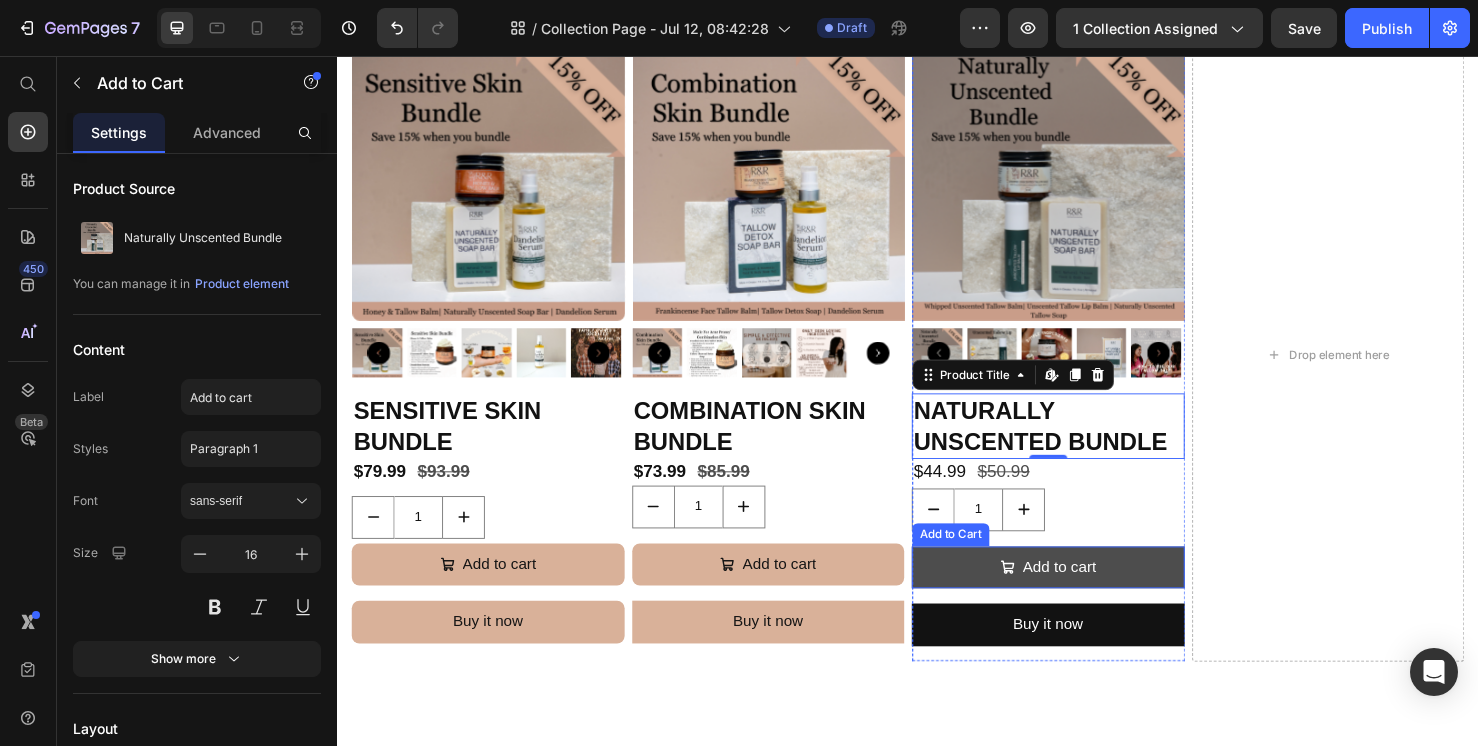 click on "Add to cart" at bounding box center (1084, 594) 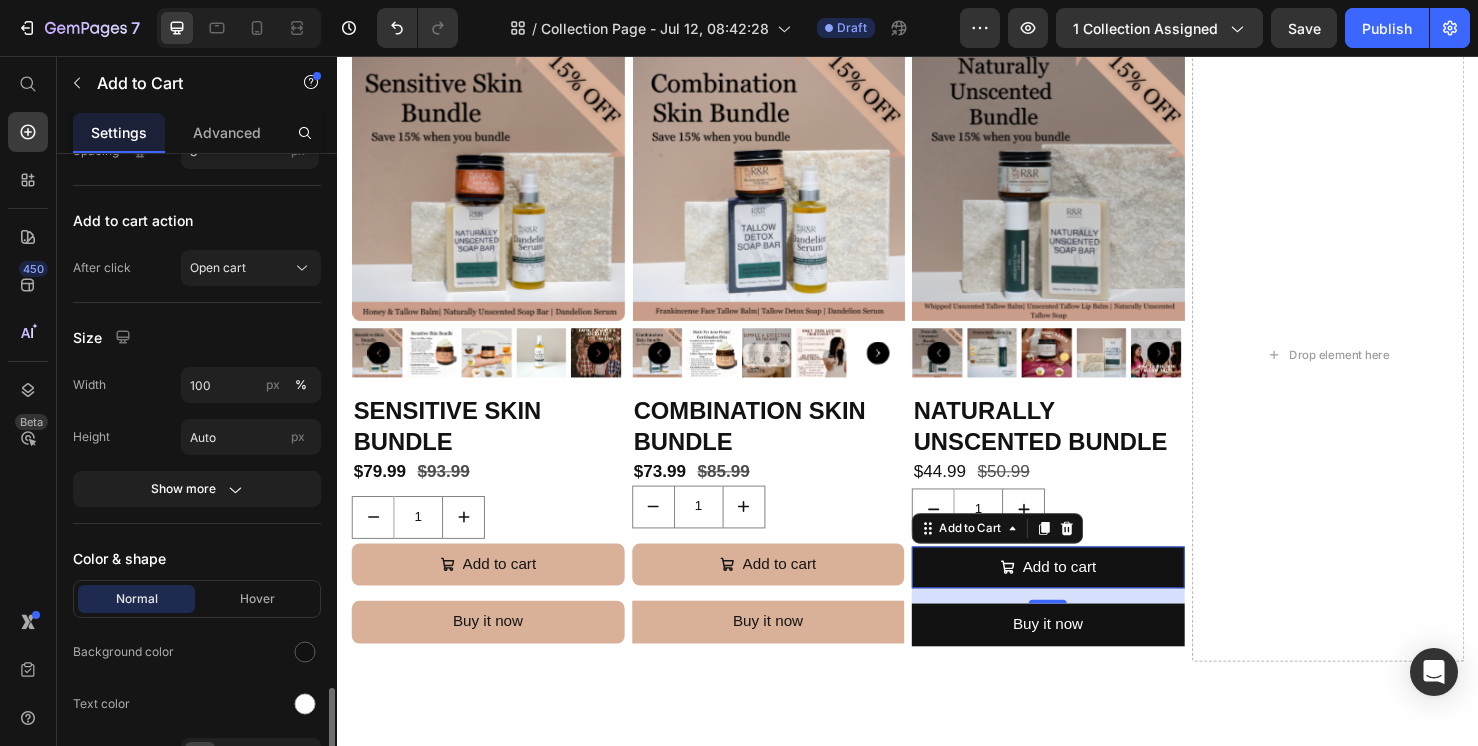 scroll, scrollTop: 1242, scrollLeft: 0, axis: vertical 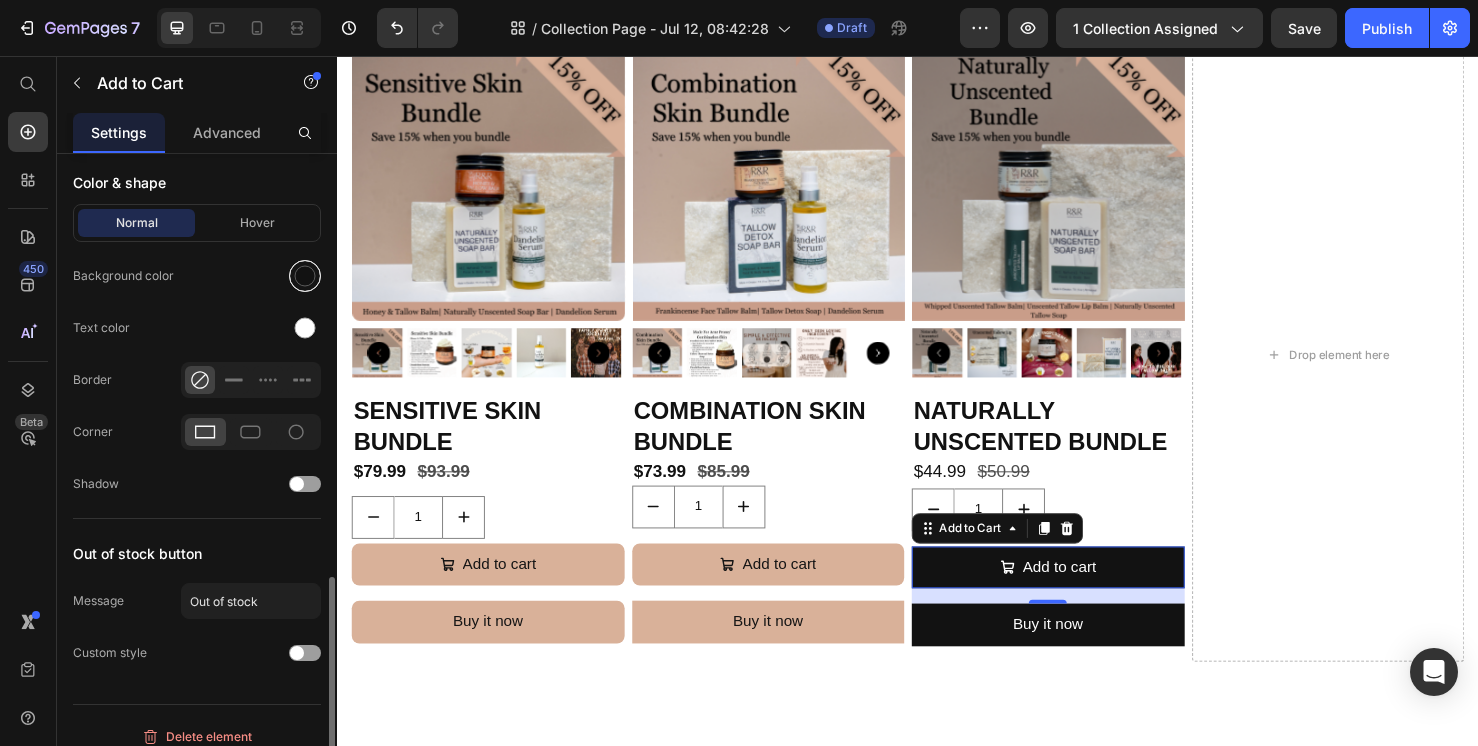 click at bounding box center (305, 276) 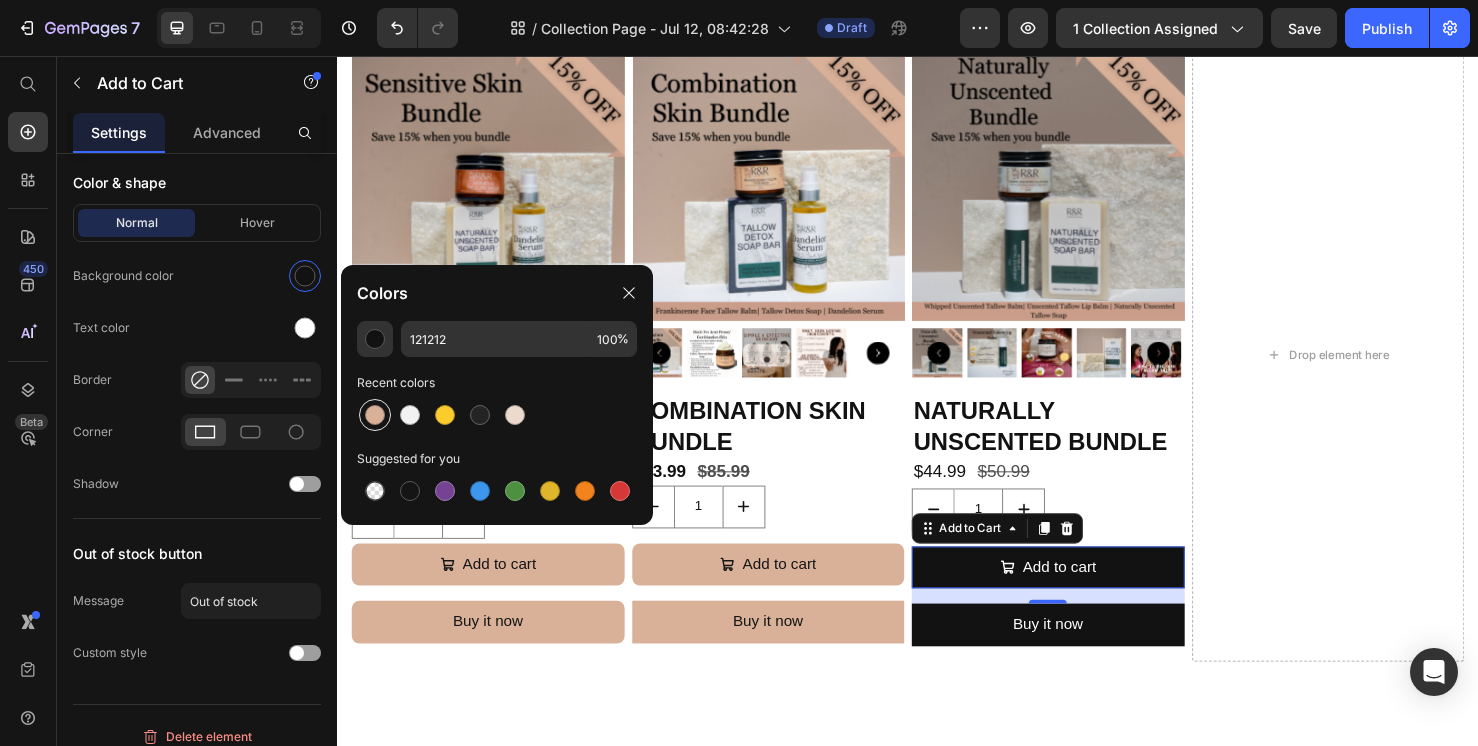 click at bounding box center (375, 415) 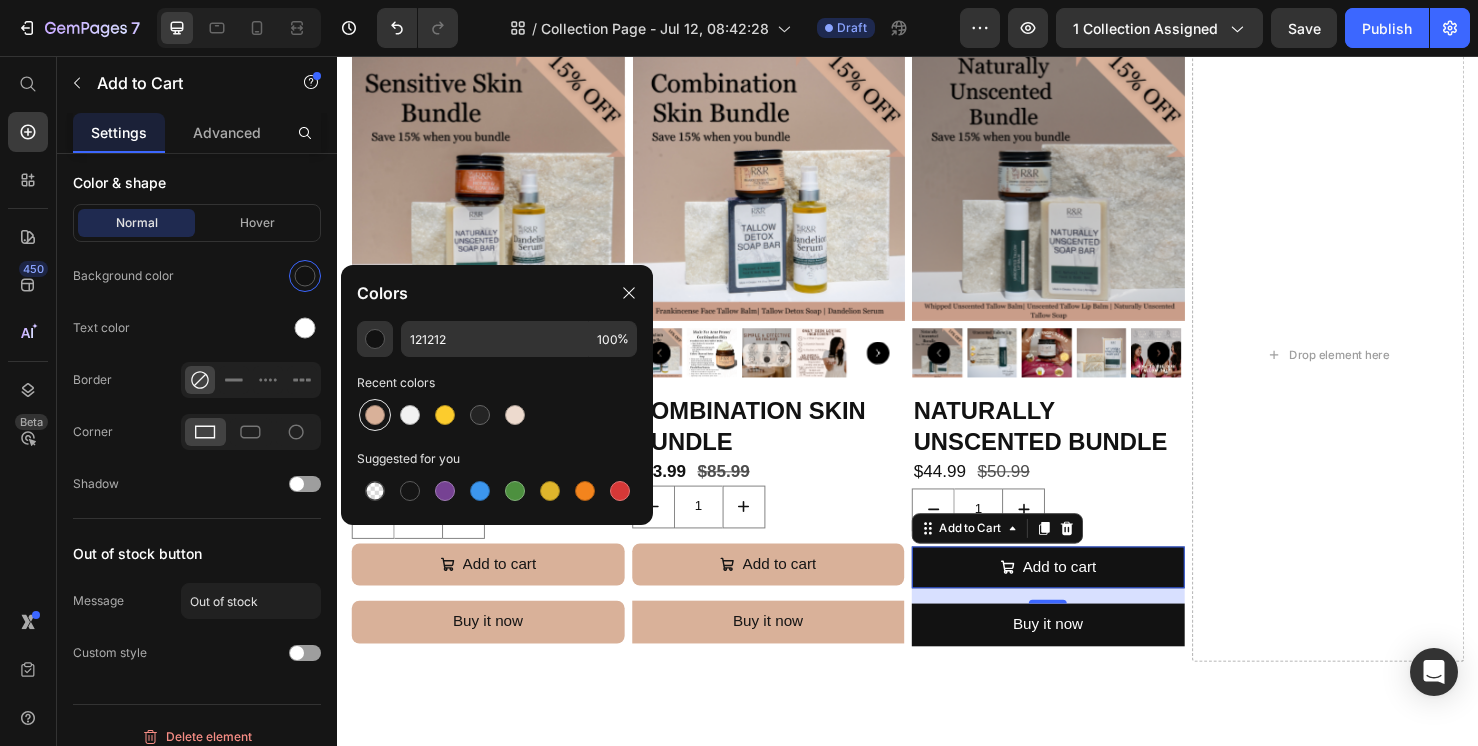 type on "D9B199" 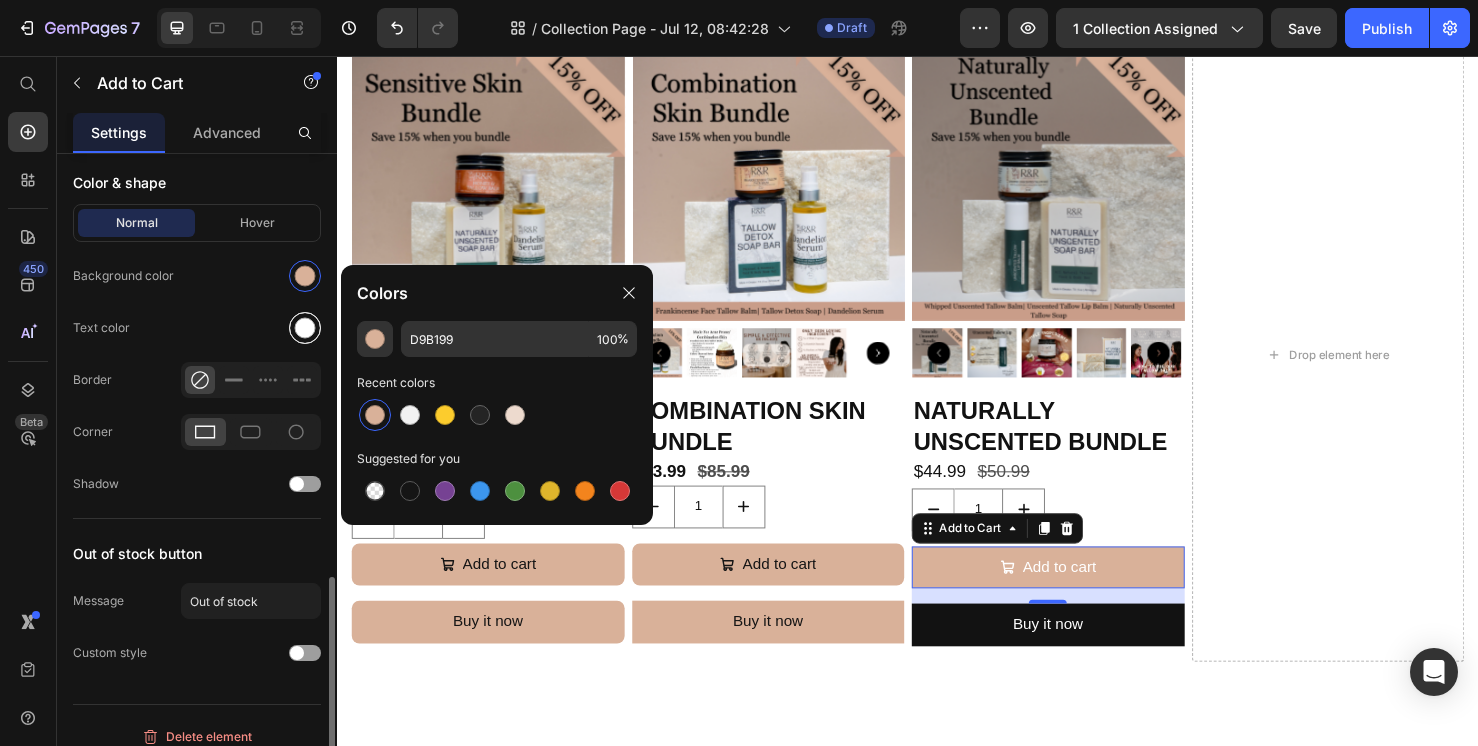 click at bounding box center [305, 328] 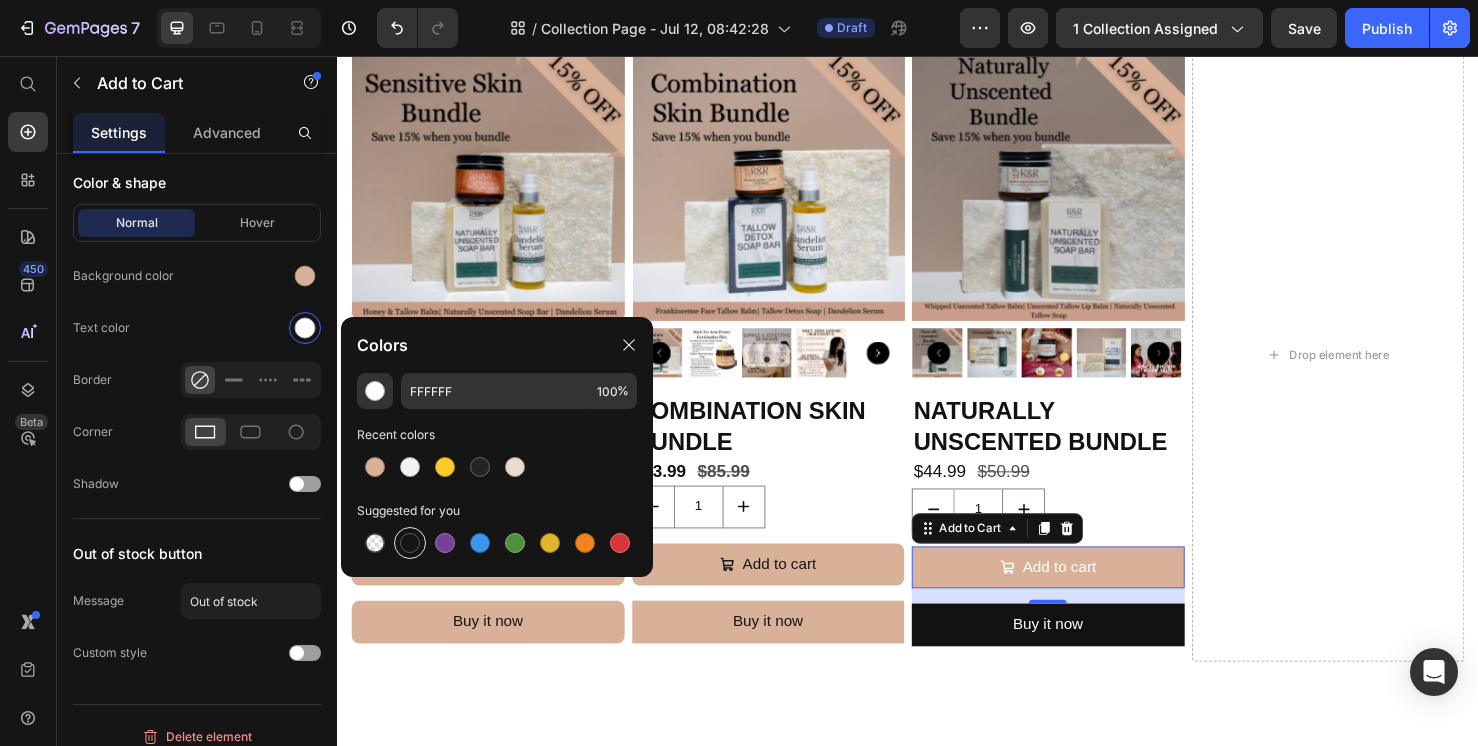 click at bounding box center [410, 543] 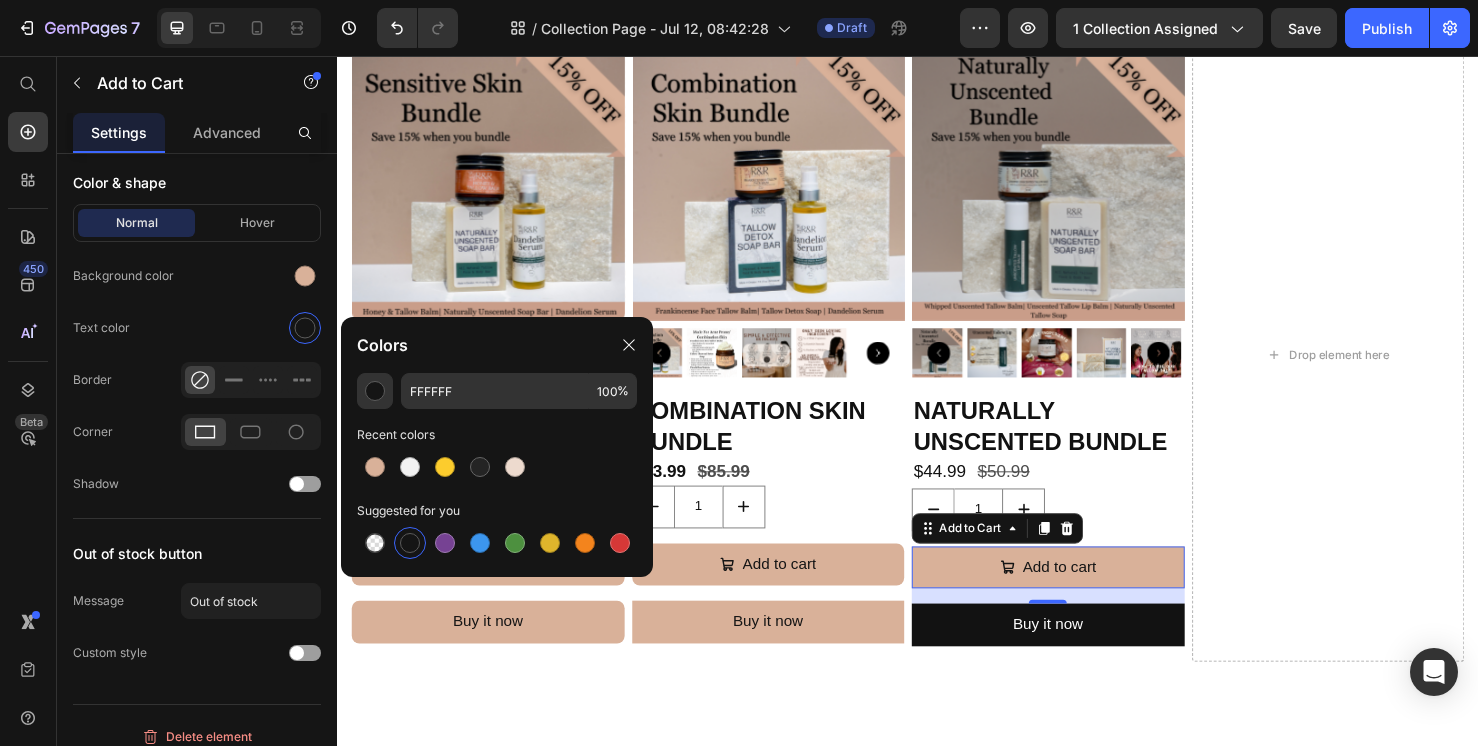 type on "151515" 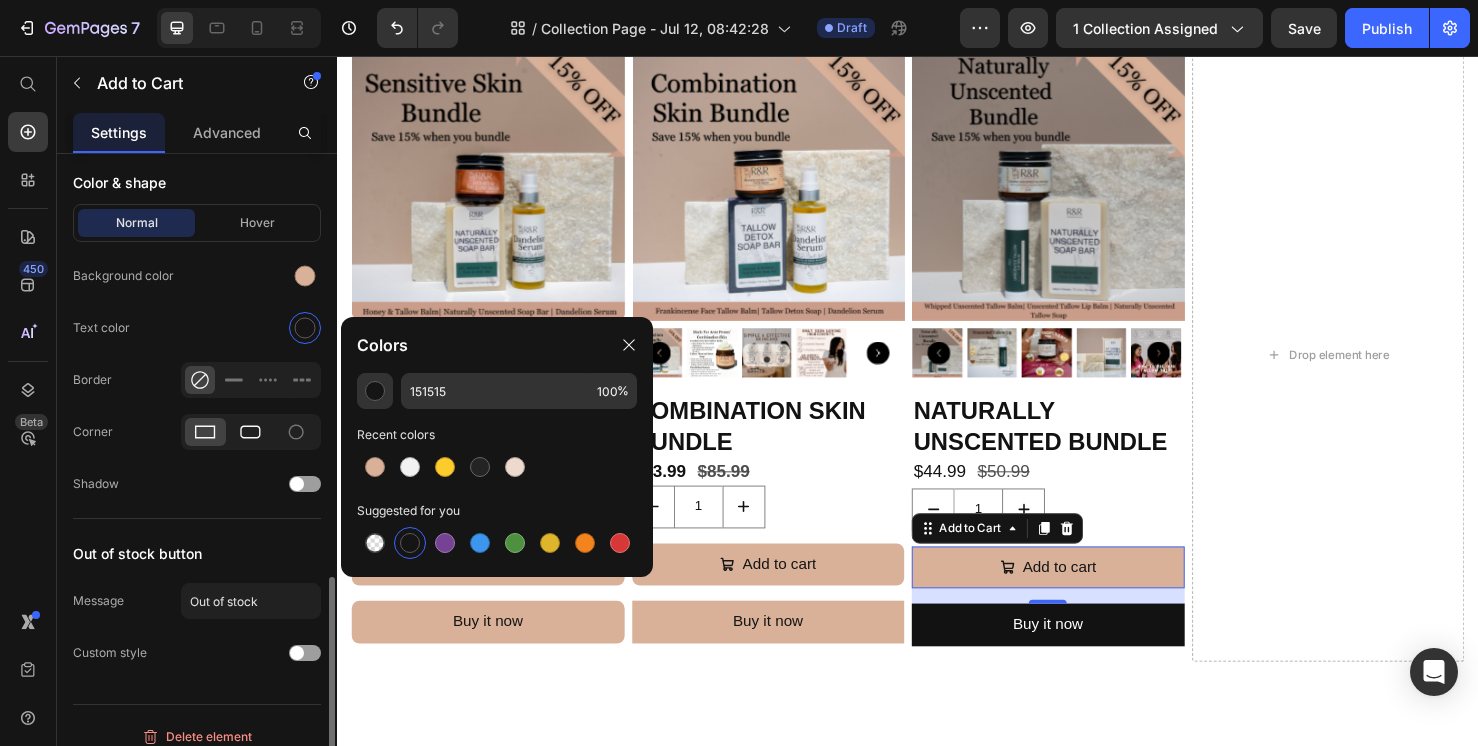 click 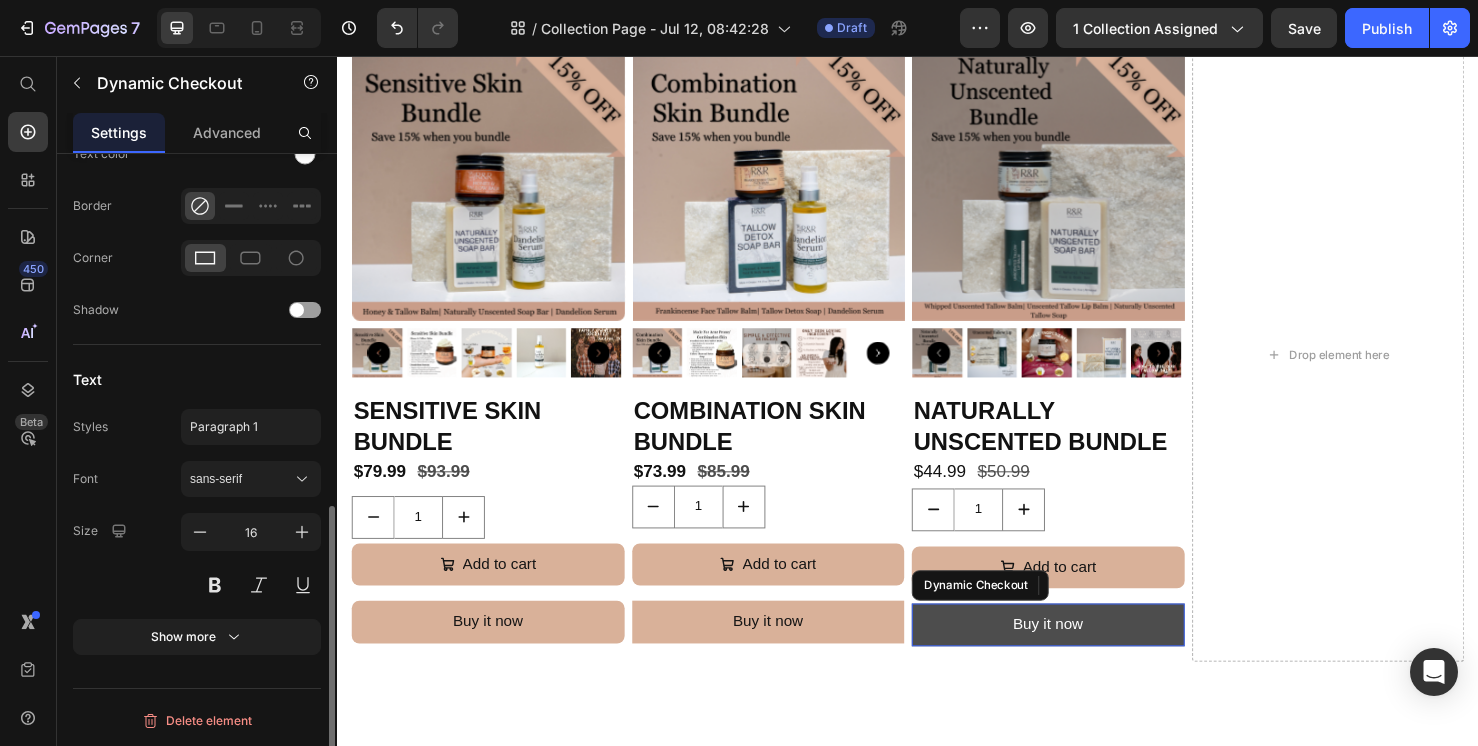 click on "Buy it now" at bounding box center [1084, 654] 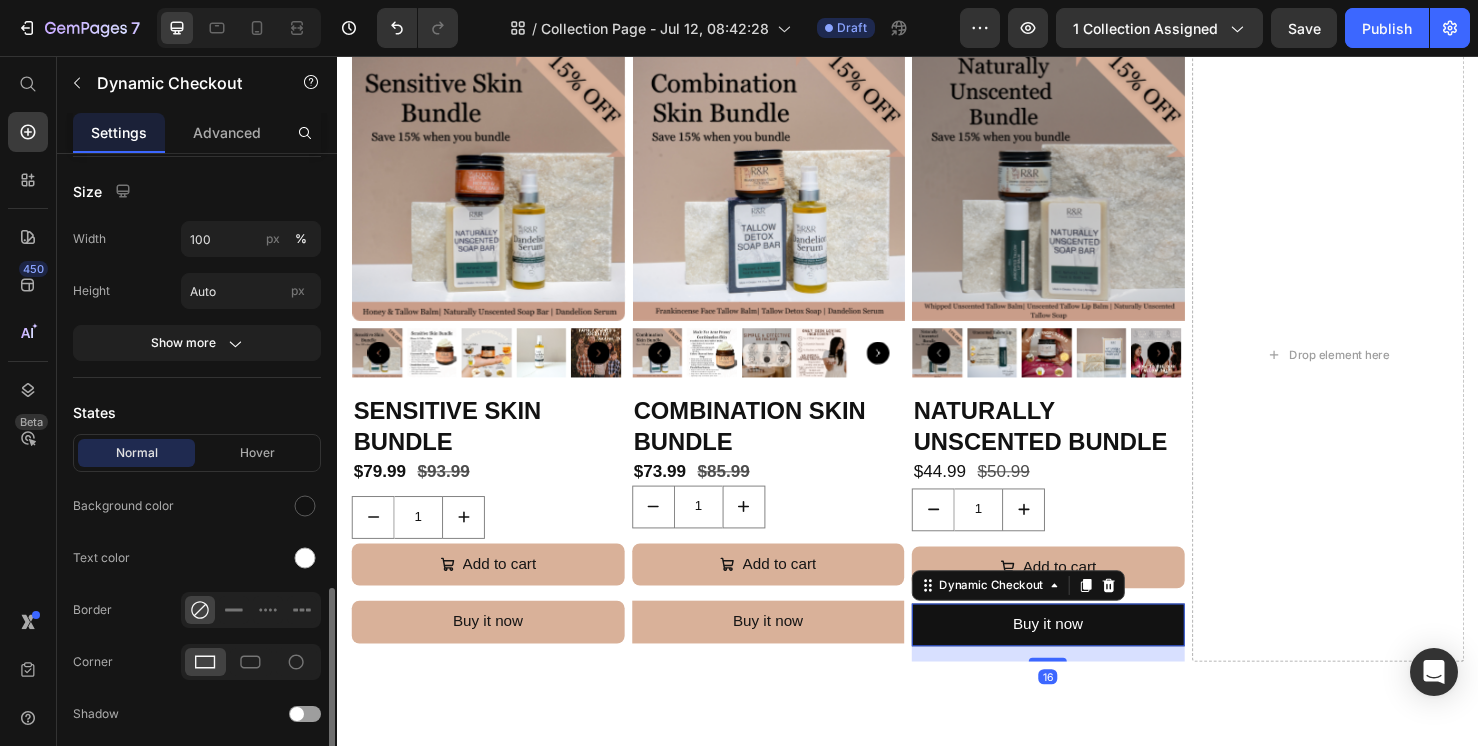 scroll, scrollTop: 546, scrollLeft: 0, axis: vertical 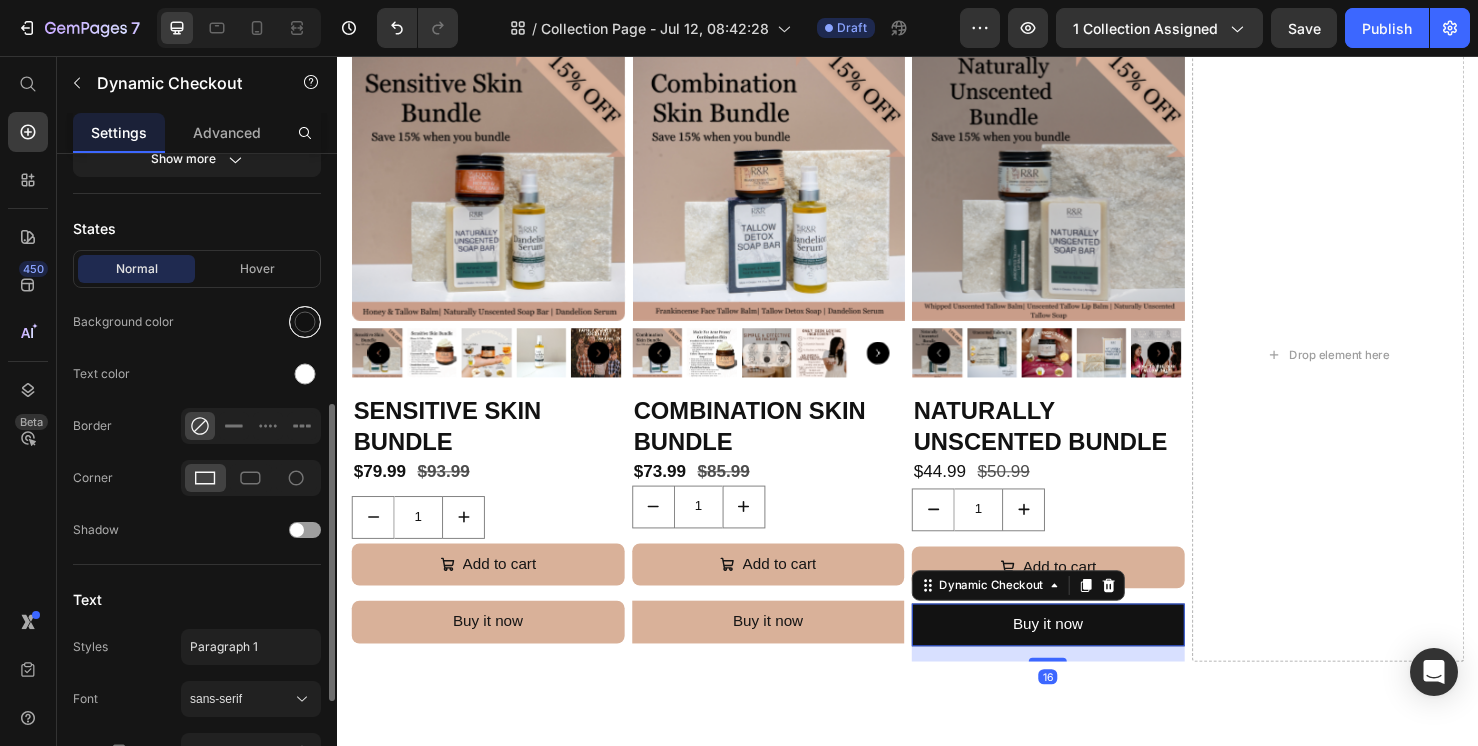 click at bounding box center [305, 322] 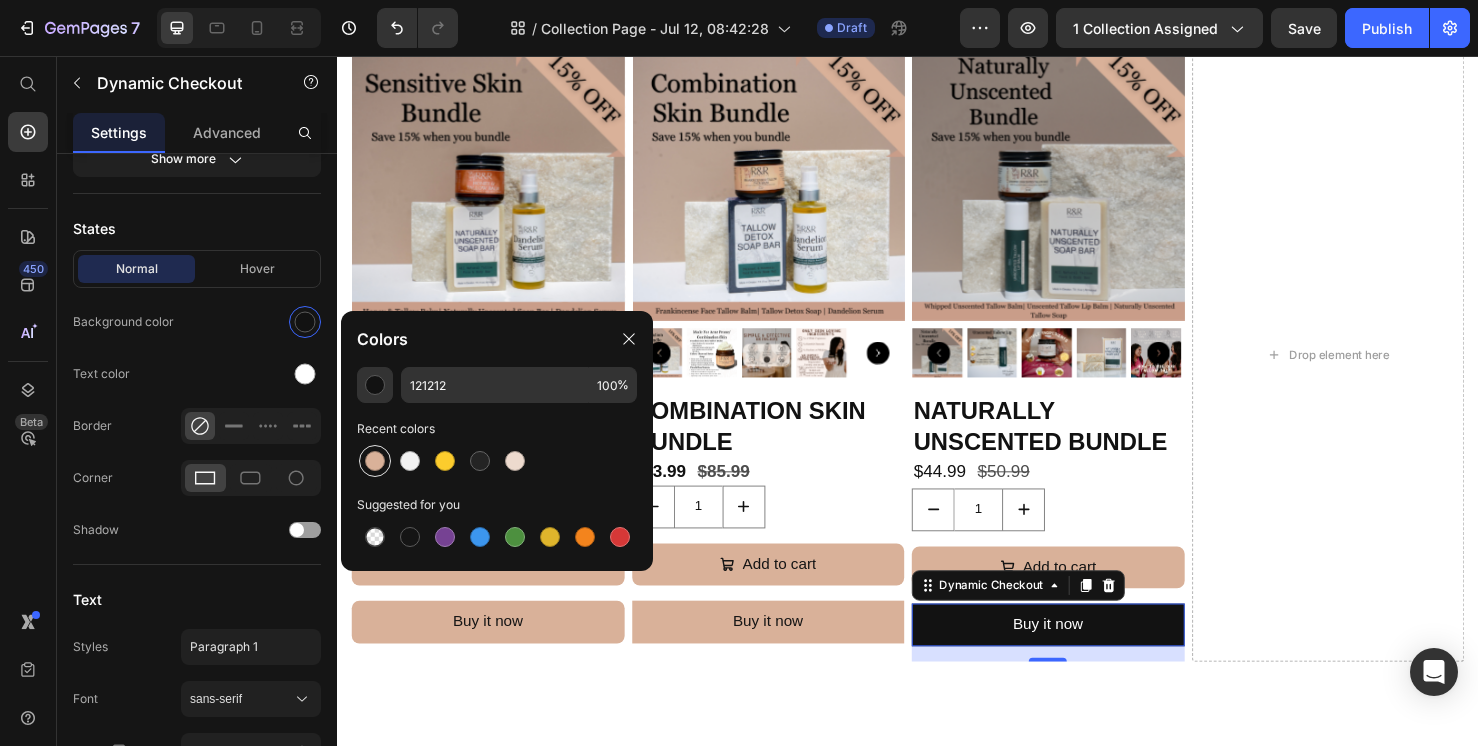 click at bounding box center [375, 461] 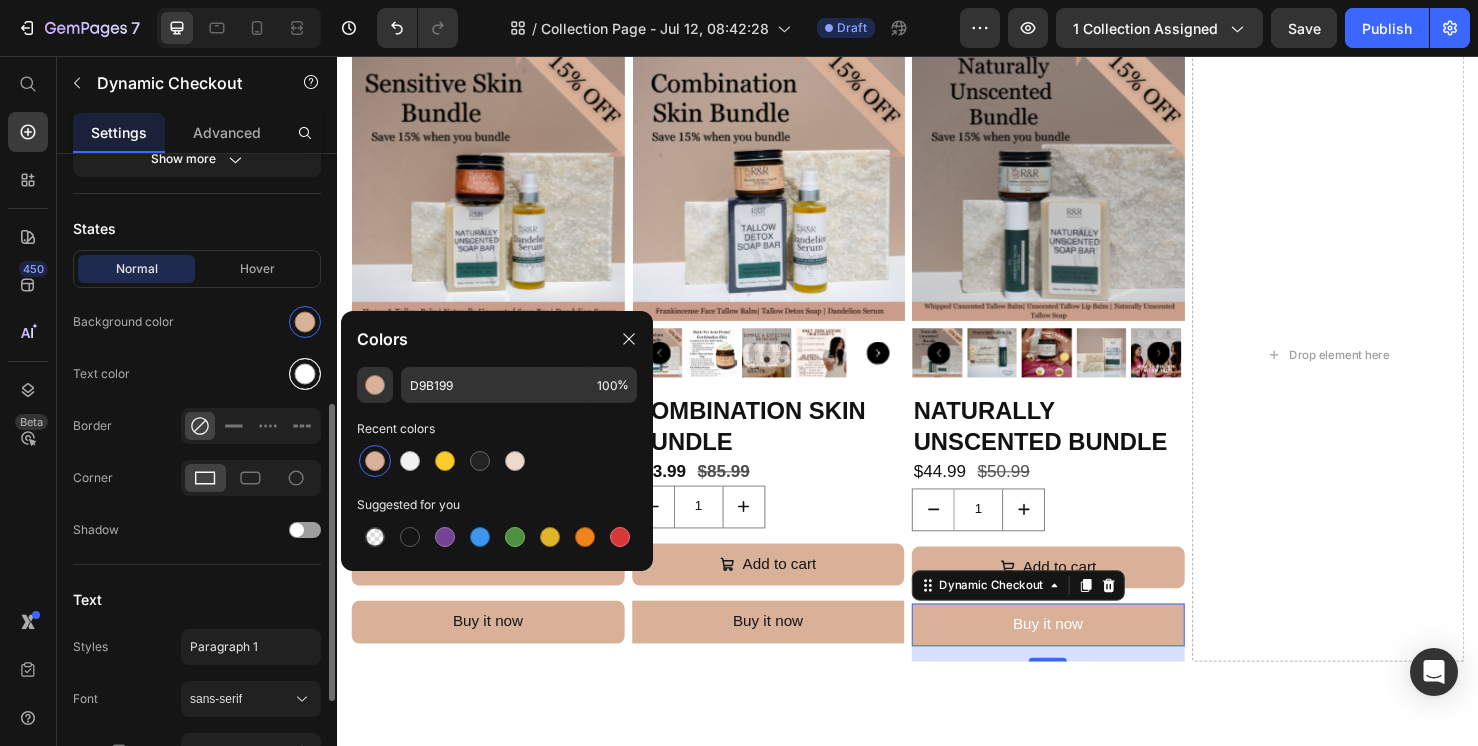 click at bounding box center (305, 374) 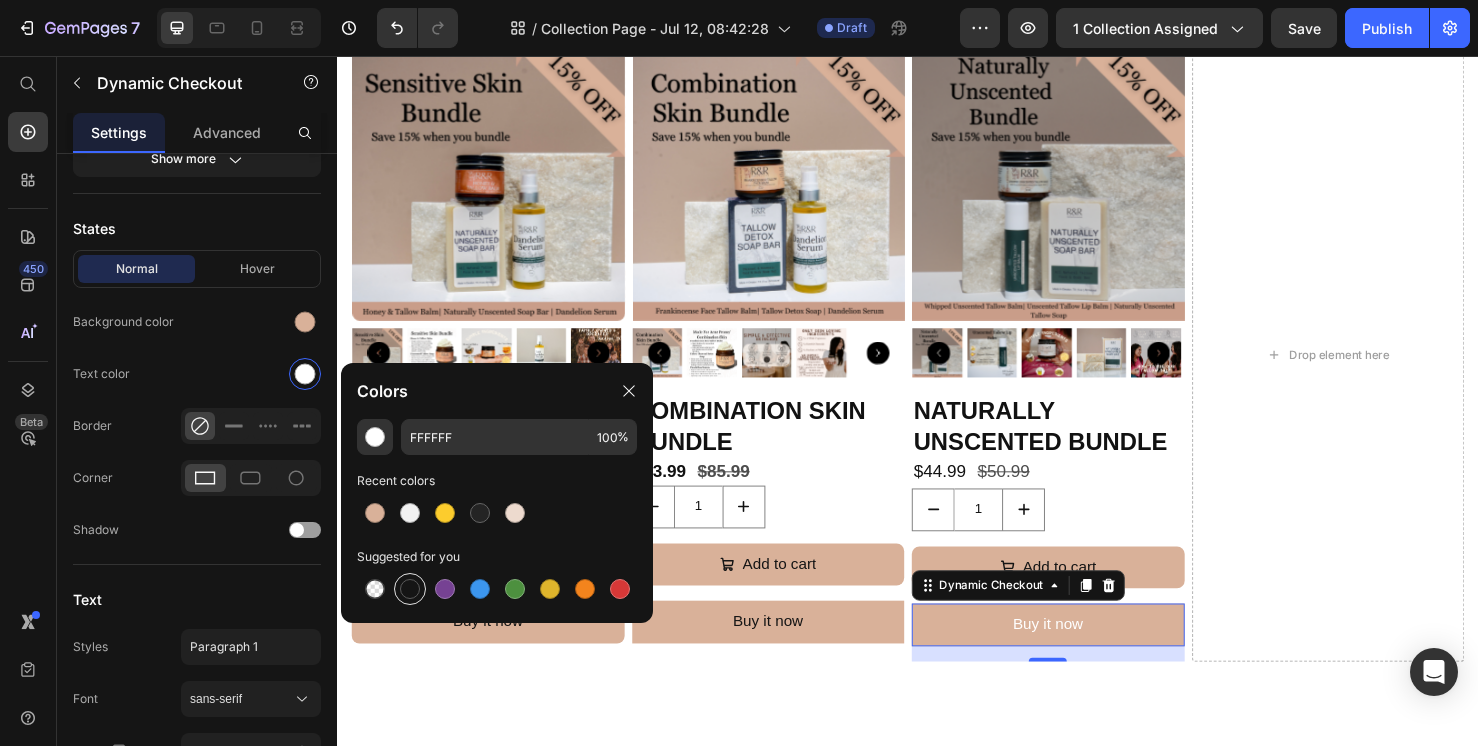 click at bounding box center [410, 589] 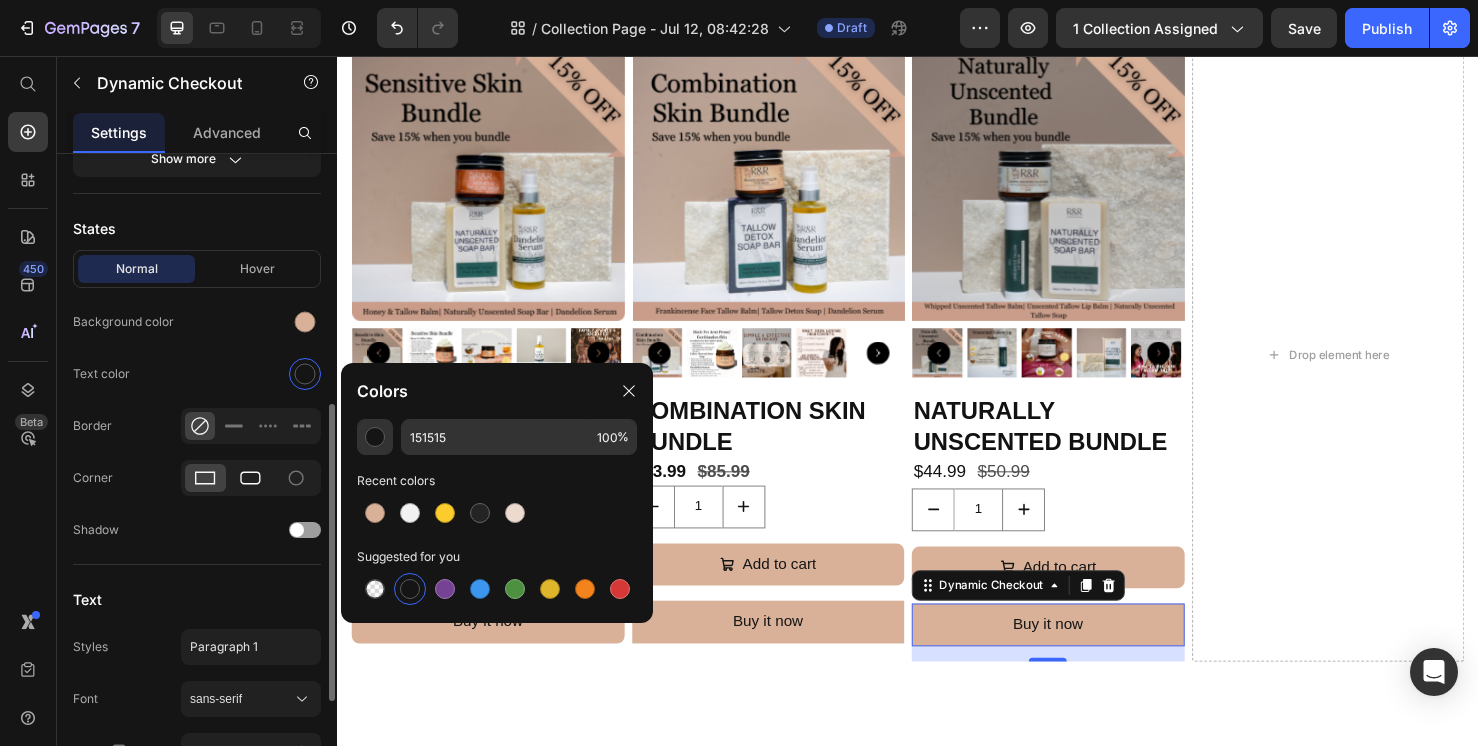 click 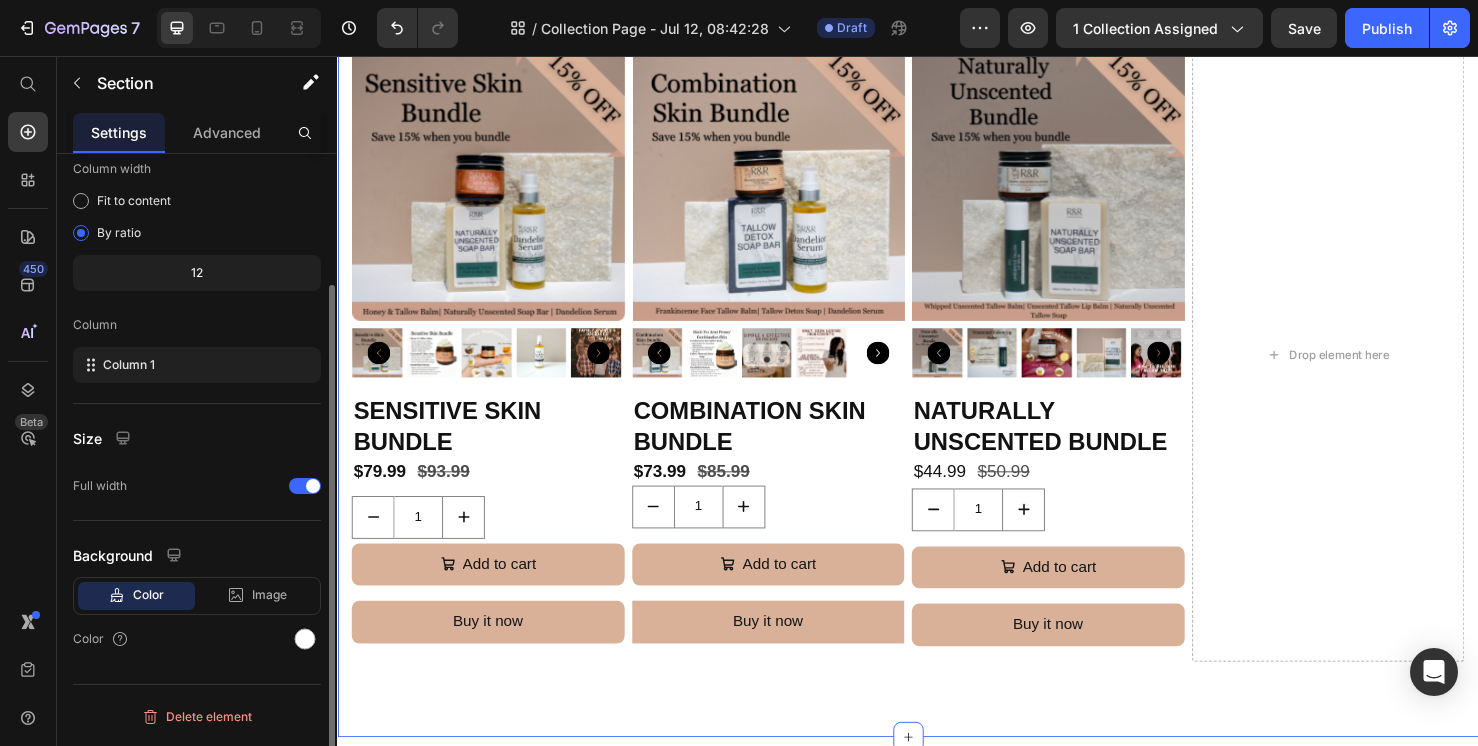click on "Shop All Products Heading Row
Product Images Sensitive Skin Bundle Product Title $79.99 Product Price $93.99 Product Price Row 1 Product Quantity
Add to cart Add to Cart Buy it now Dynamic Checkout Product
Product Images Combination Skin Bundle Product Title $73.99 Product Price $85.99 Product Price Row 1 Product Quantity
Add to cart Add to Cart Buy it now Dynamic Checkout Product
Product Images Naturally Unscented Bundle Product Title $44.99 Product Price $50.99 Product Price Row 1 Product Quantity
Add to cart Add to Cart Buy it now Dynamic Checkout   16 Product
Drop element here Row Section 3" at bounding box center [937, 354] 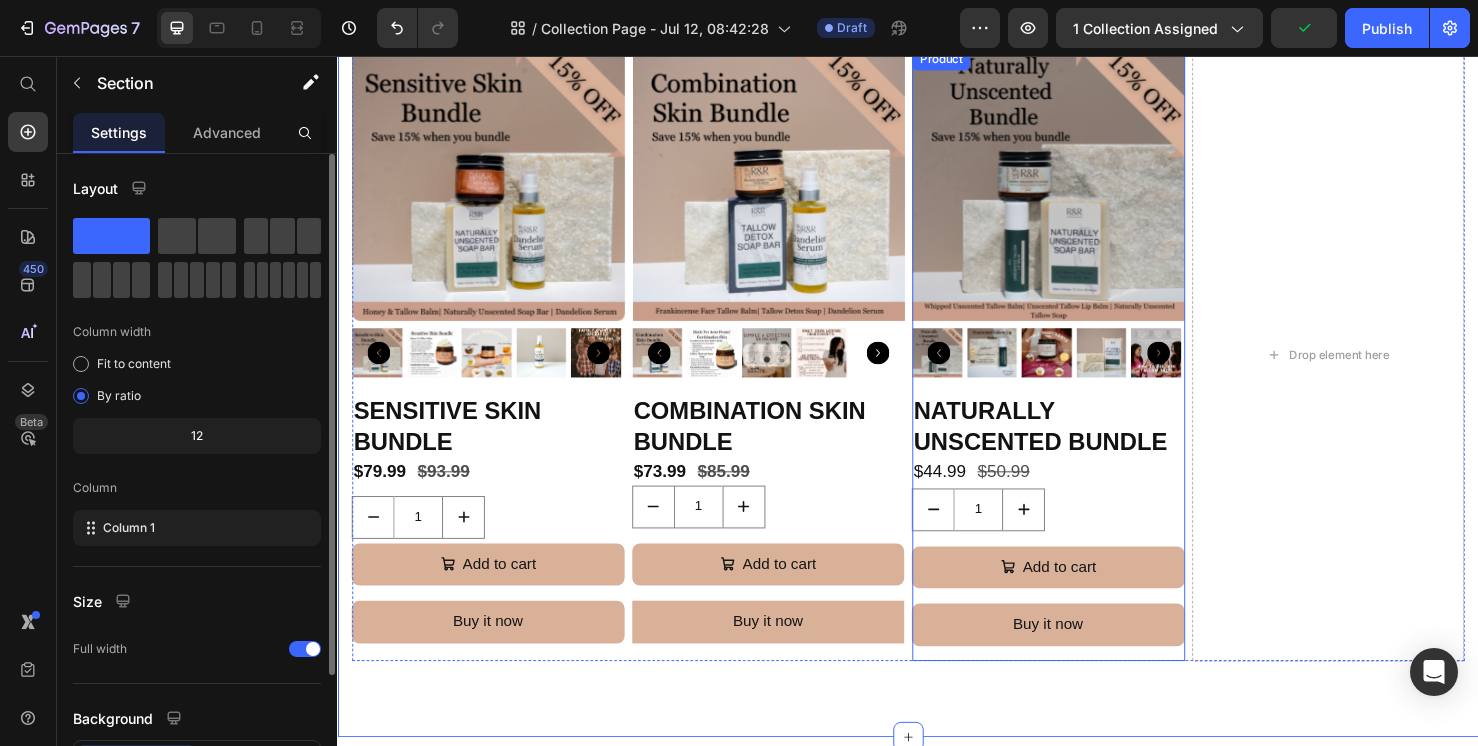 click on "Product Images" at bounding box center [1084, 229] 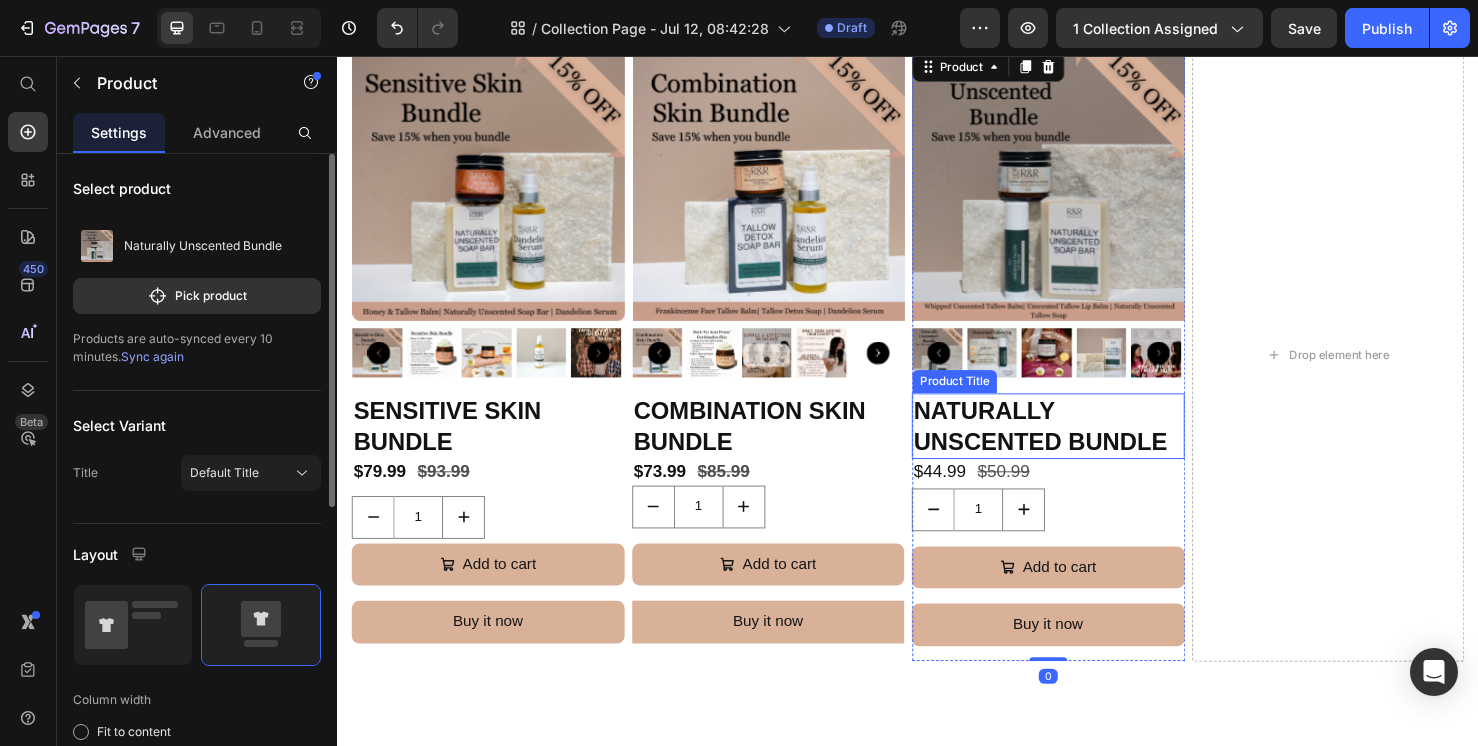 click on "Naturally Unscented Bundle" at bounding box center [1084, 445] 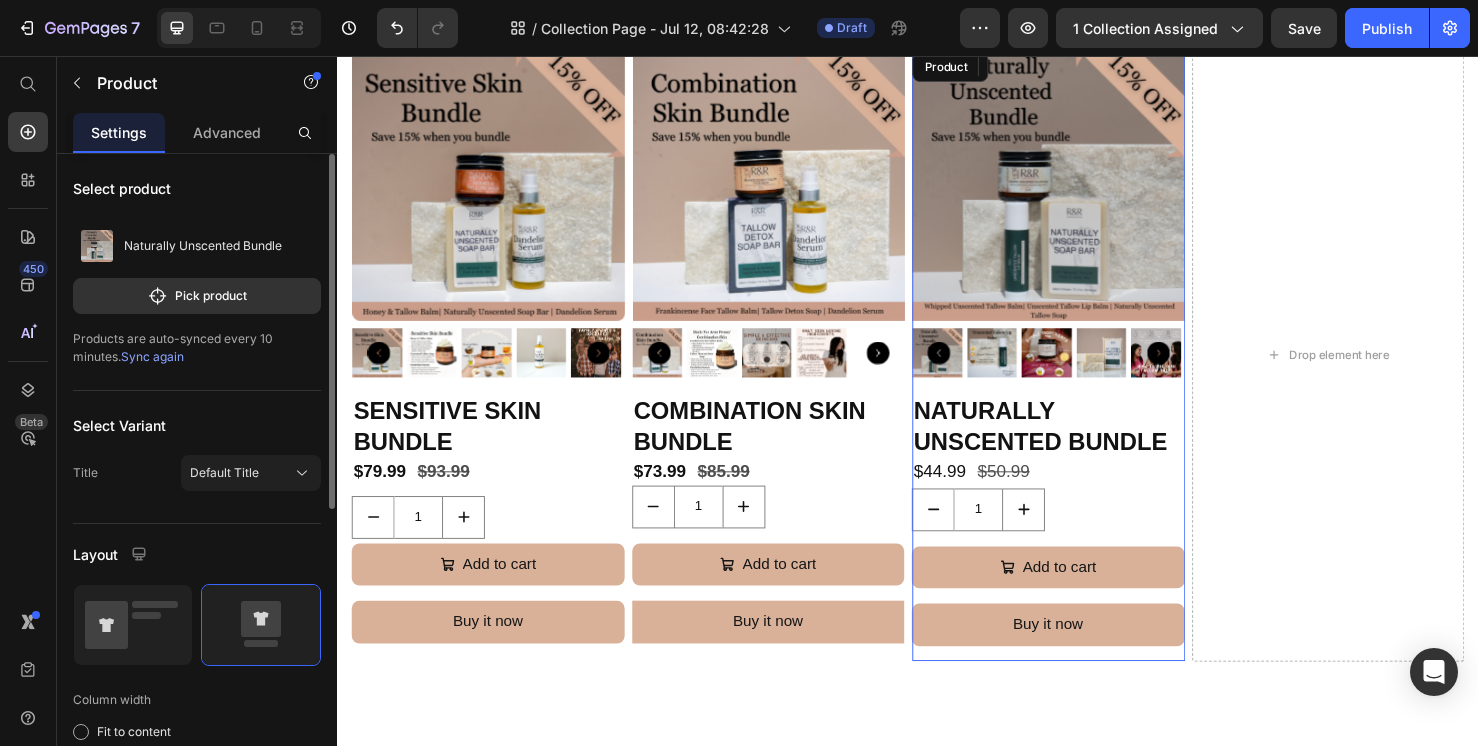 click on "Naturally Unscented Bundle Product Title   Edit content in Shopify 0 $44.99 Product Price $50.99 Product Price Row 1 Product Quantity
Add to cart Add to Cart Buy it now Dynamic Checkout" at bounding box center [1084, 552] 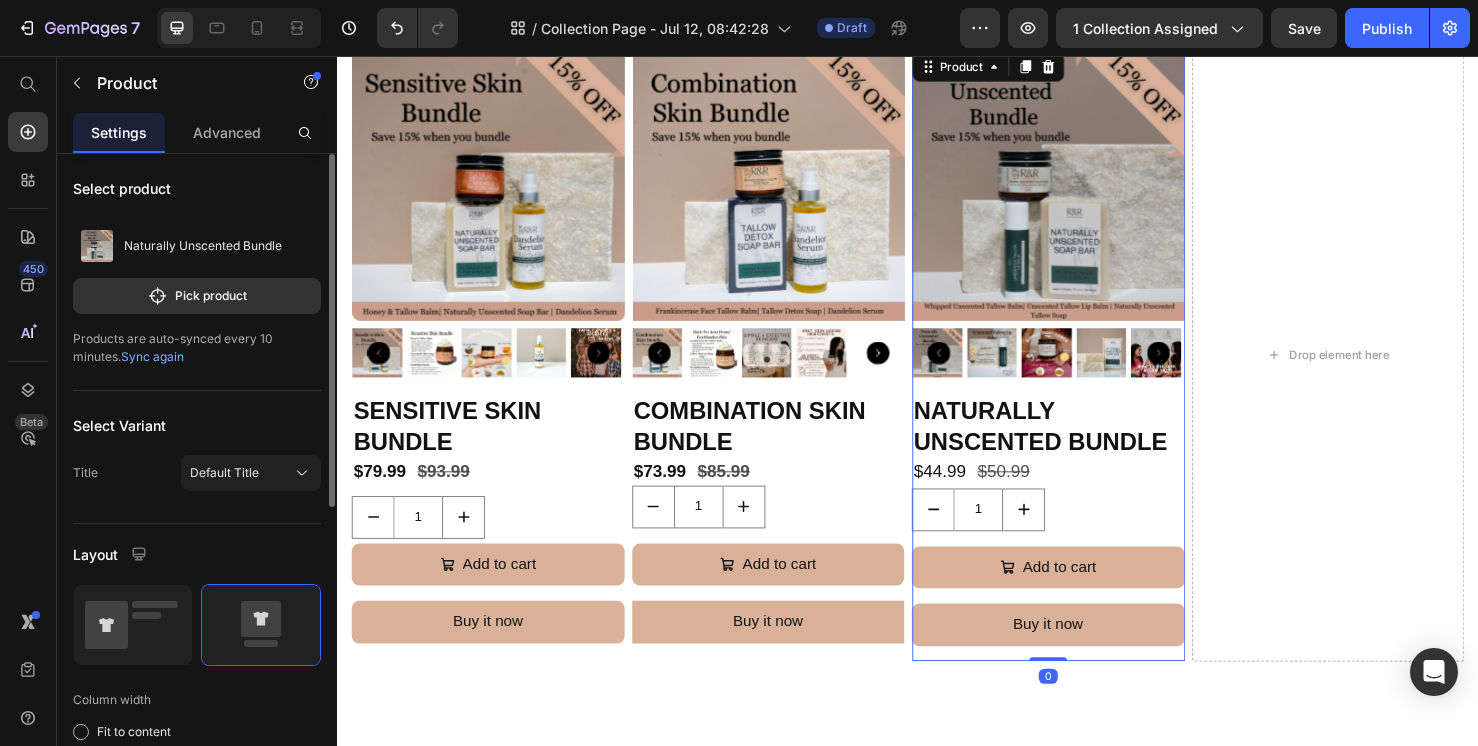 click on "Naturally Unscented Bundle Product Title $44.99 Product Price $50.99 Product Price Row 1 Product Quantity
Add to cart Add to Cart Buy it now Dynamic Checkout" at bounding box center [1084, 552] 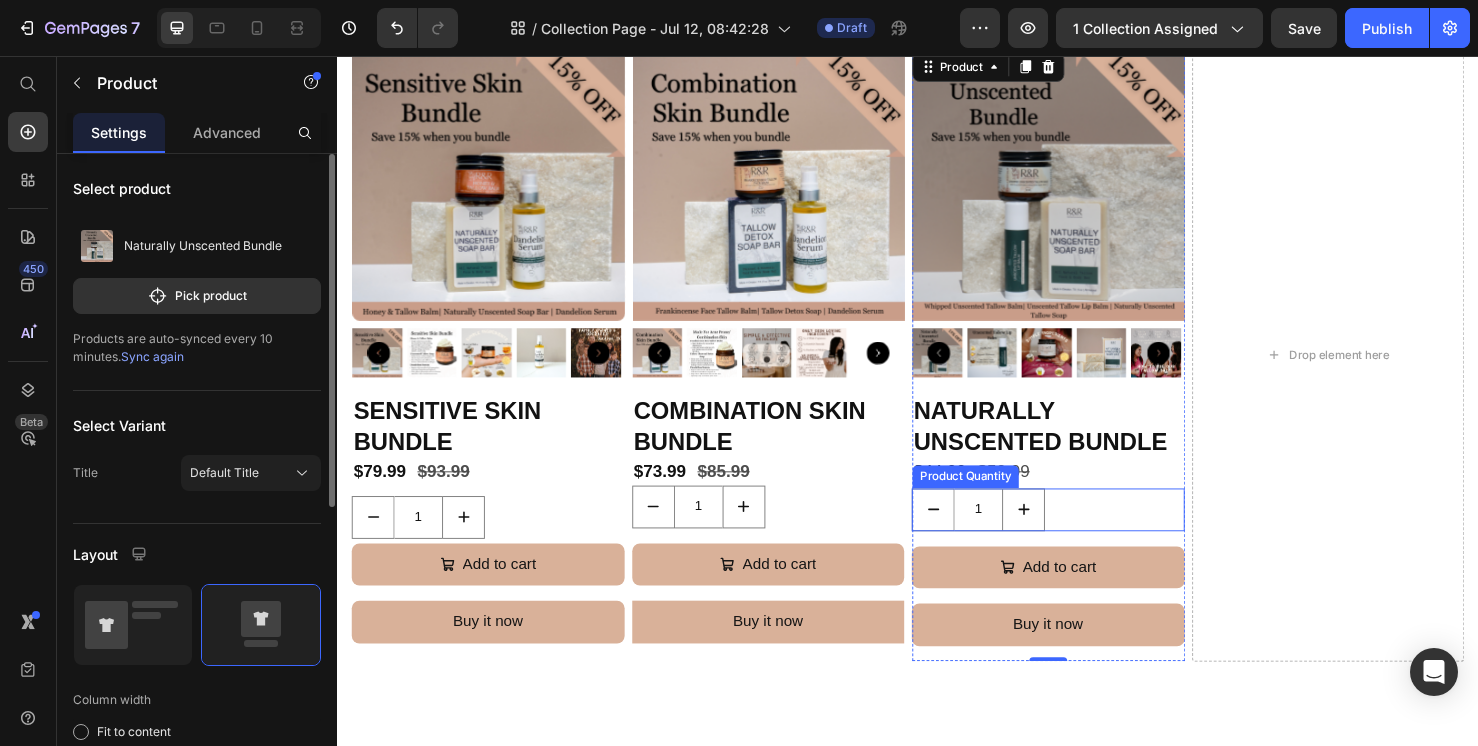 click on "1" at bounding box center [1084, 533] 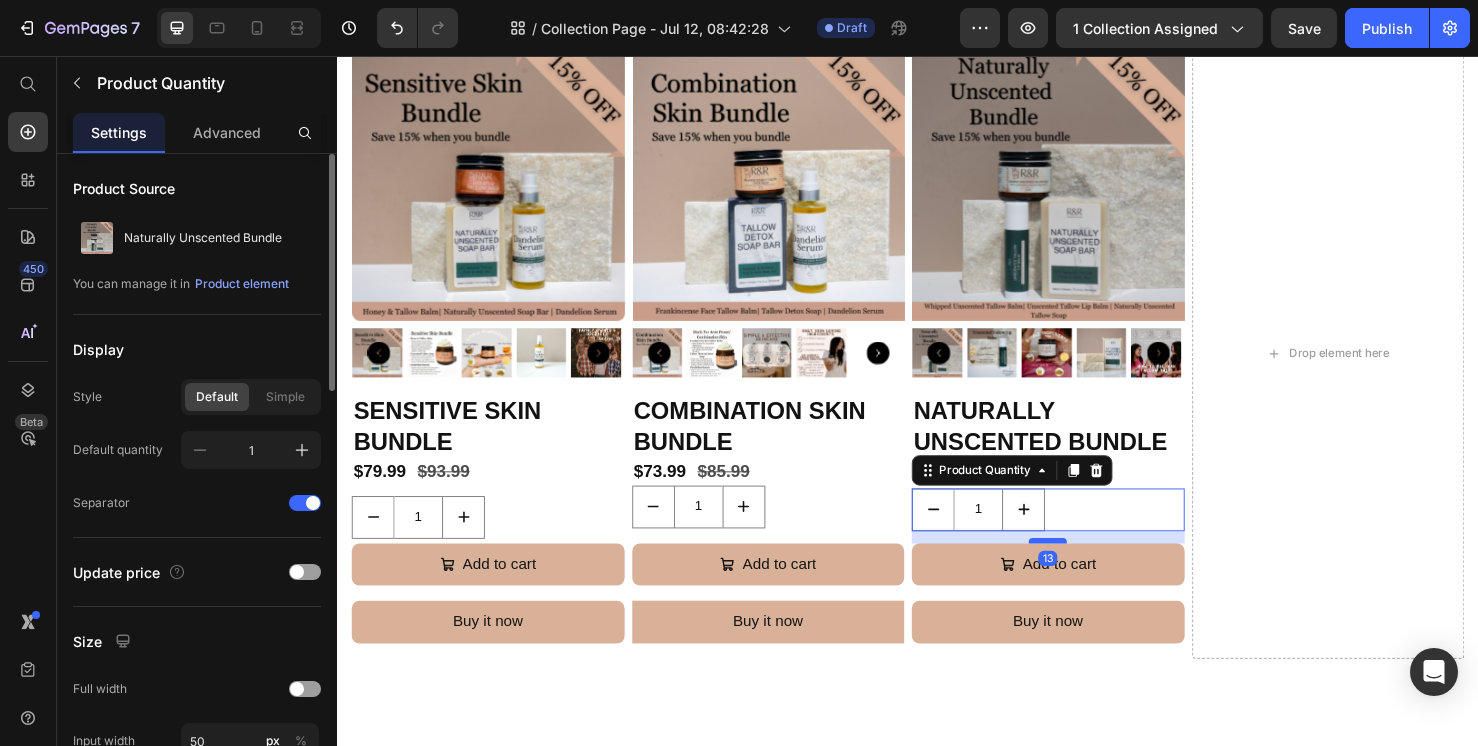 click at bounding box center [1084, 566] 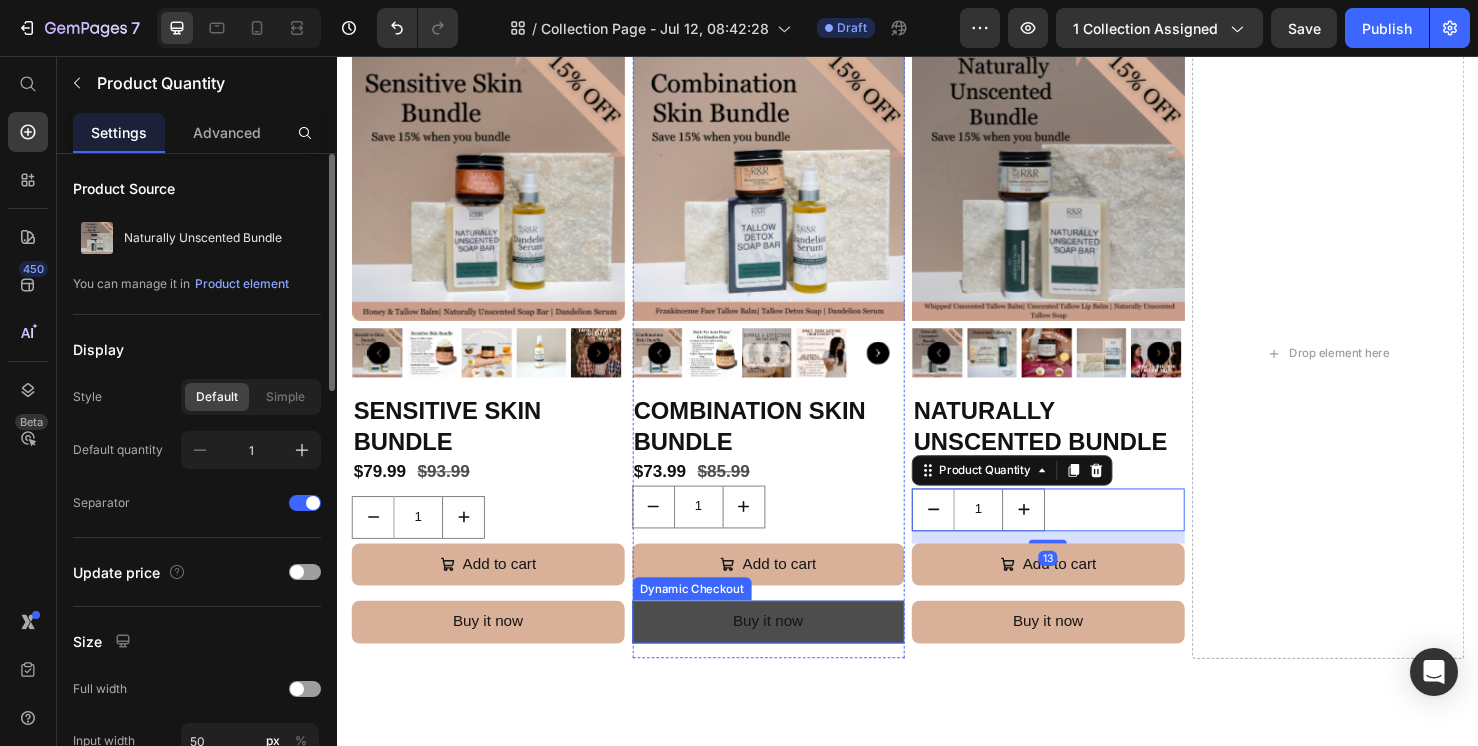 click on "Buy it now" at bounding box center (790, 651) 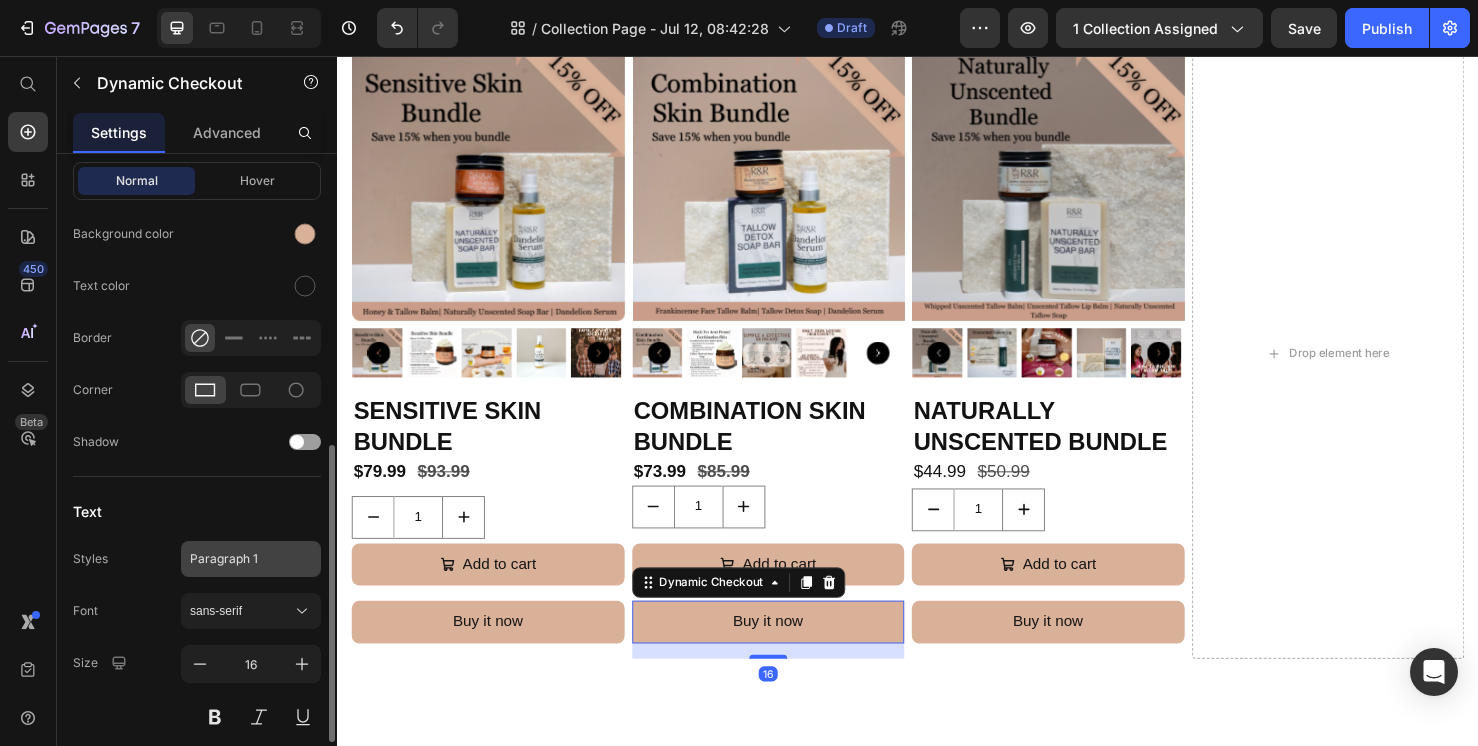 scroll, scrollTop: 766, scrollLeft: 0, axis: vertical 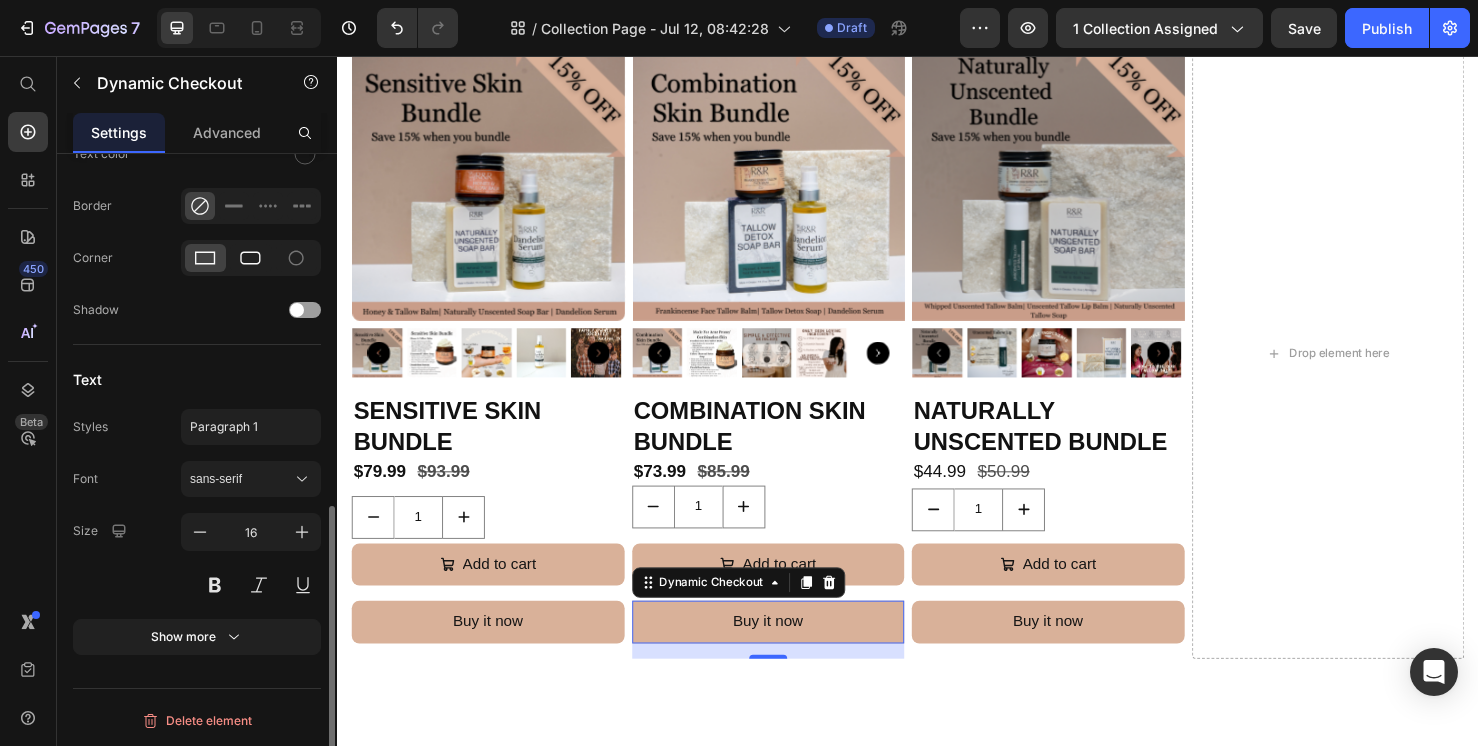 click 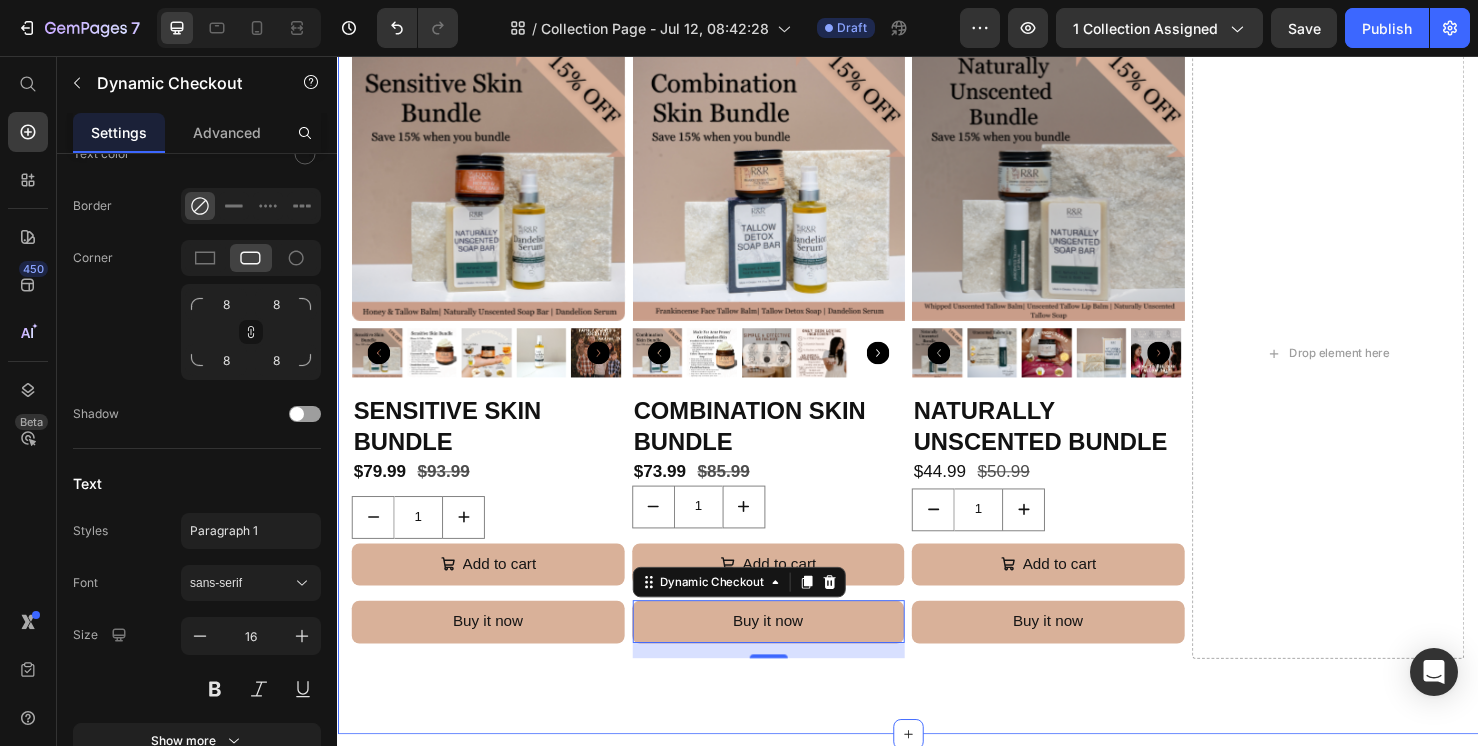 click on "Shop All Products Heading Row
Product Images Sensitive Skin Bundle Product Title $79.99 Product Price $93.99 Product Price Row 1 Product Quantity
Add to cart Add to Cart Buy it now Dynamic Checkout Product
Product Images Combination Skin Bundle Product Title $73.99 Product Price $85.99 Product Price Row 1 Product Quantity
Add to cart Add to Cart Buy it now Dynamic Checkout   16 Product
Product Images Naturally Unscented Bundle Product Title $44.99 Product Price $50.99 Product Price Row 1 Product Quantity
Add to cart Add to Cart Buy it now Dynamic Checkout Product
Drop element here Row Section 3" at bounding box center (937, 352) 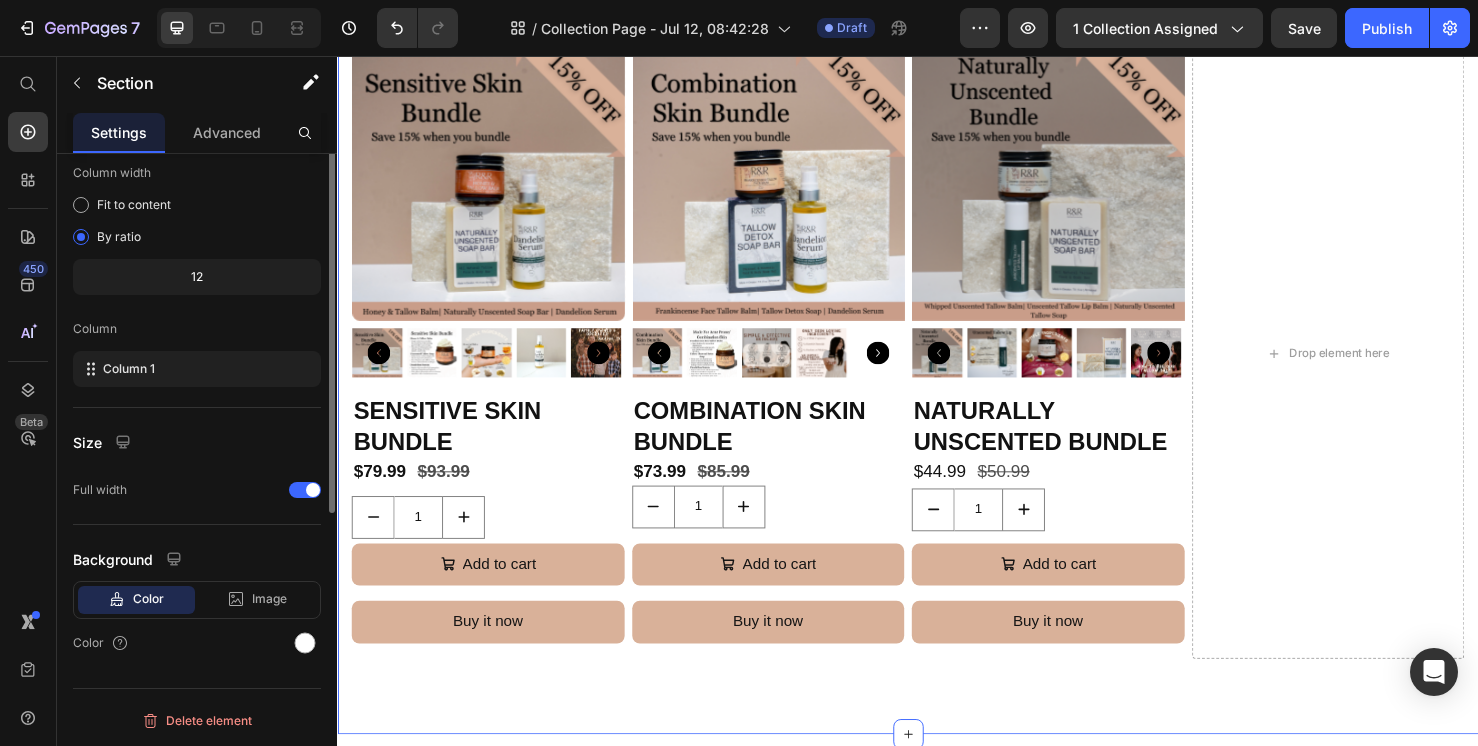 scroll, scrollTop: 0, scrollLeft: 0, axis: both 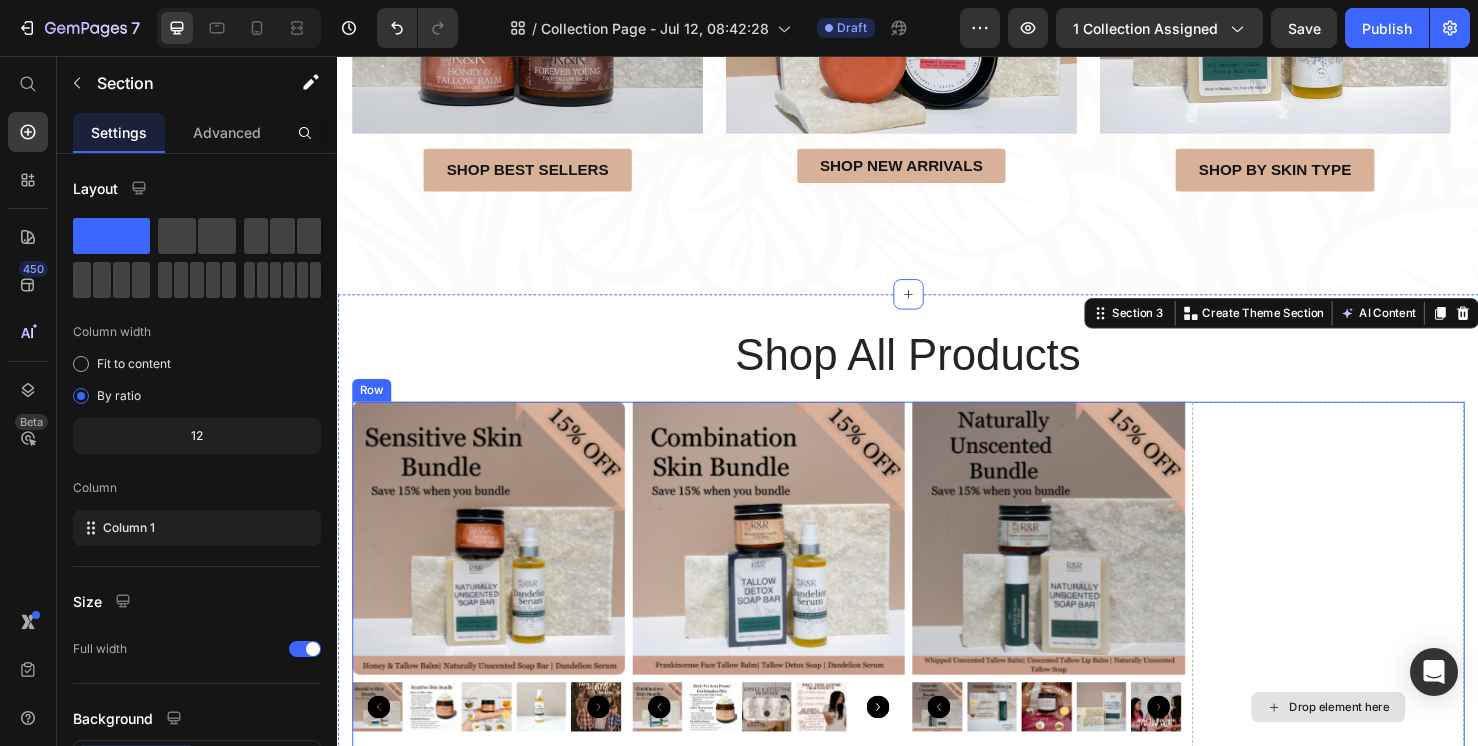 click on "Drop element here" at bounding box center (1379, 741) 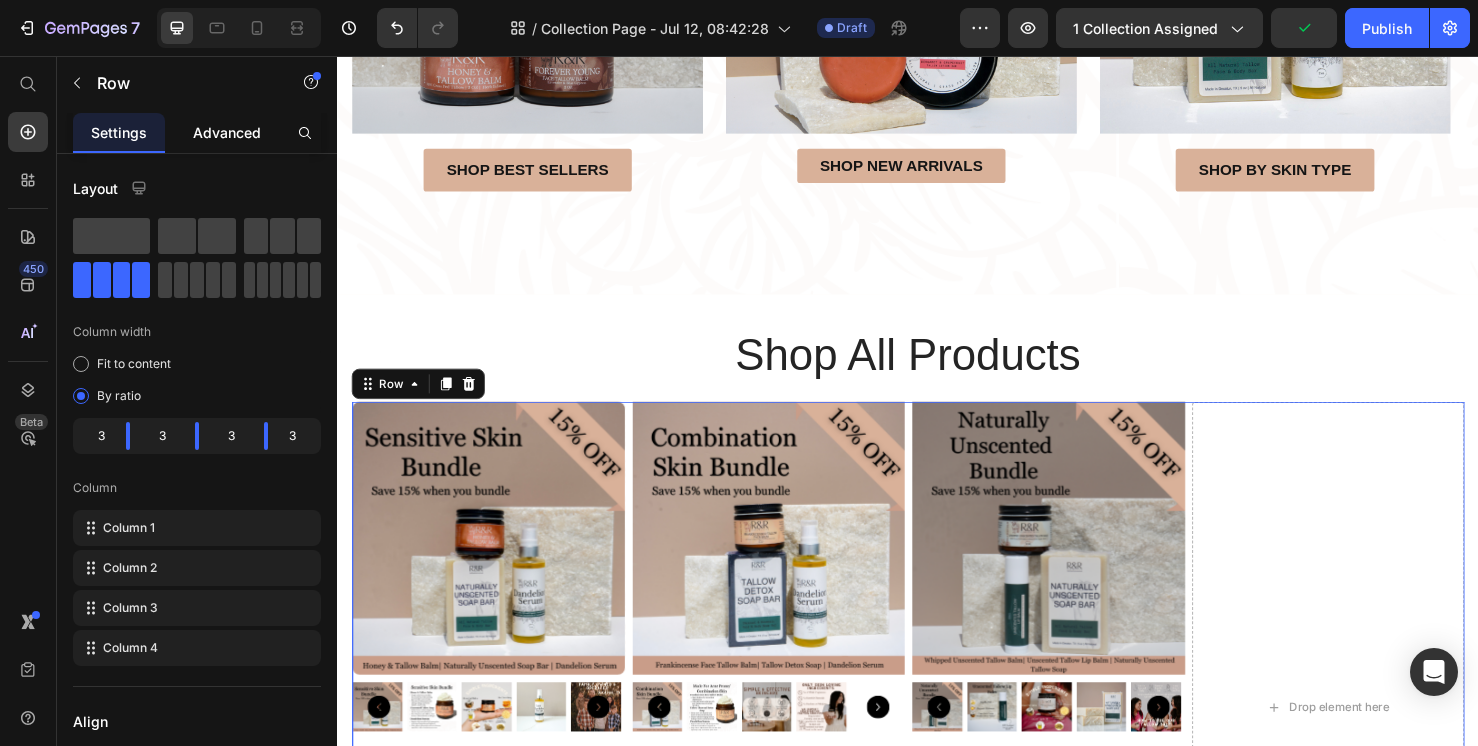 click on "Advanced" at bounding box center (227, 132) 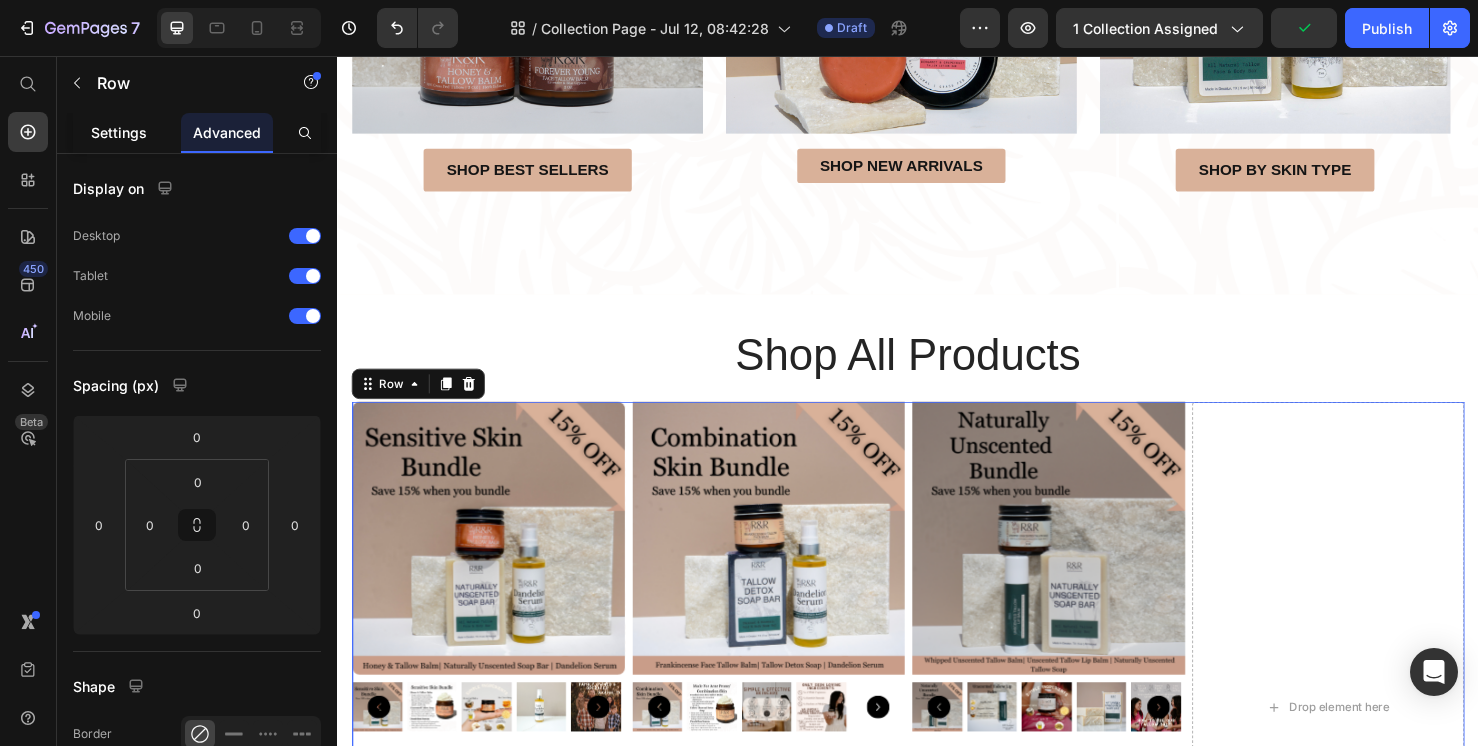 click on "Settings" at bounding box center (119, 132) 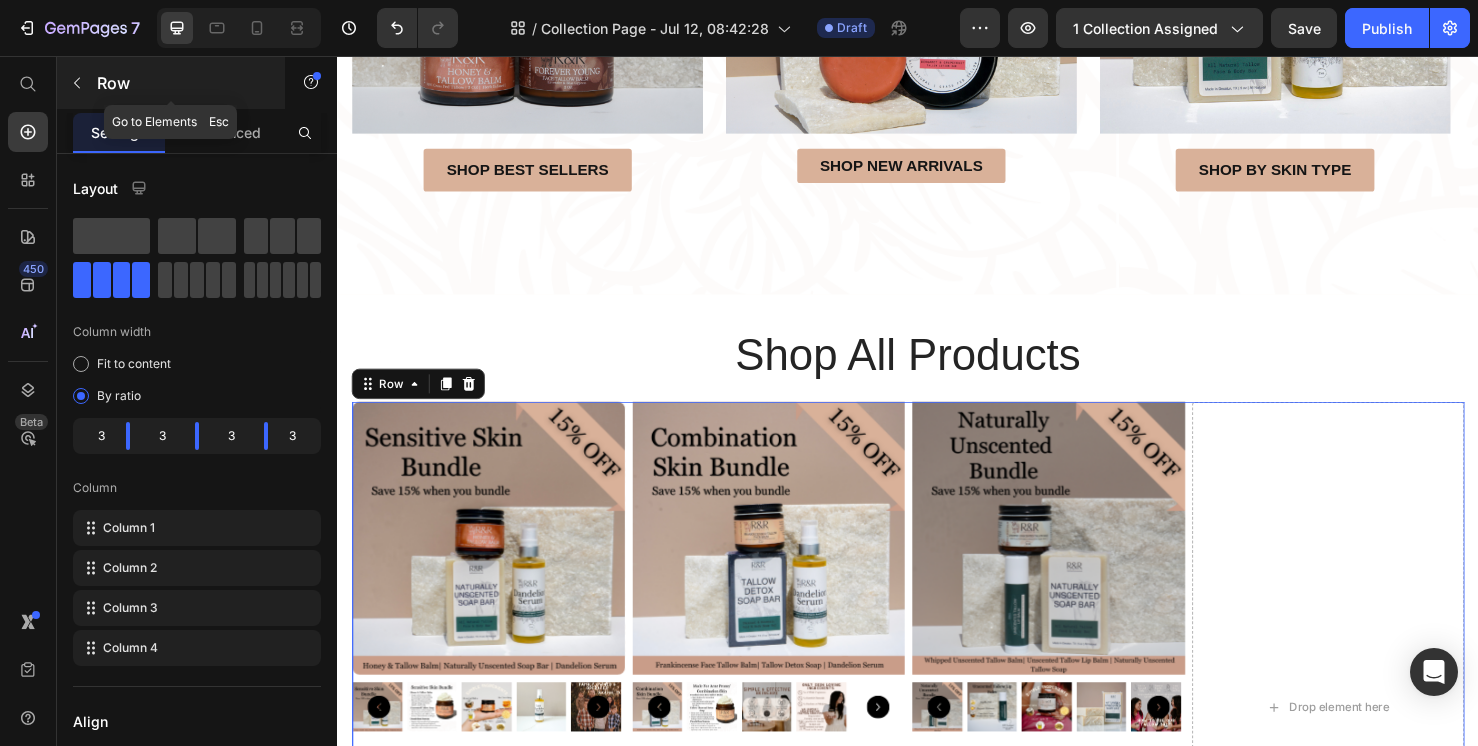 click at bounding box center (77, 83) 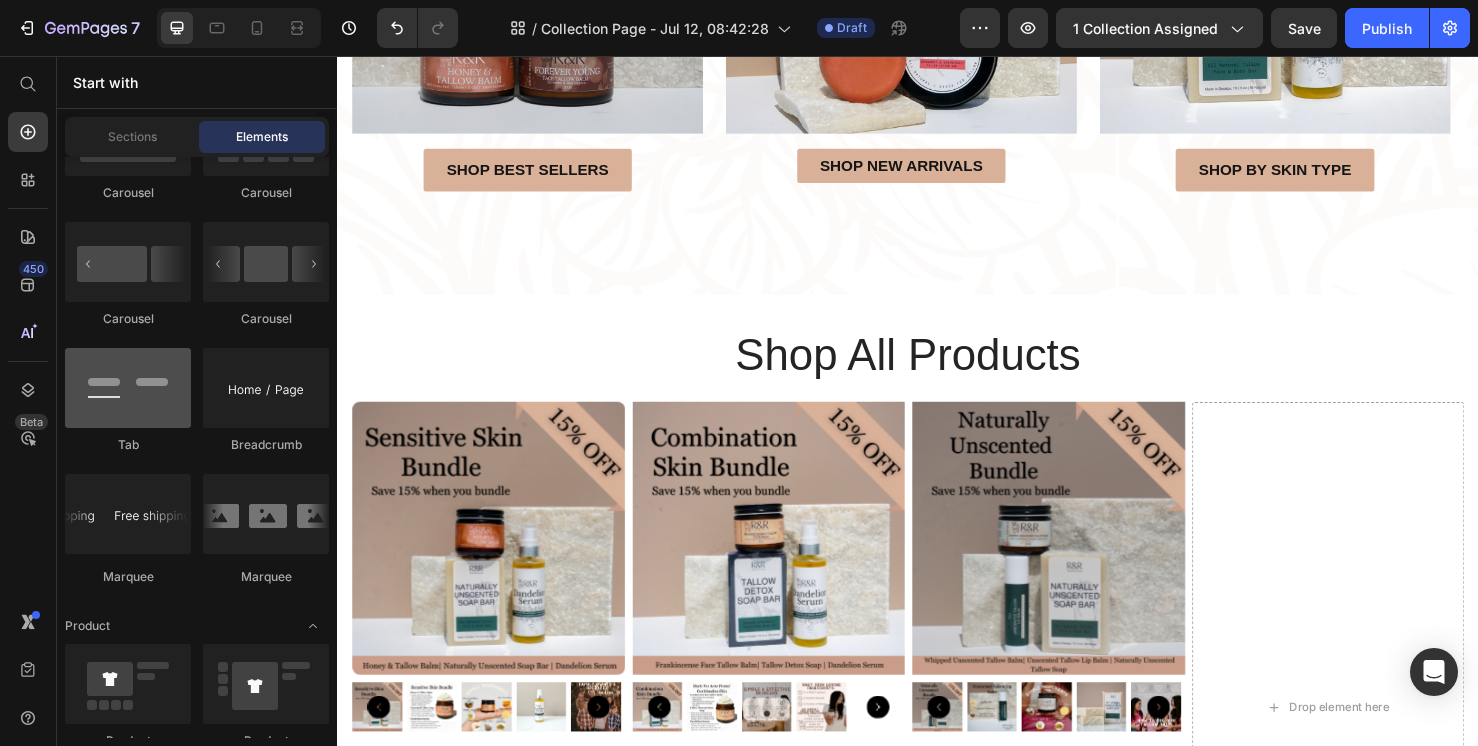scroll, scrollTop: 2902, scrollLeft: 0, axis: vertical 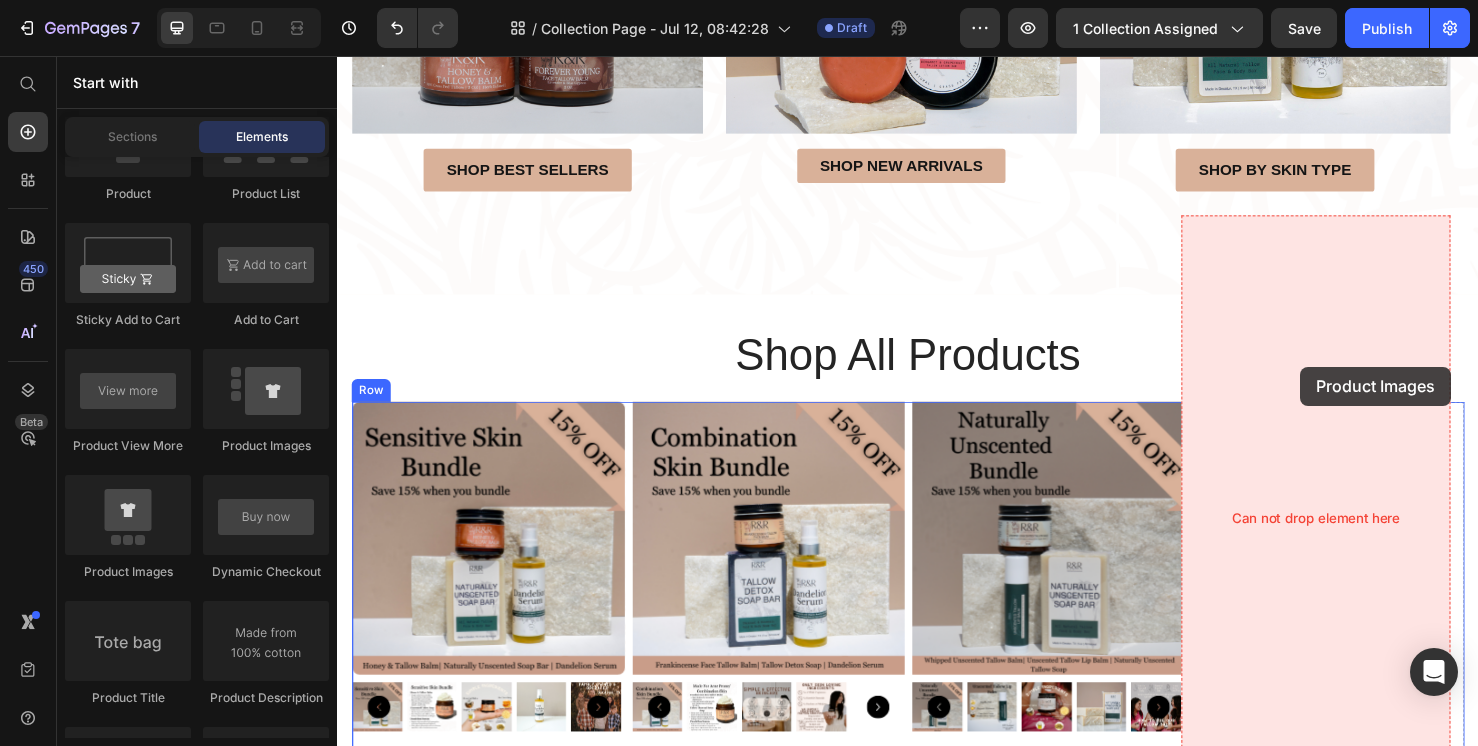 drag, startPoint x: 468, startPoint y: 576, endPoint x: 1350, endPoint y: 383, distance: 902.8693 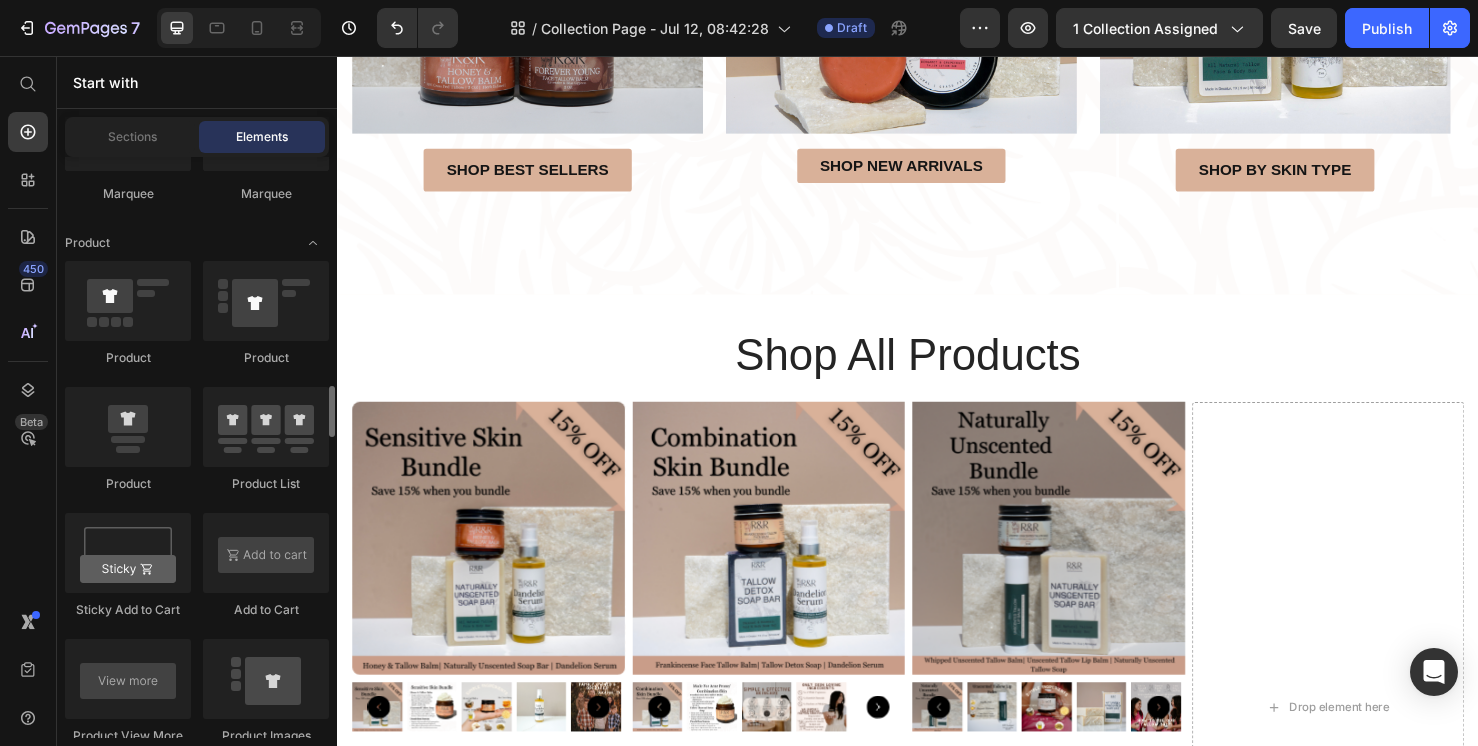 scroll, scrollTop: 2413, scrollLeft: 0, axis: vertical 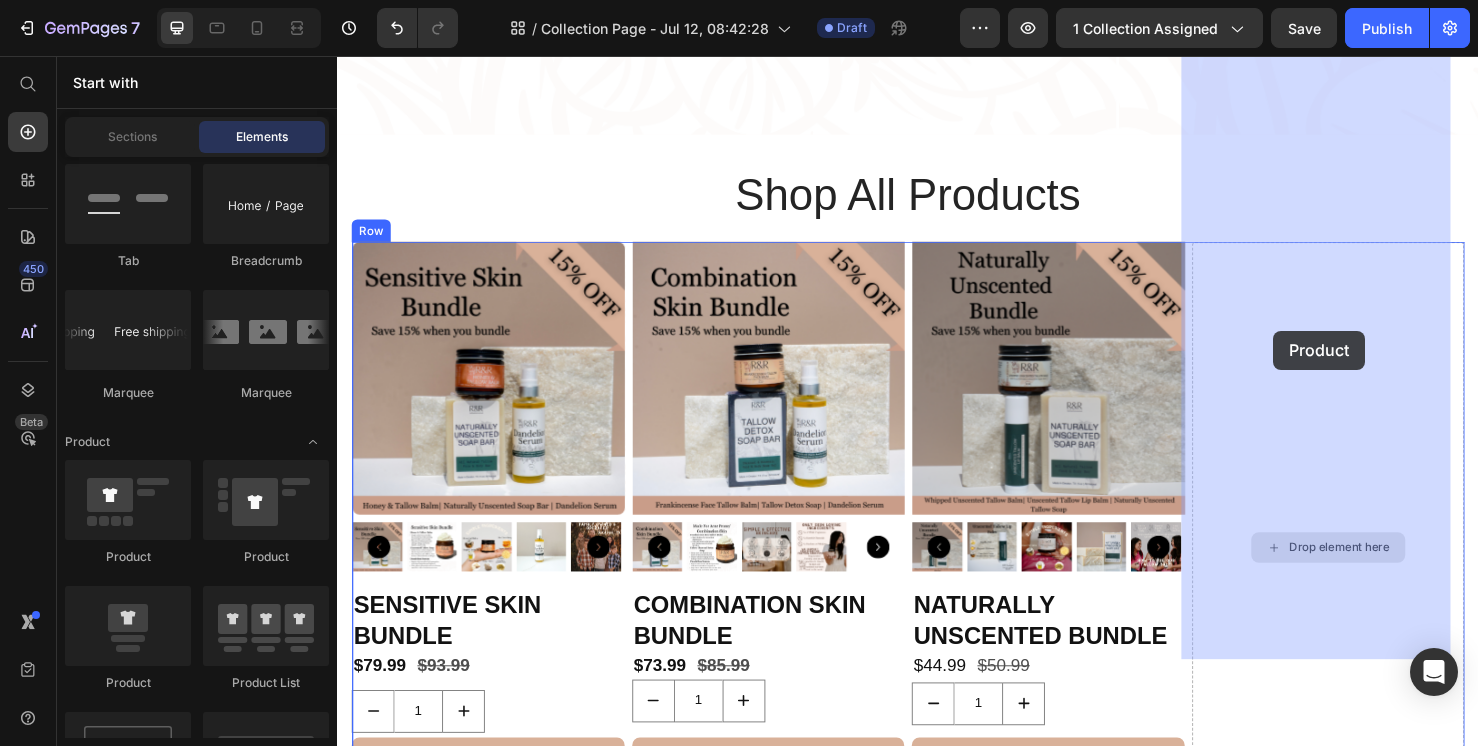 drag, startPoint x: 467, startPoint y: 685, endPoint x: 1321, endPoint y: 345, distance: 919.1931 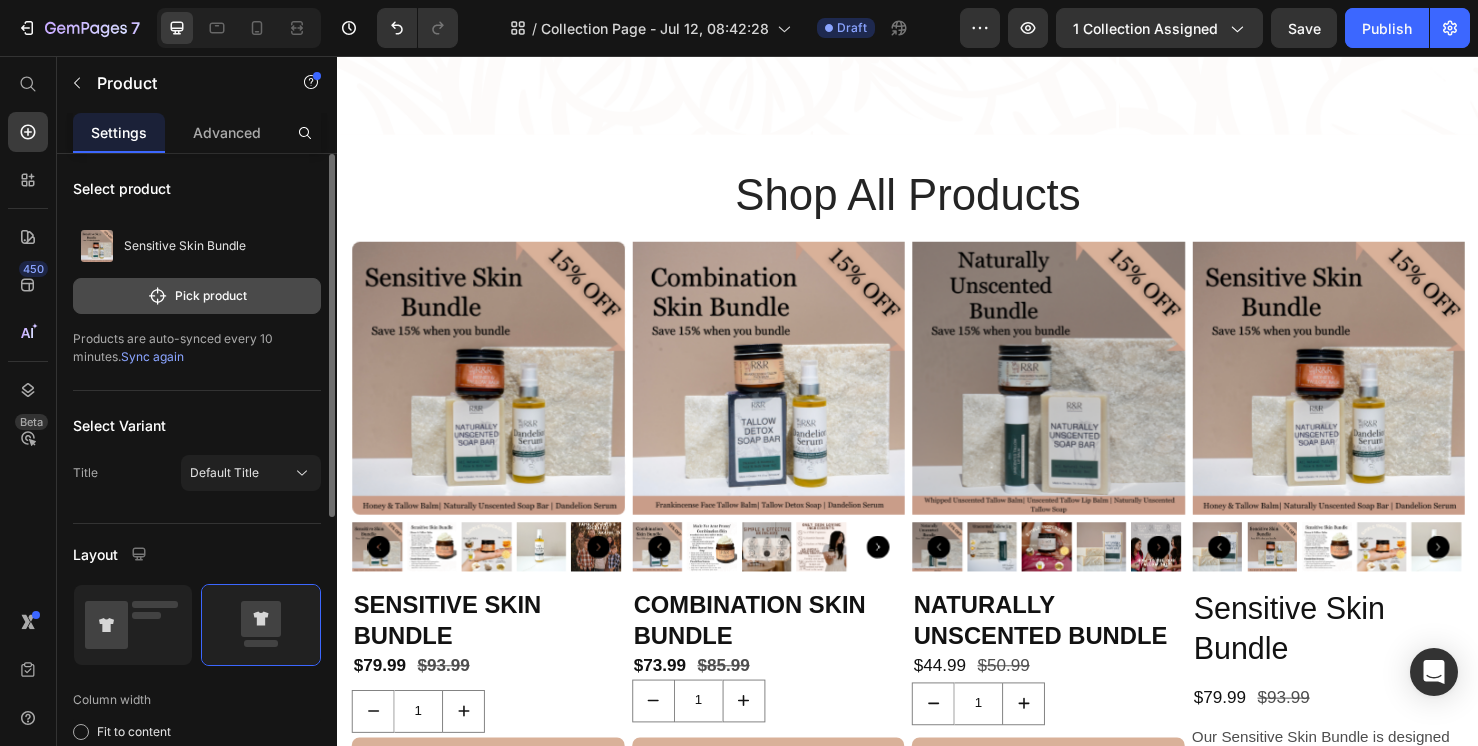 click on "Pick product" at bounding box center (197, 296) 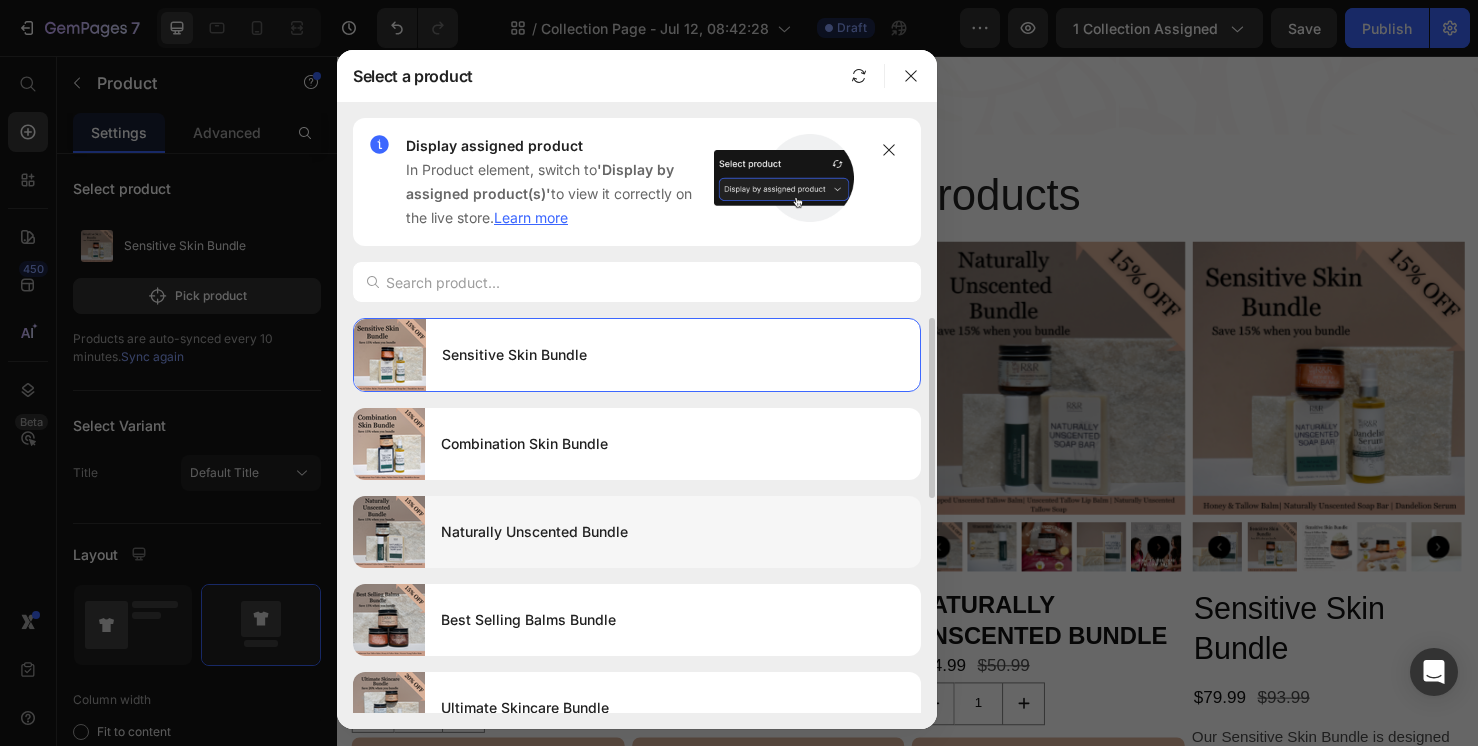 scroll, scrollTop: 24, scrollLeft: 0, axis: vertical 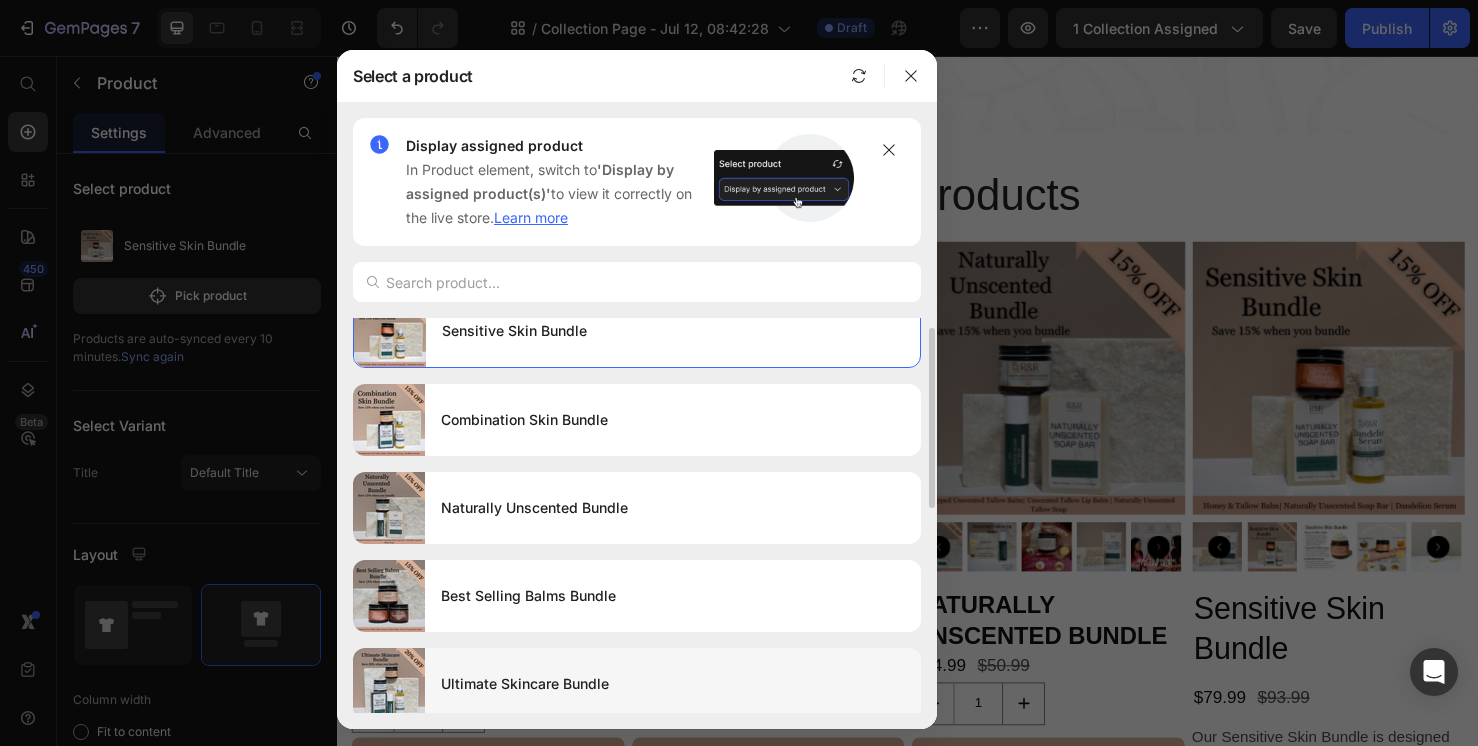click on "Ultimate Skincare Bundle" at bounding box center (673, 684) 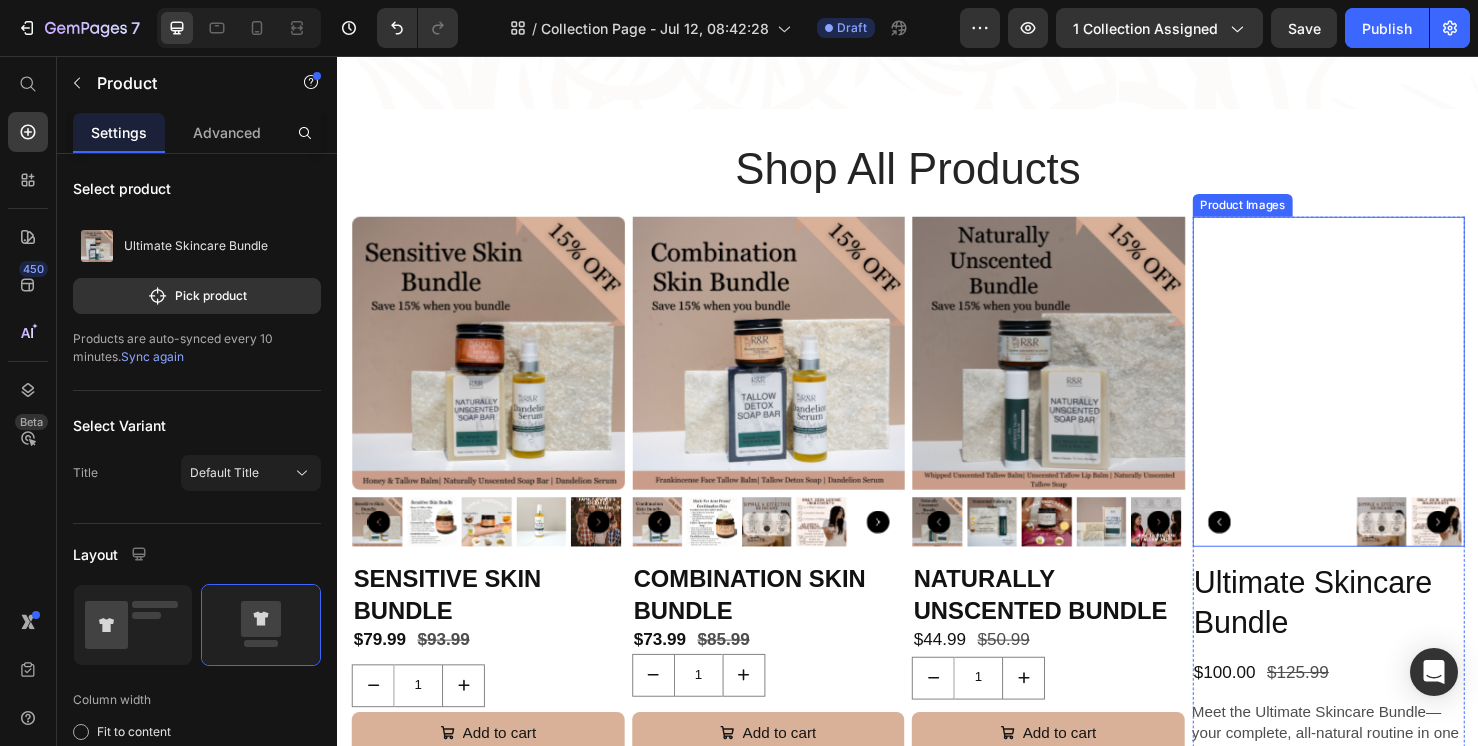 scroll, scrollTop: 1391, scrollLeft: 0, axis: vertical 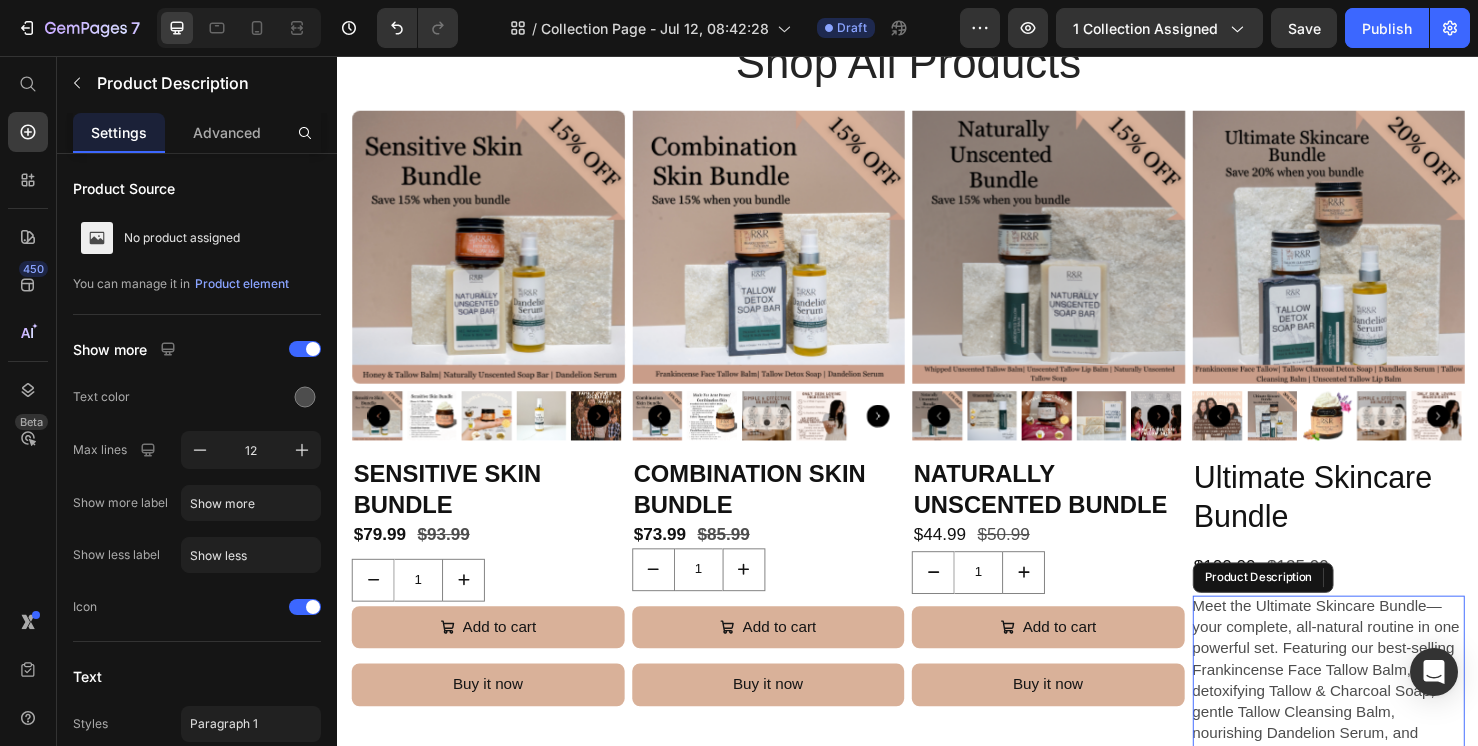 click on "Meet the Ultimate Skincare Bundle—your complete, all-natural routine in one powerful set. Featuring our best-selling Frankincense Face Tallow Balm, detoxifying Tallow & Charcoal Soap, gentle Tallow Cleansing Balm, nourishing Dandelion Serum, and soothing Unscented Lip Balm, this bundle is designed to cleanse, restore, and deeply hydrate your skin from head to toe. Crafted with grass-fed tallow, organic herbs, and pure ingredients, it’s everything your skin needs—nothing it doesn’t." at bounding box center (1378, 780) 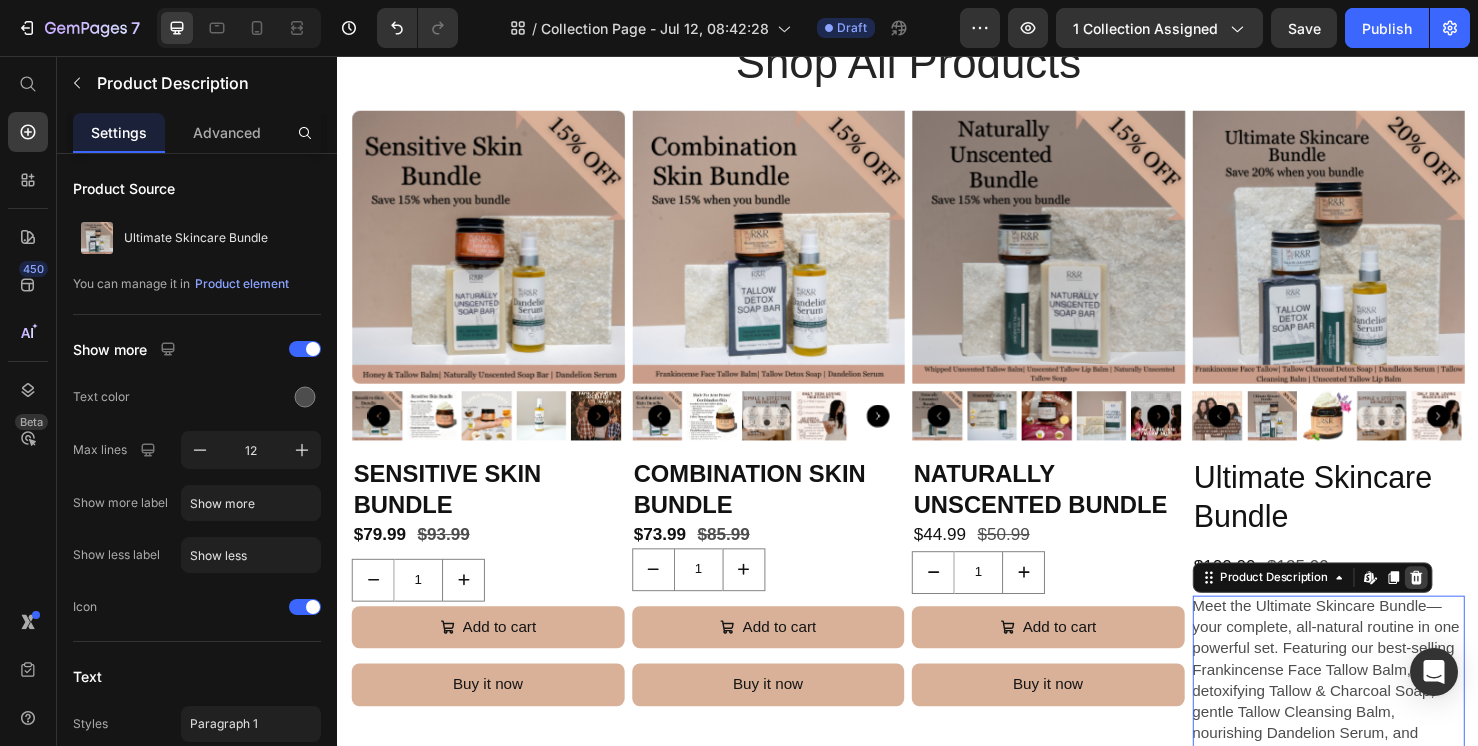 click 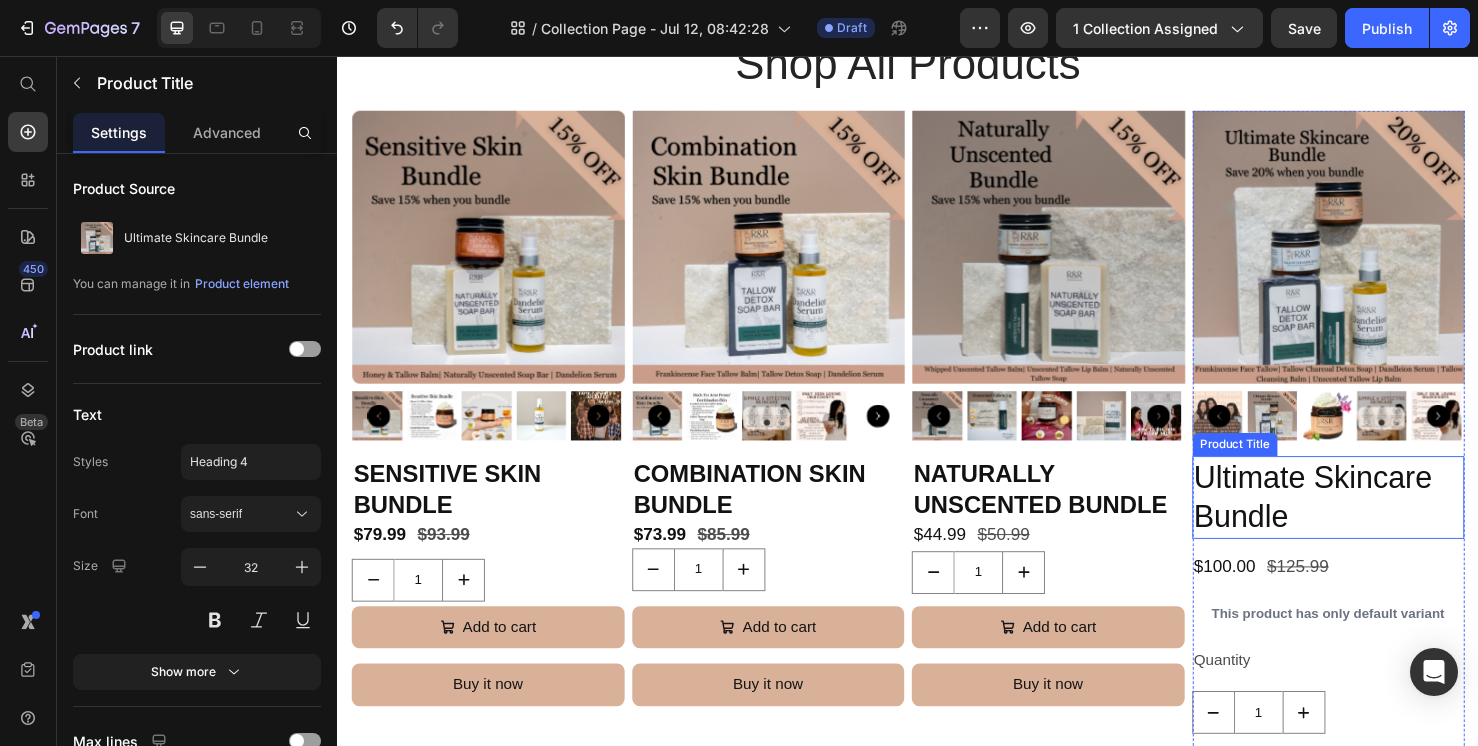 click on "Ultimate Skincare Bundle" at bounding box center (1379, 520) 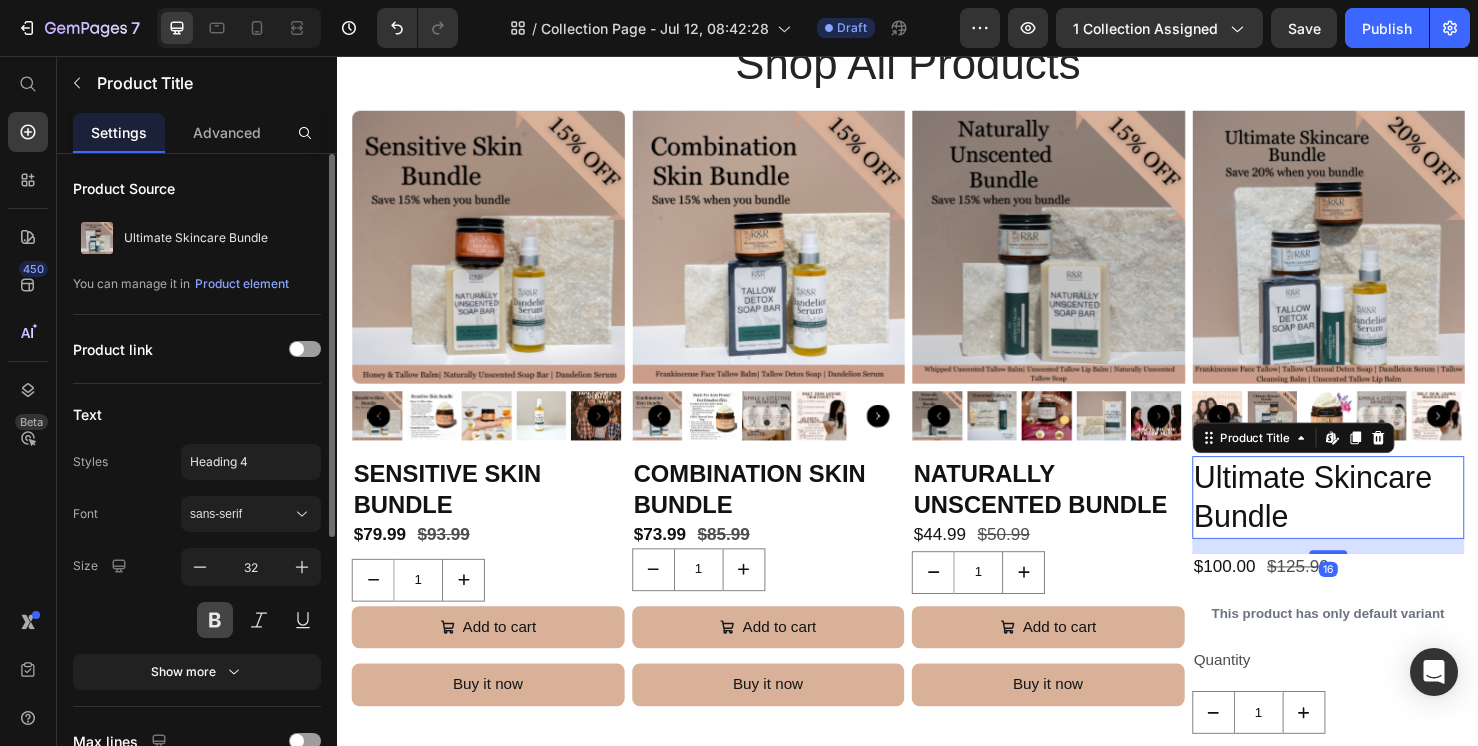 click at bounding box center [215, 620] 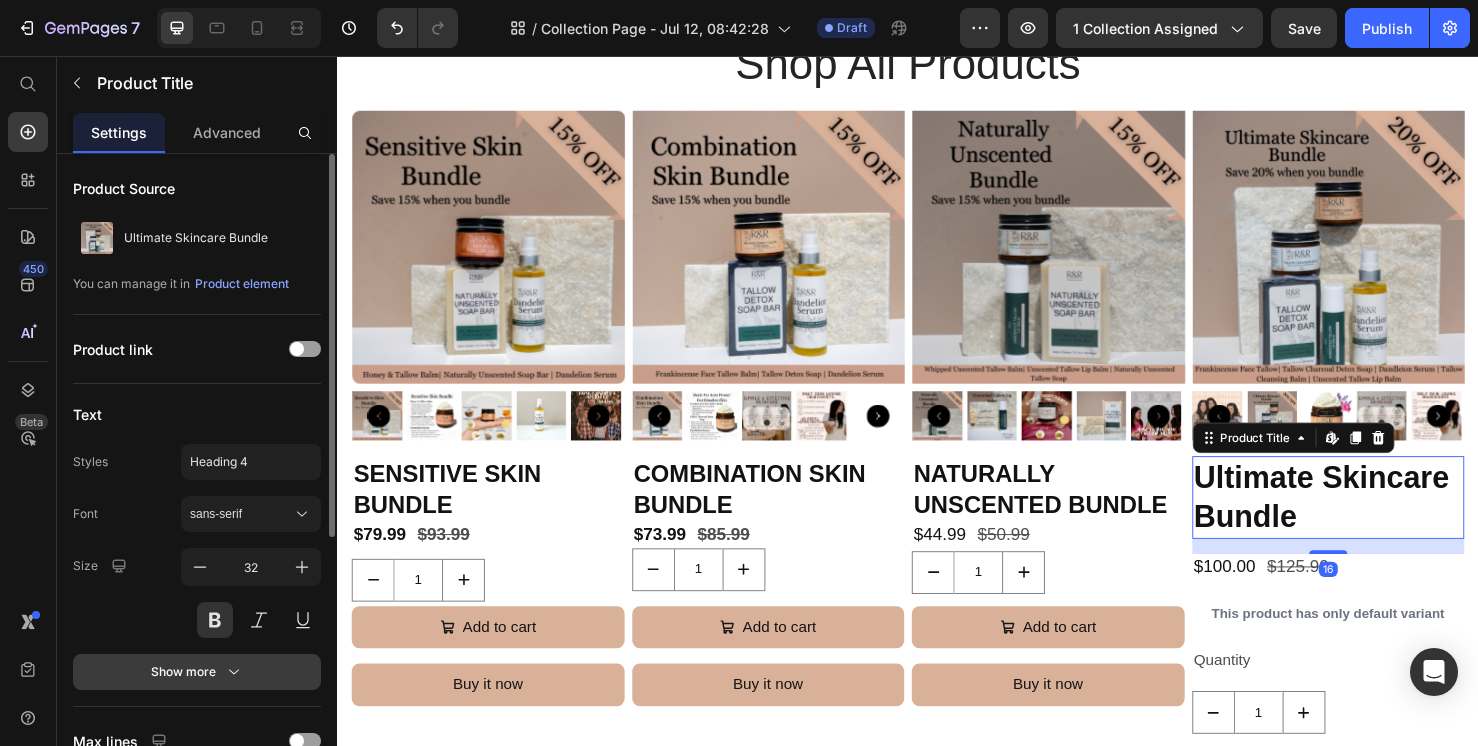 click on "Show more" at bounding box center [197, 672] 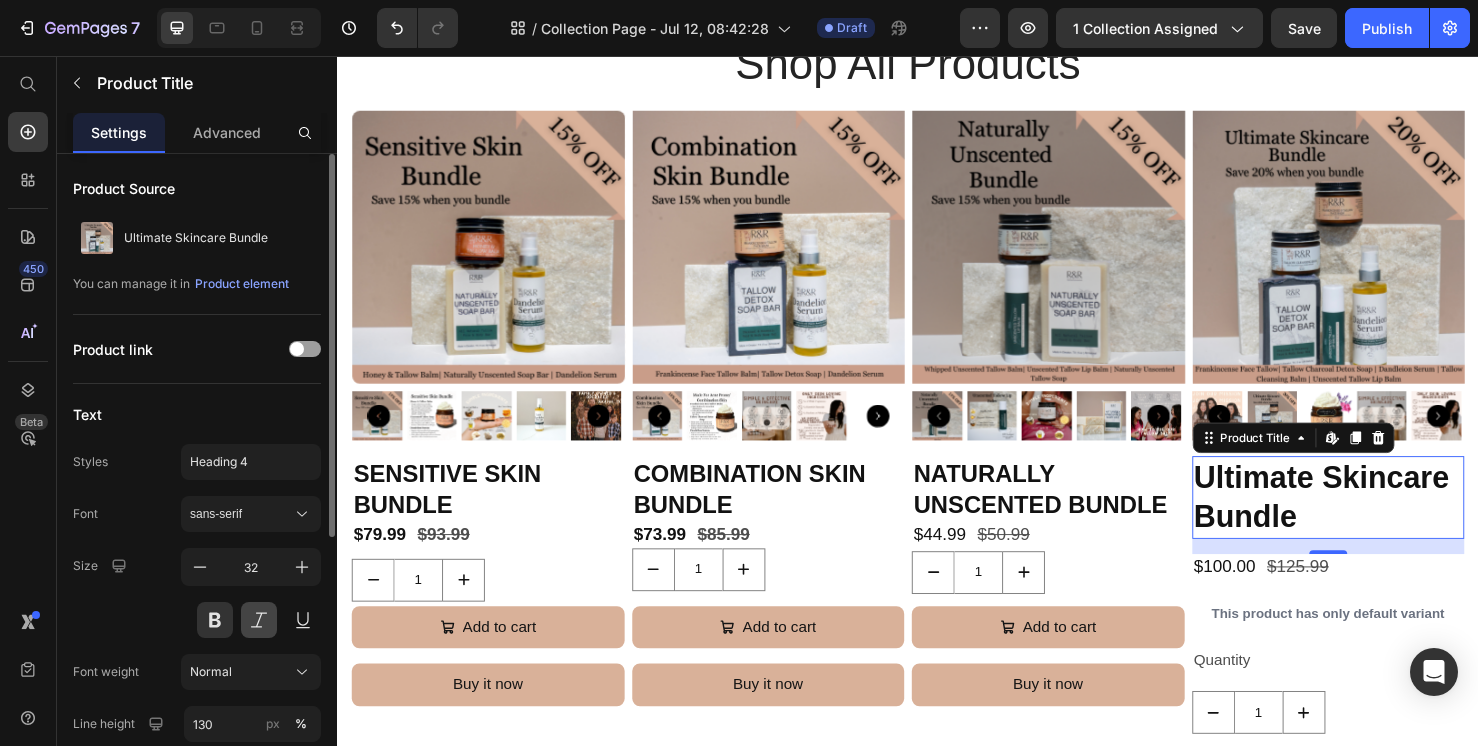 scroll, scrollTop: 159, scrollLeft: 0, axis: vertical 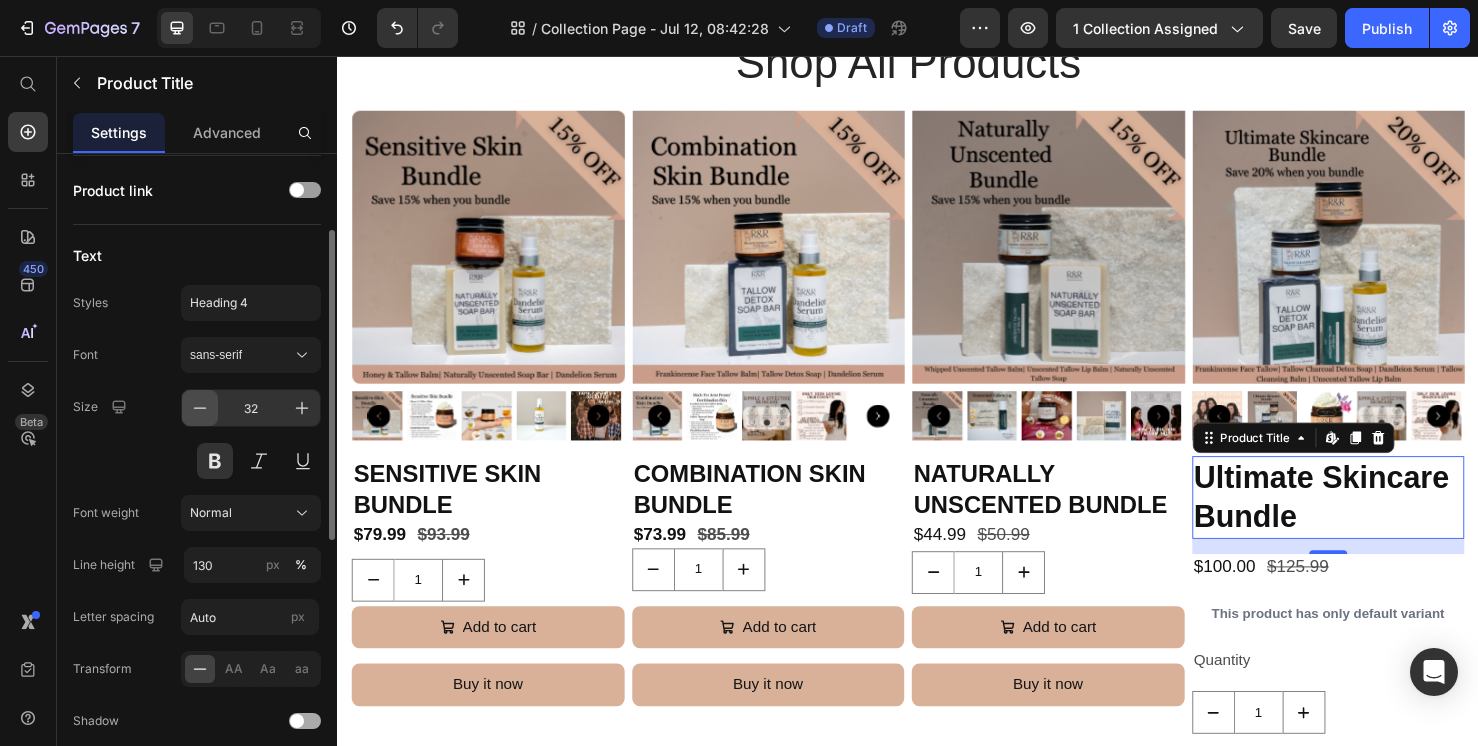 click 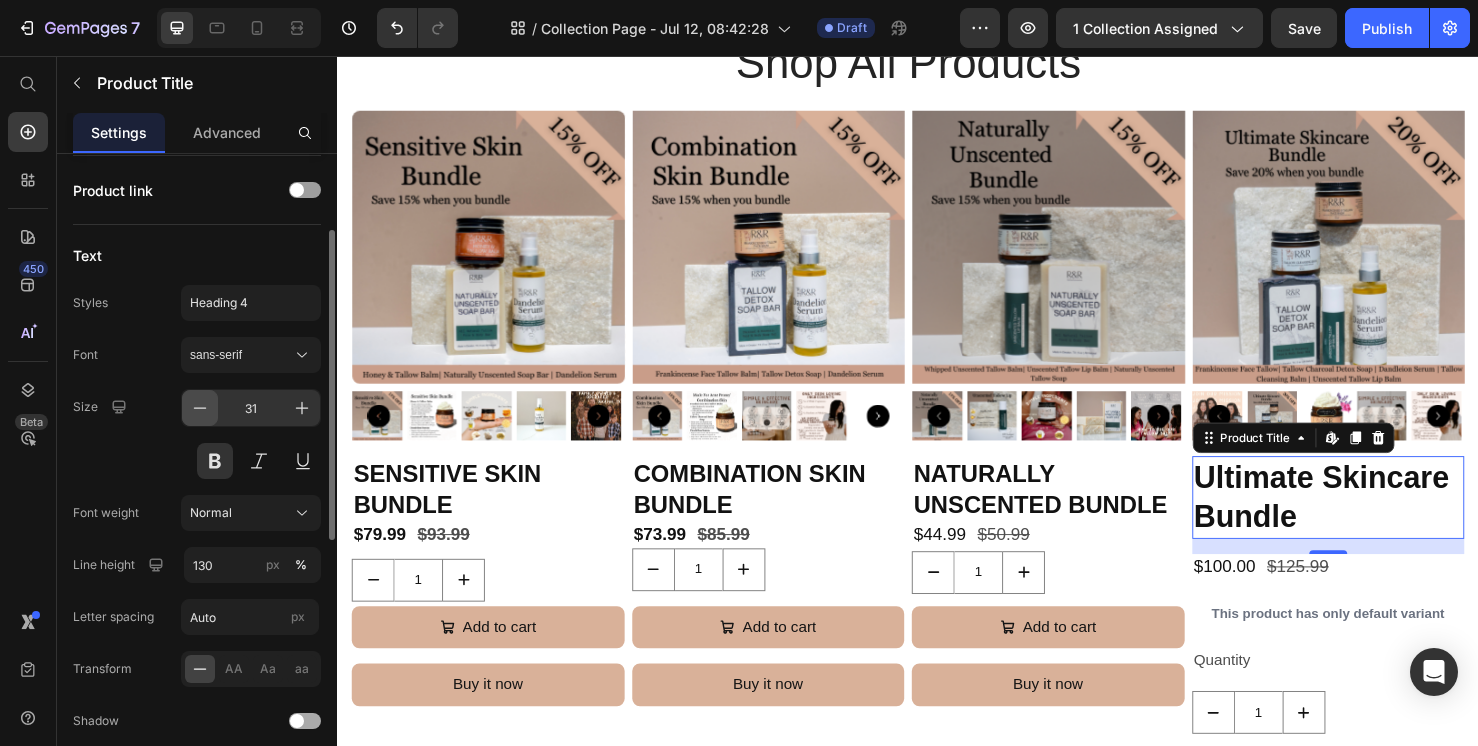 click 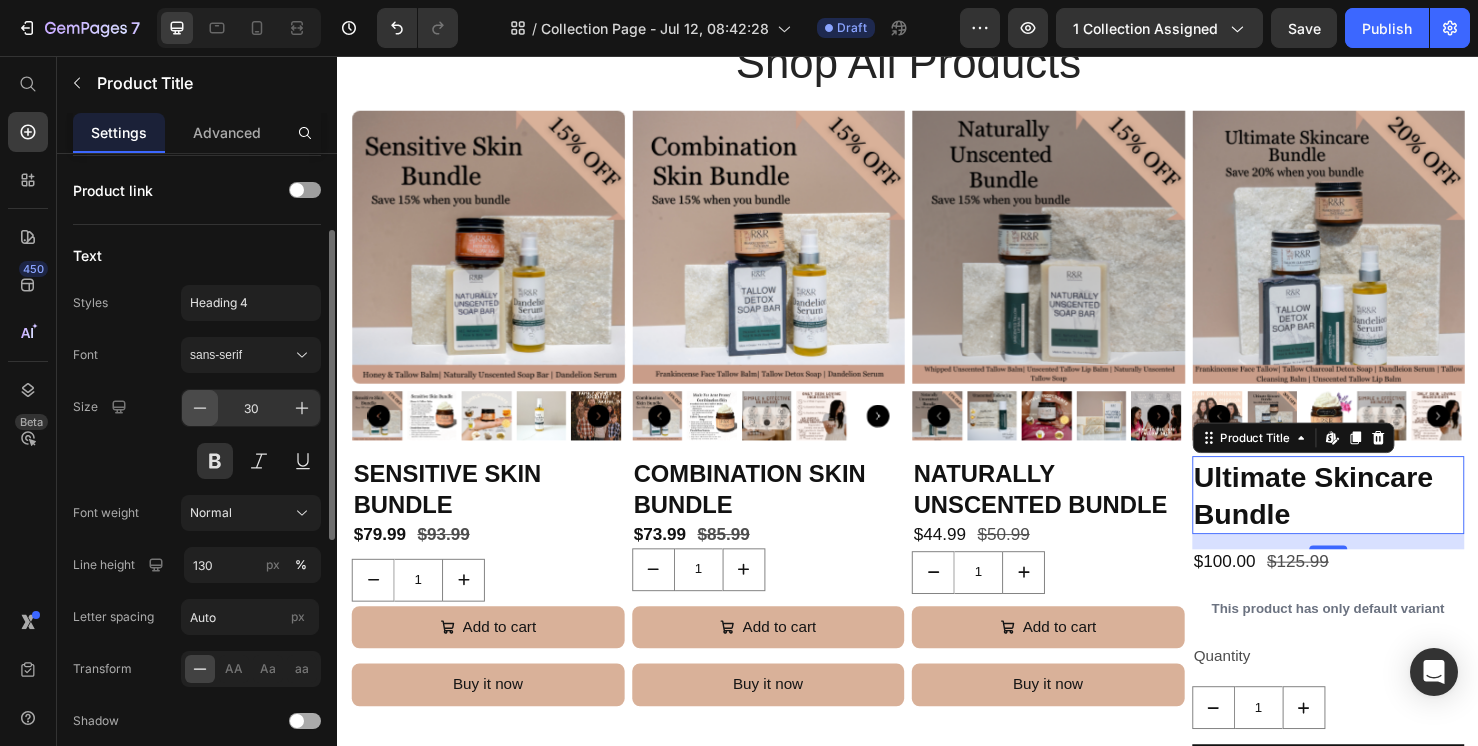 click 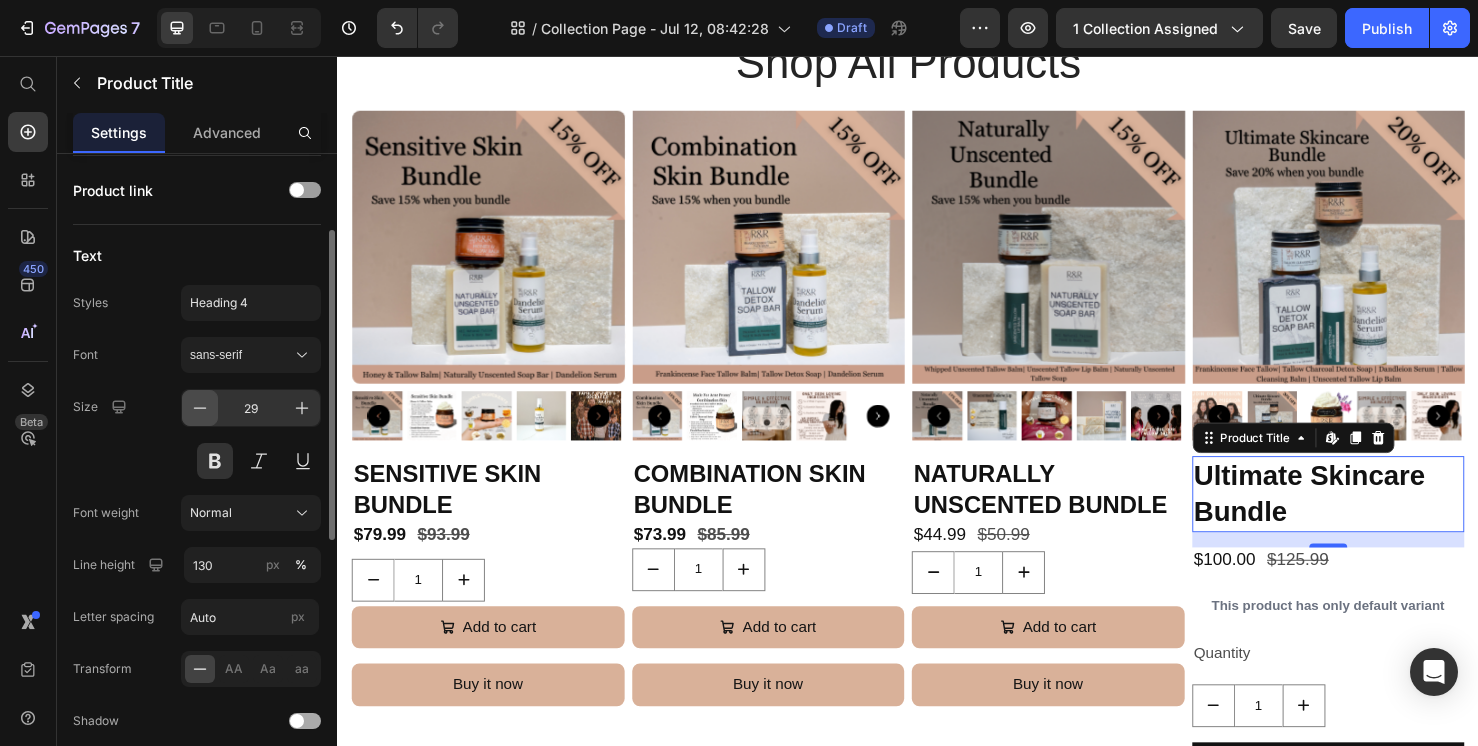 click 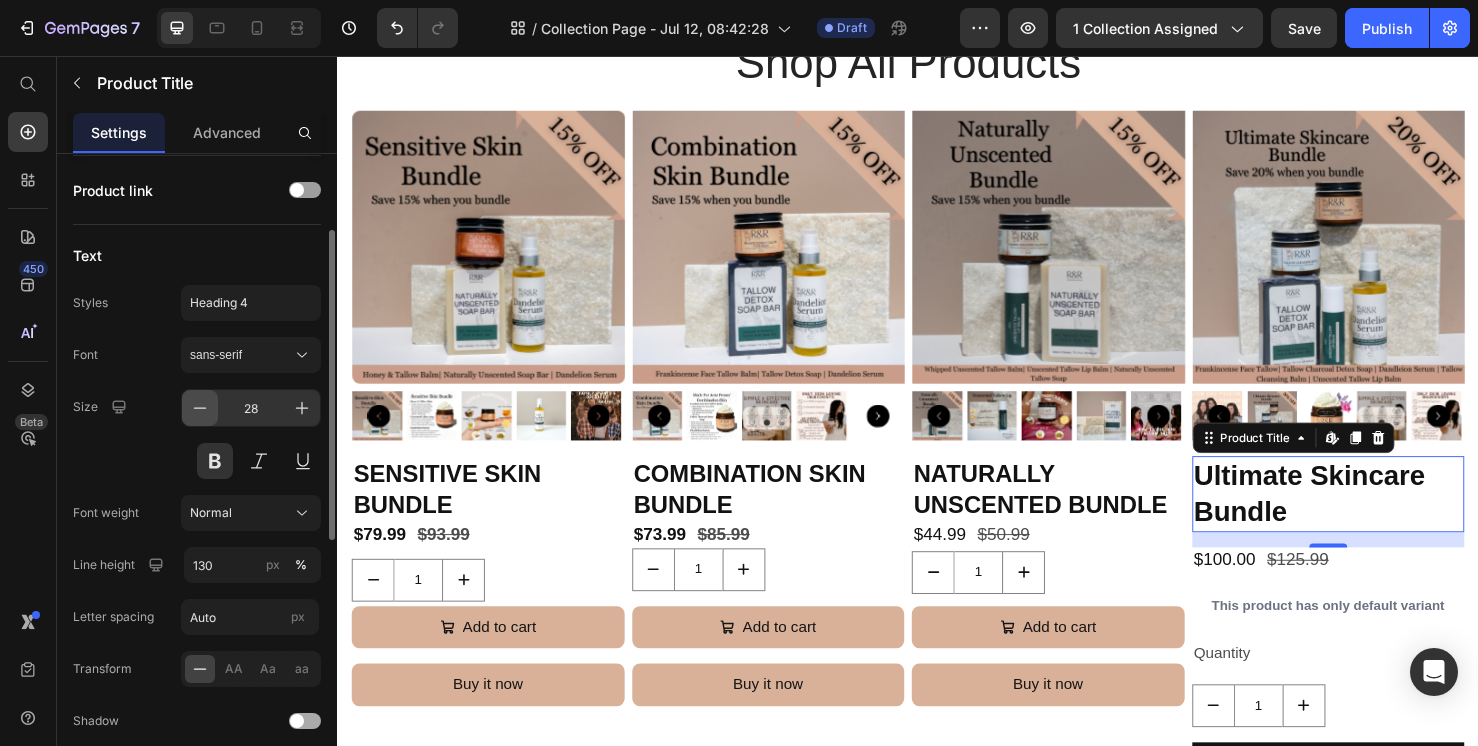 click 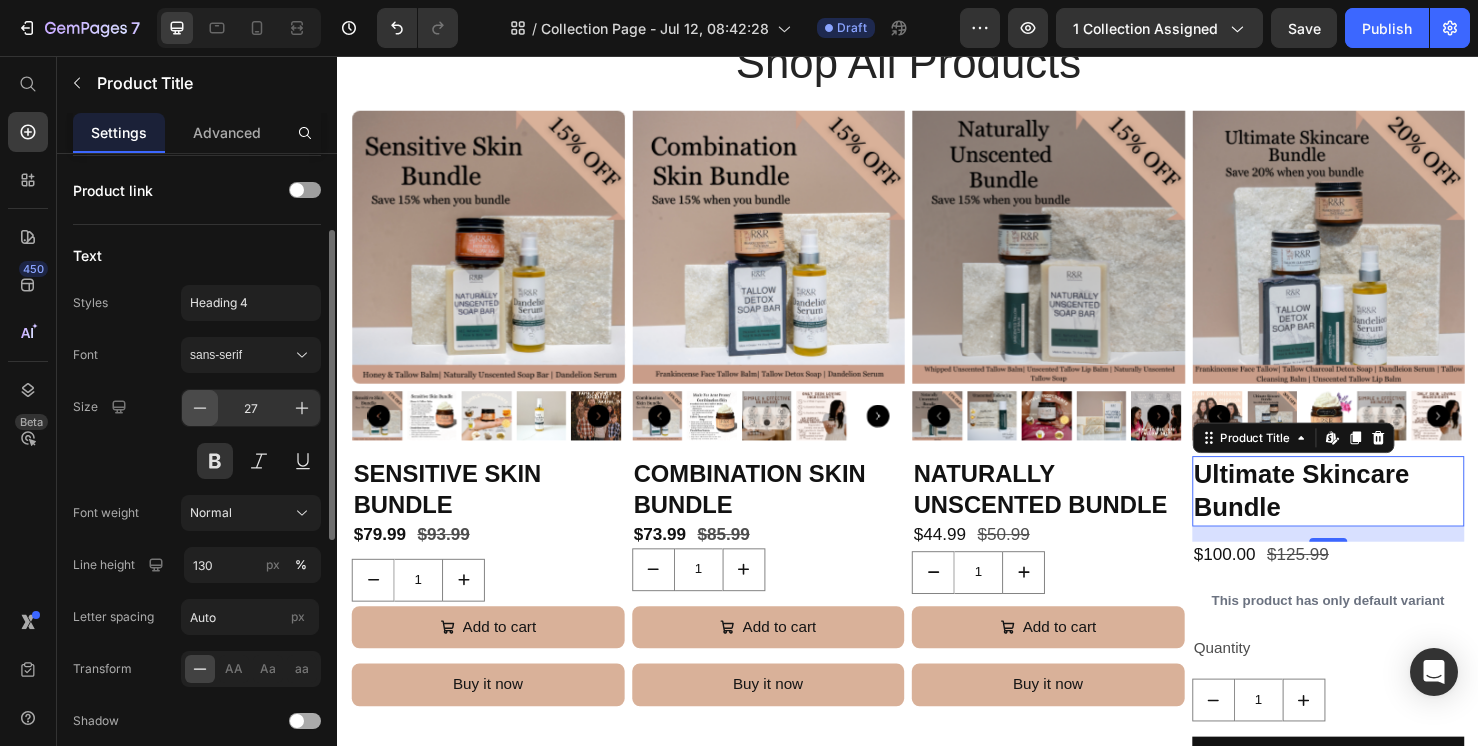 click 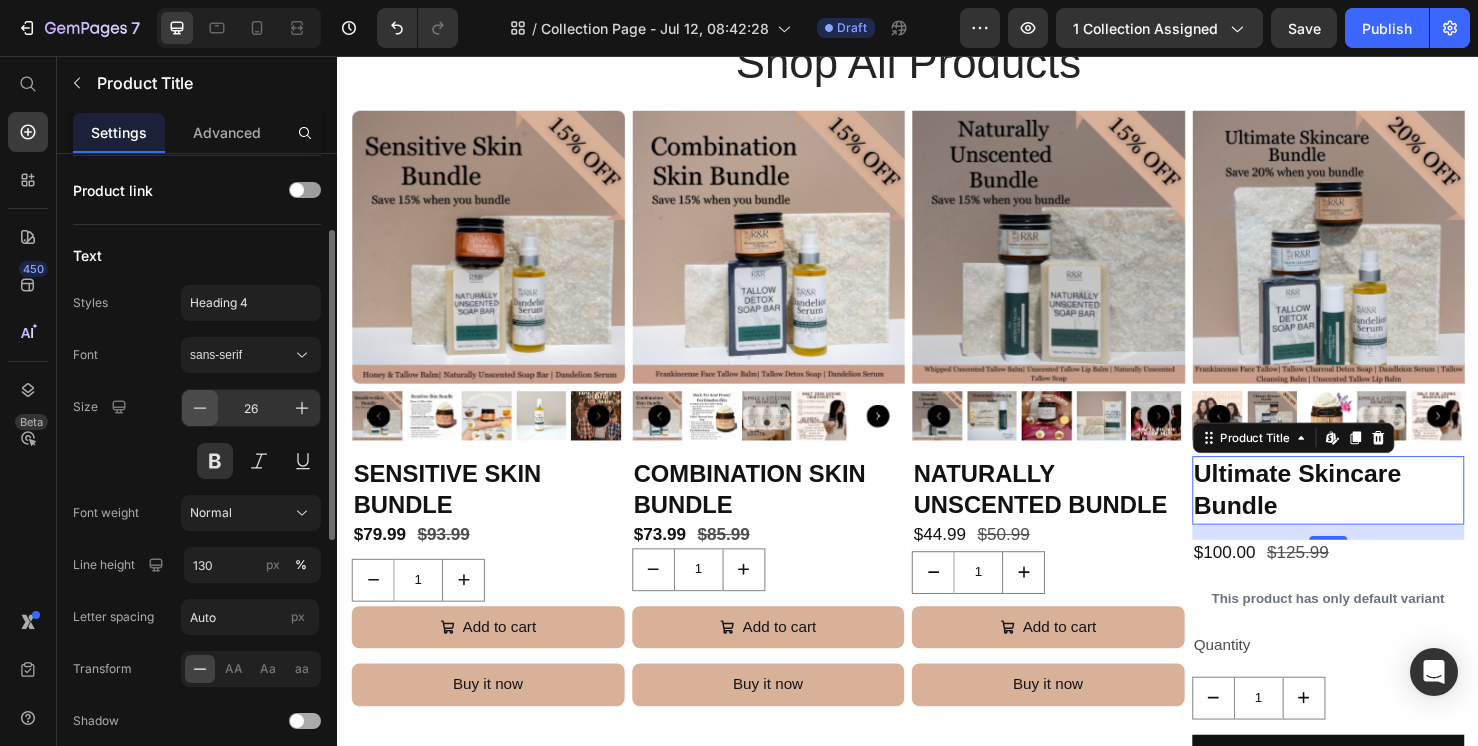 click 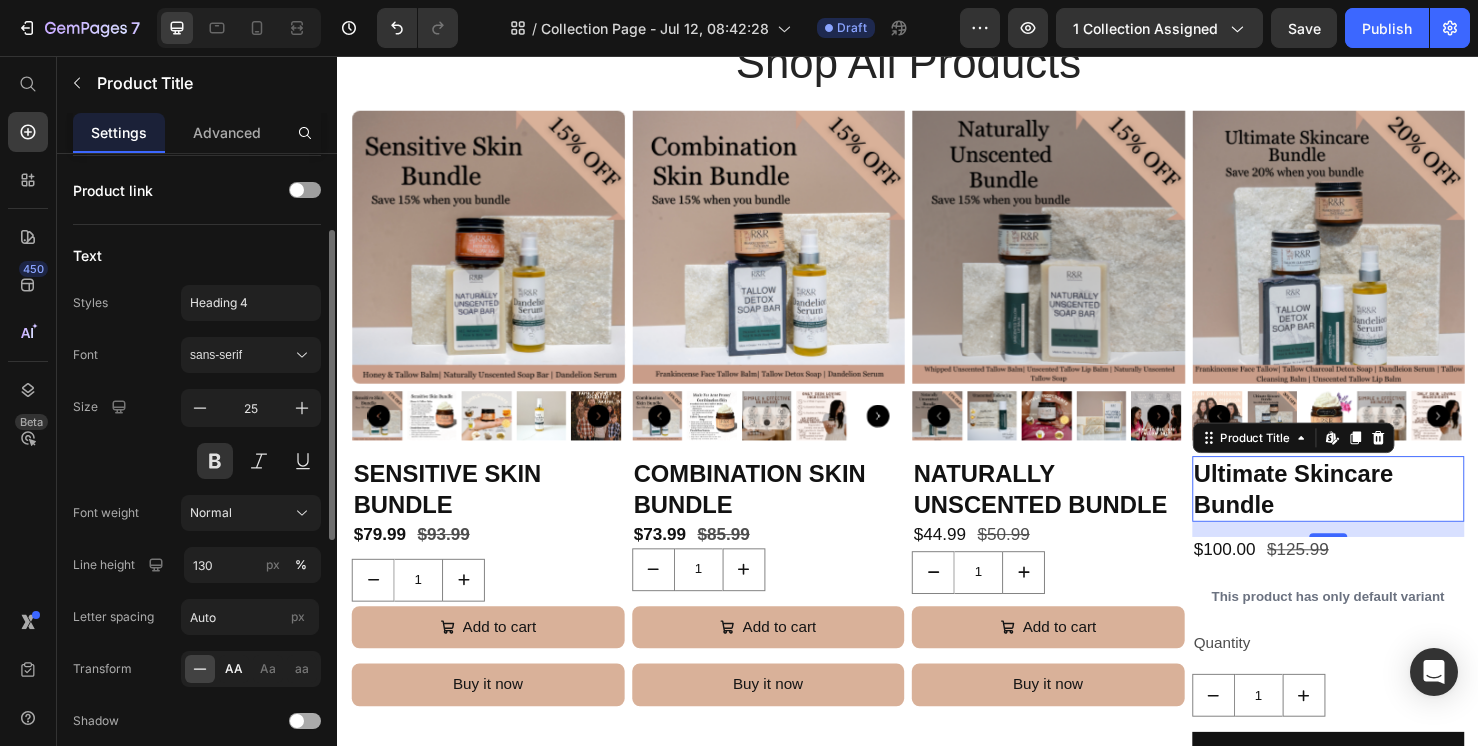 click on "AA" 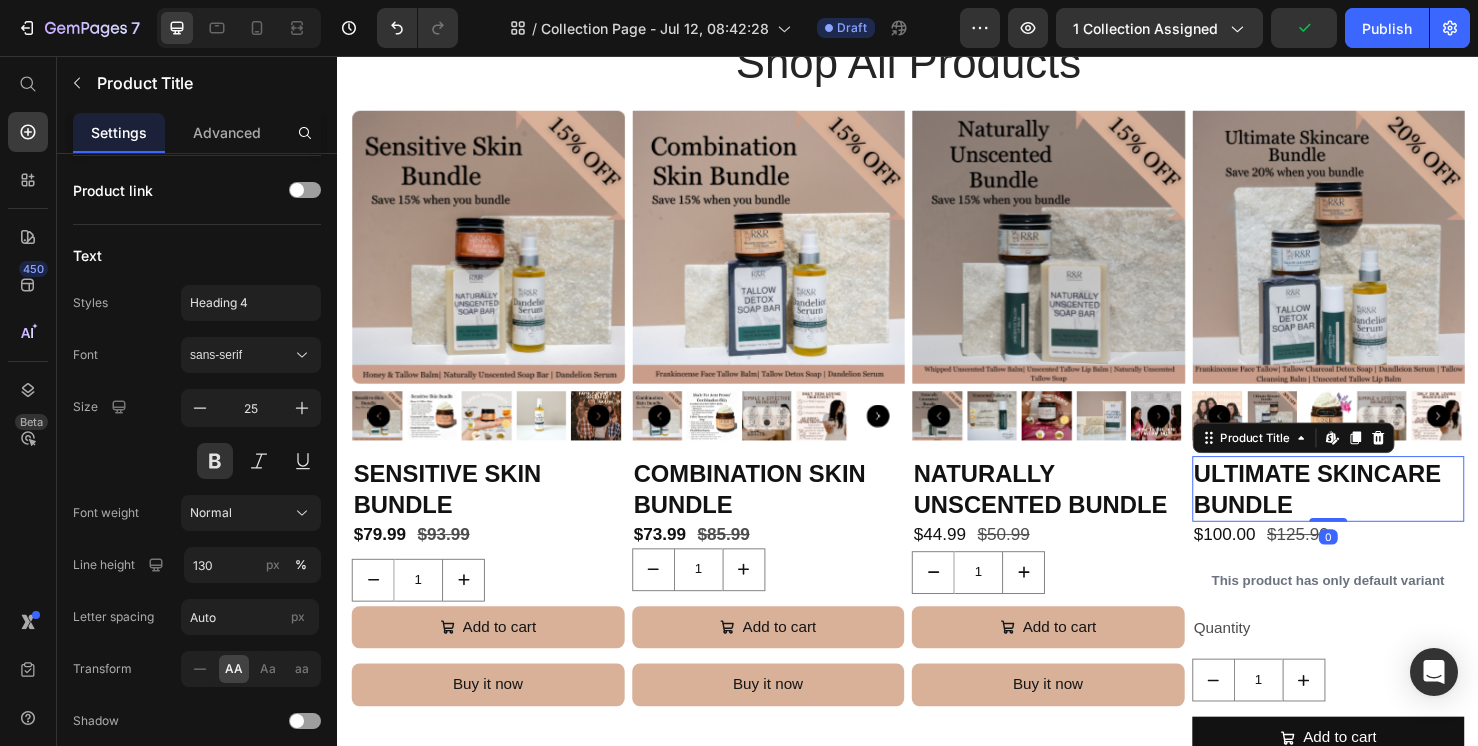 drag, startPoint x: 1372, startPoint y: 360, endPoint x: 1369, endPoint y: 339, distance: 21.213203 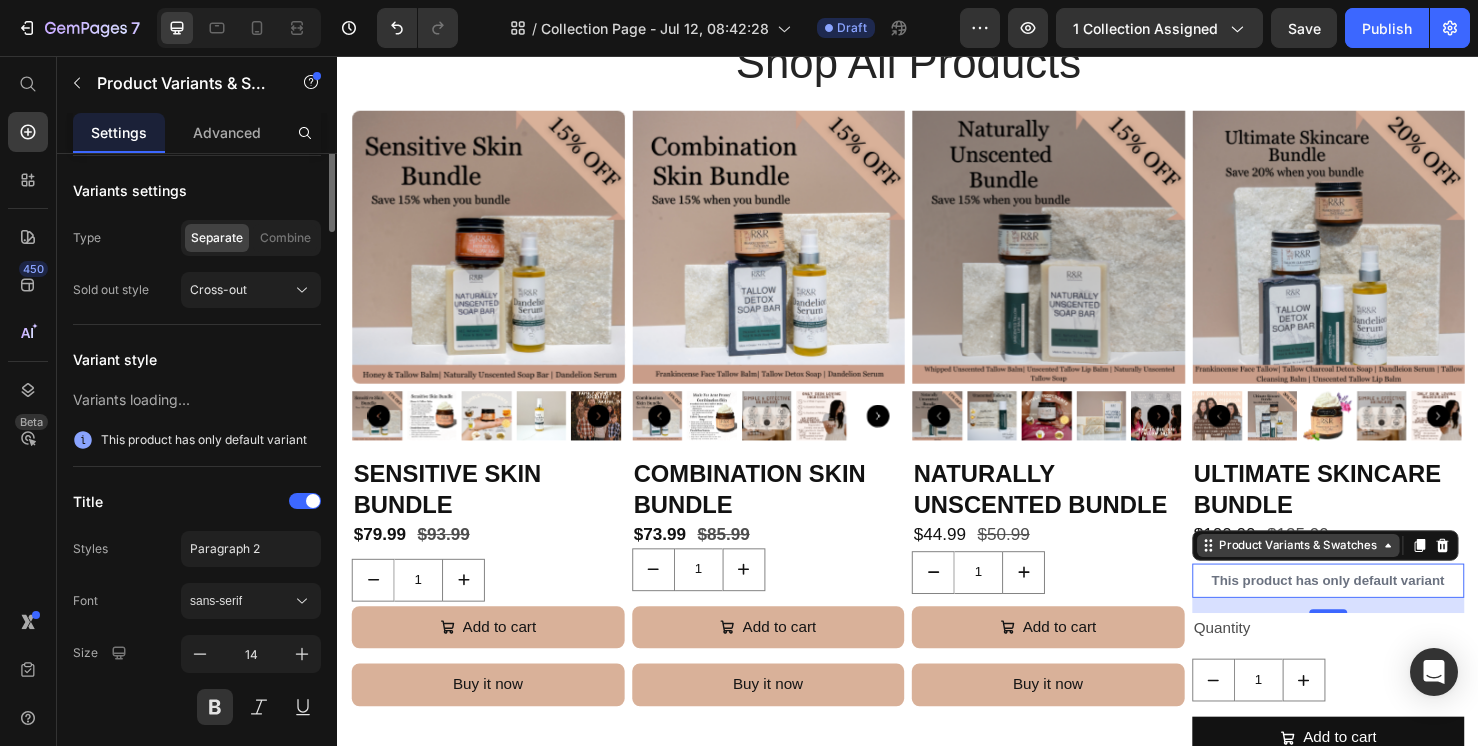 scroll, scrollTop: 0, scrollLeft: 0, axis: both 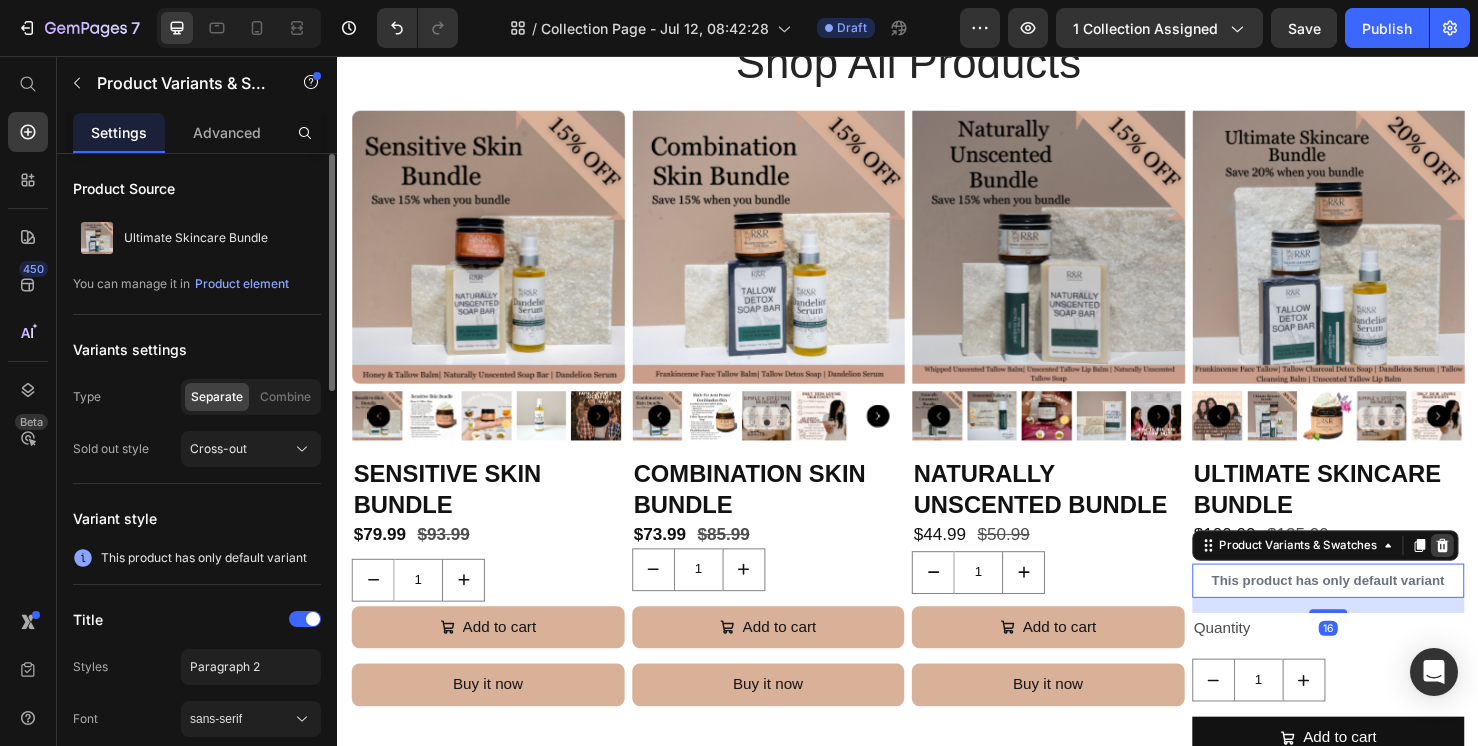 click 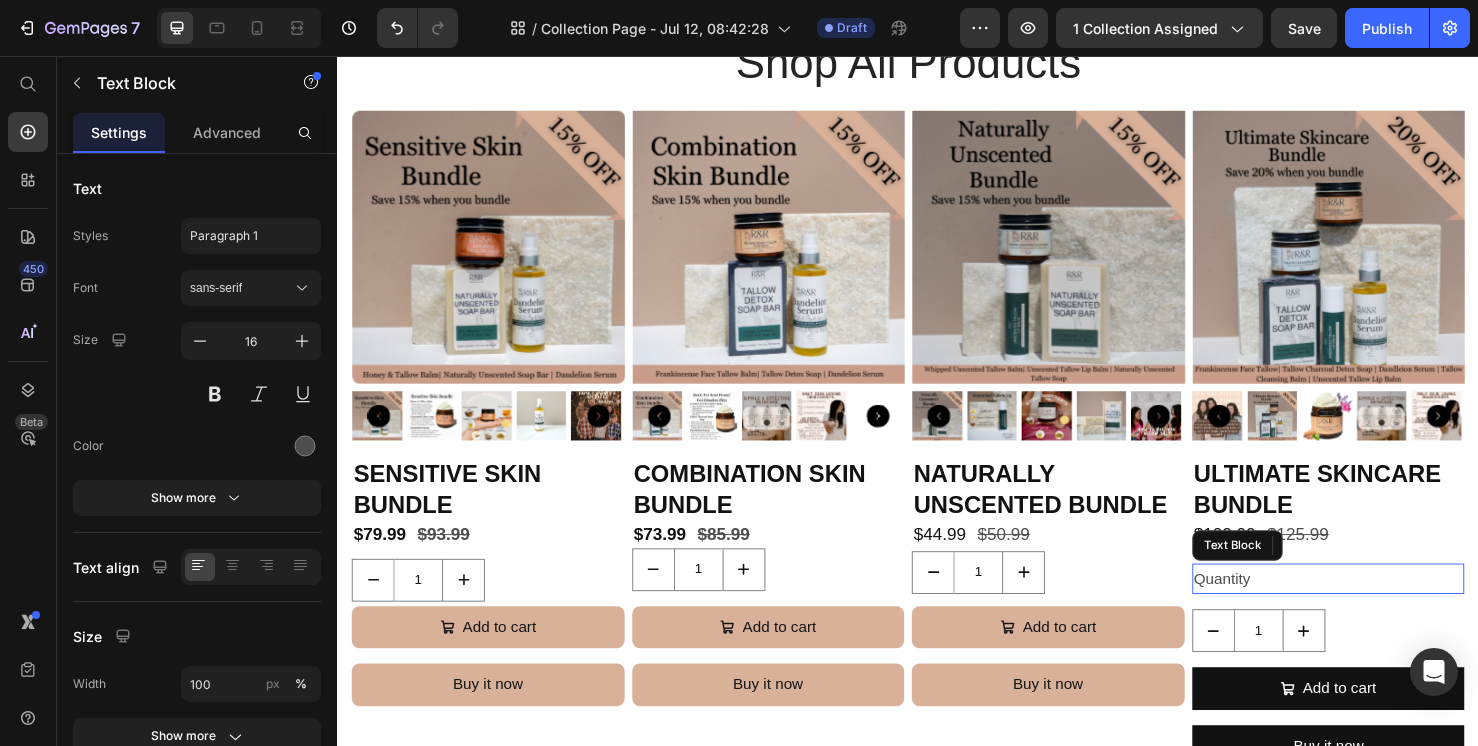 click on "Quantity" at bounding box center (1379, 606) 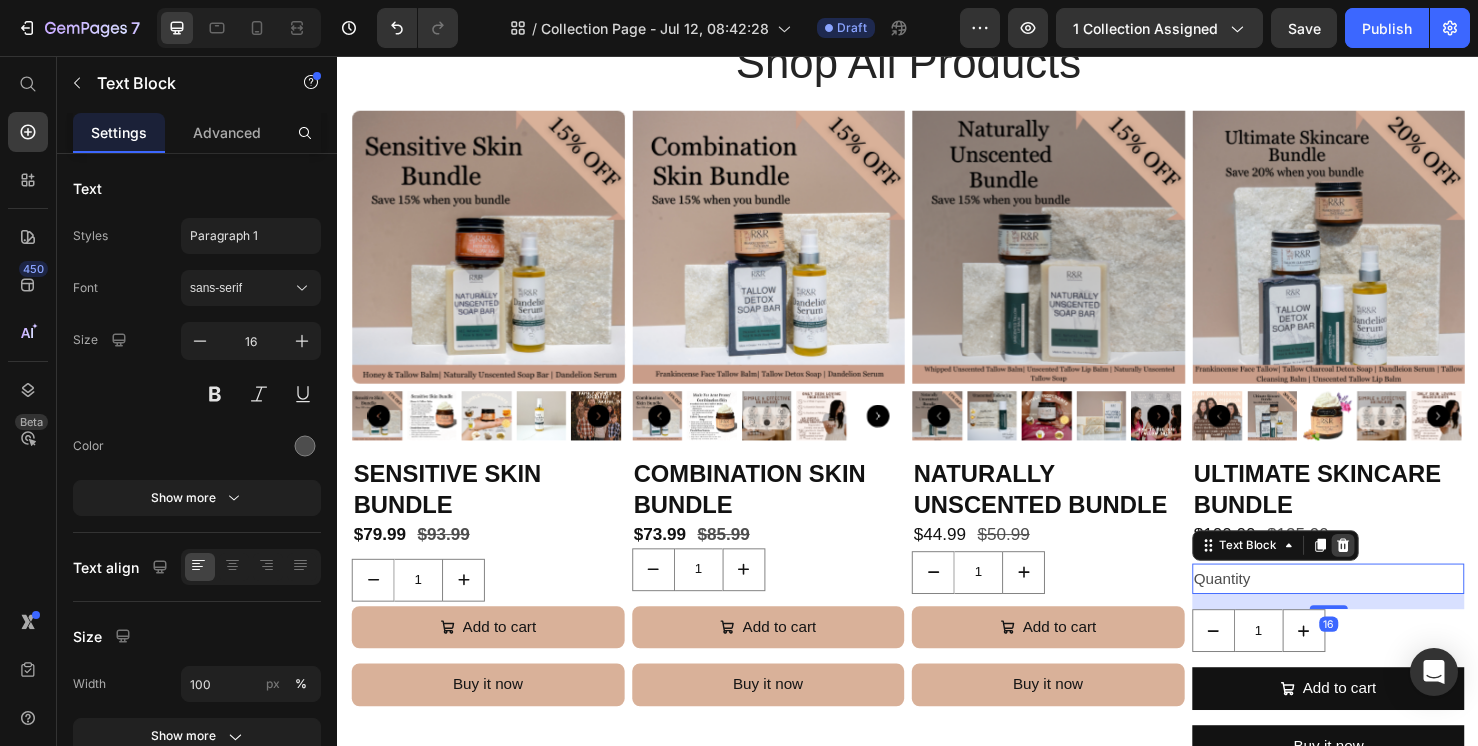 click 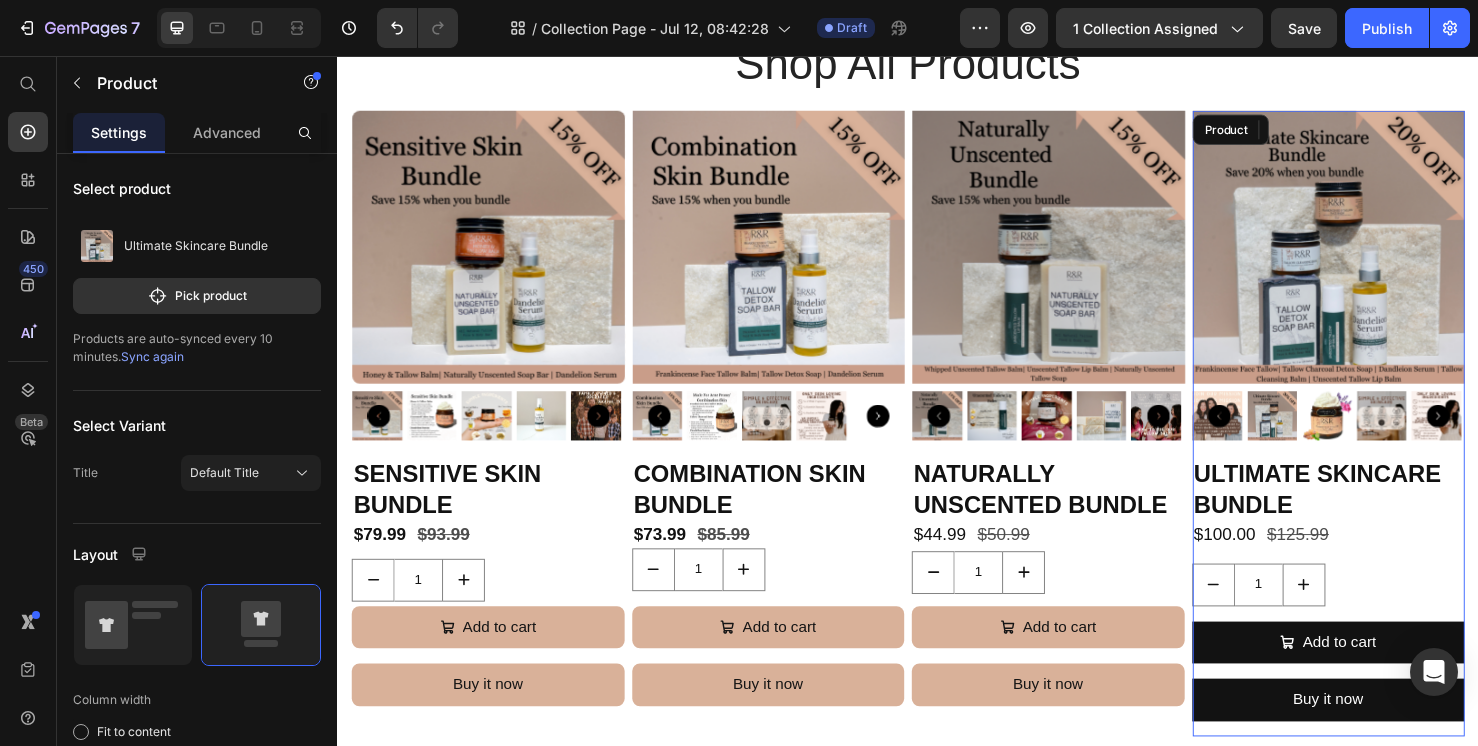click on "Ultimate Skincare Bundle Product Title $100.00 Product Price $125.99 Product Price Row 1 Product Quantity
Add to cart Add to Cart Buy it now Dynamic Checkout" at bounding box center [1379, 624] 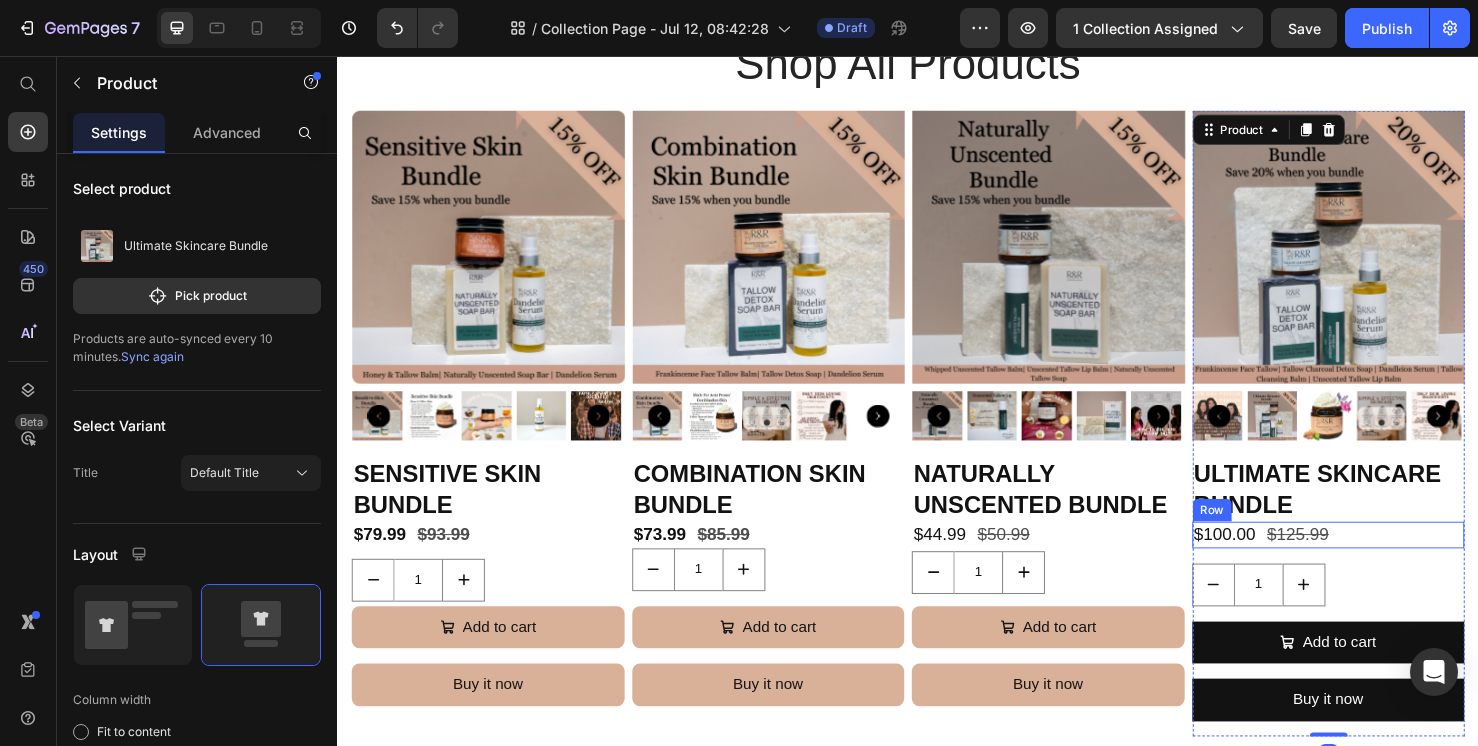 click on "$100.00 Product Price $125.99 Product Price Row" at bounding box center [1379, 559] 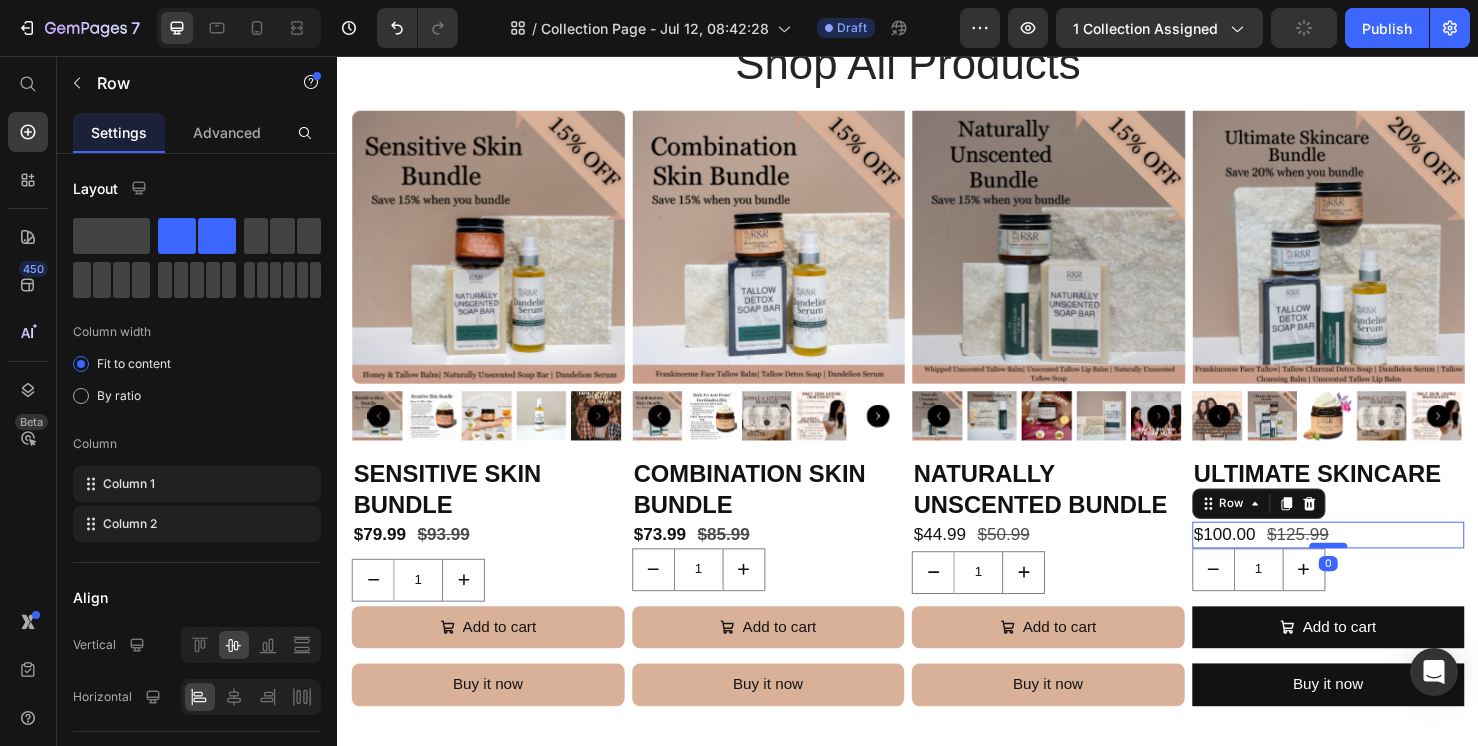 drag, startPoint x: 1372, startPoint y: 385, endPoint x: 1371, endPoint y: 368, distance: 17.029387 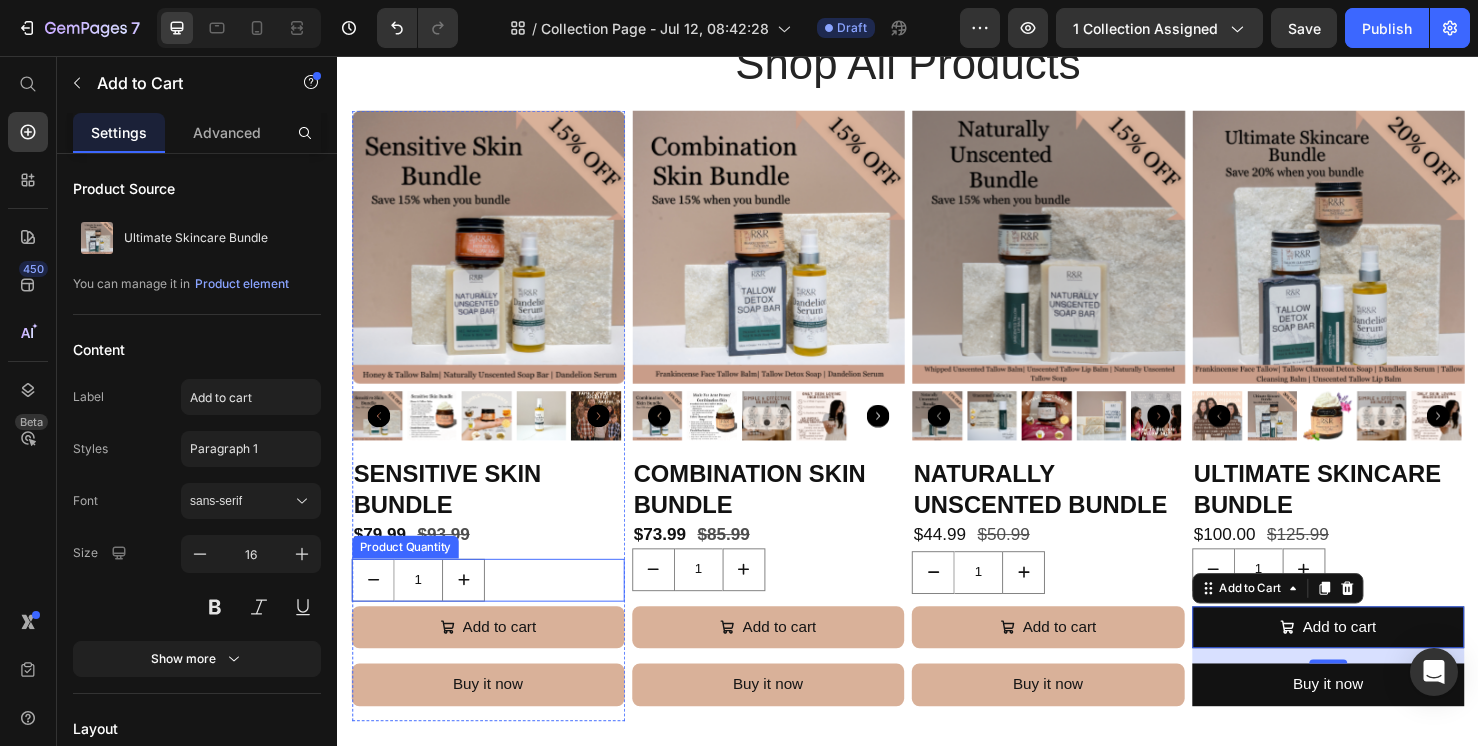 click on "1" at bounding box center (495, 607) 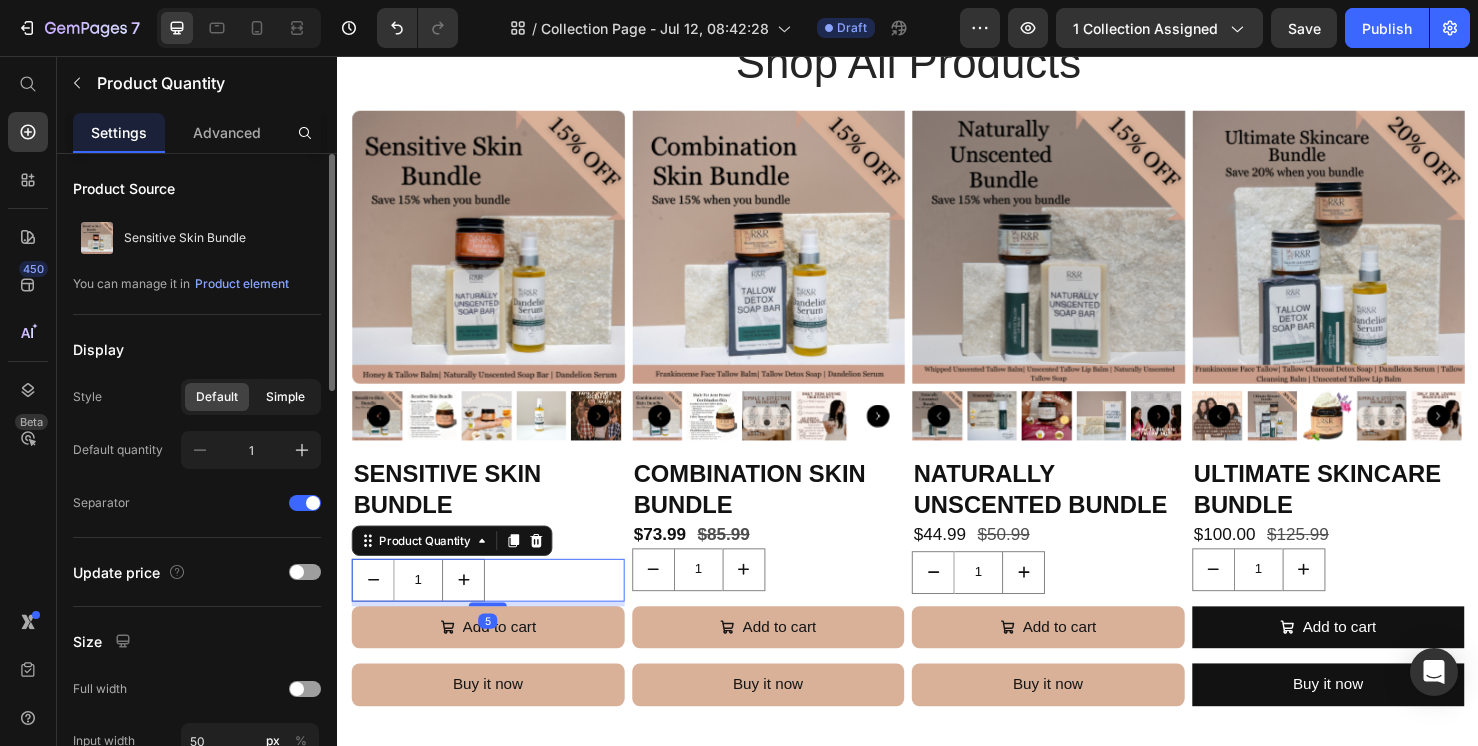 click on "Simple" 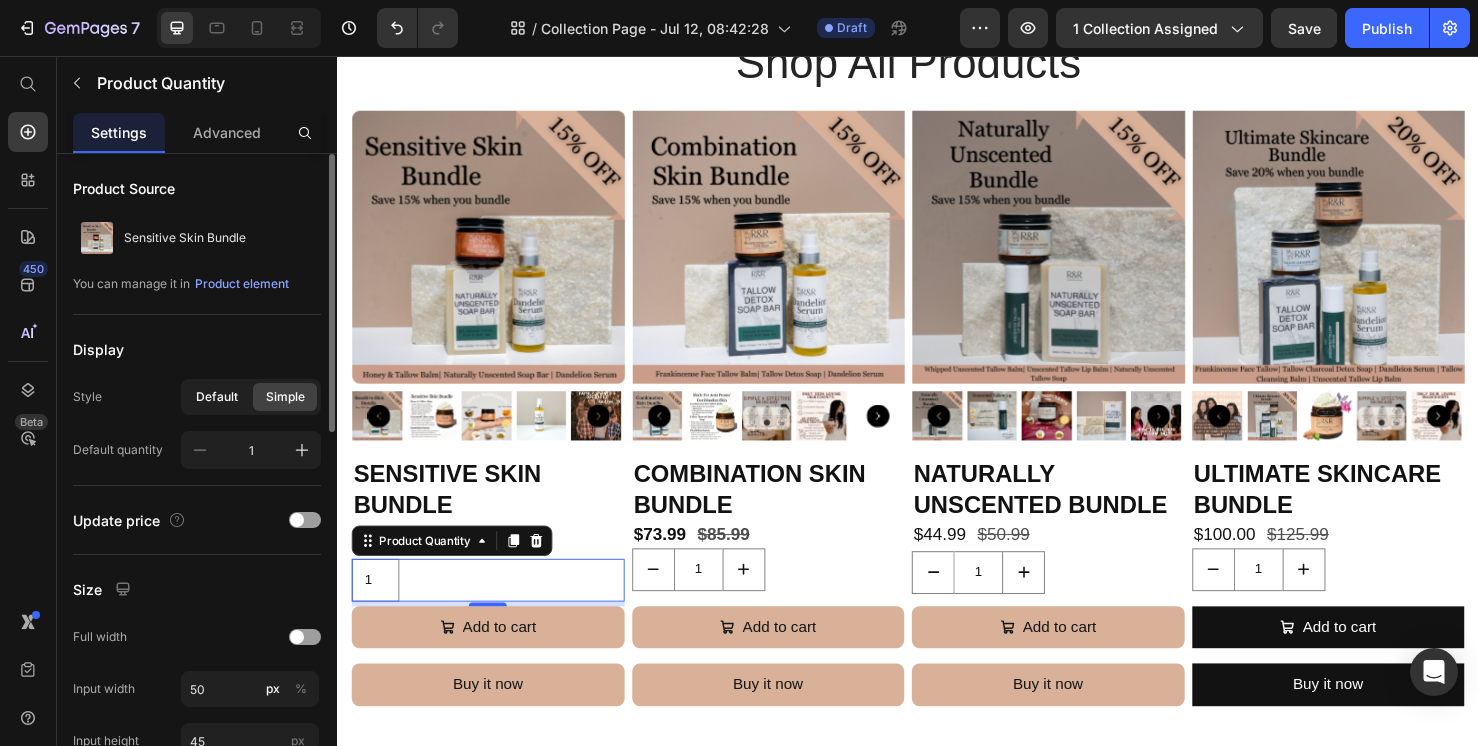 click on "Default" 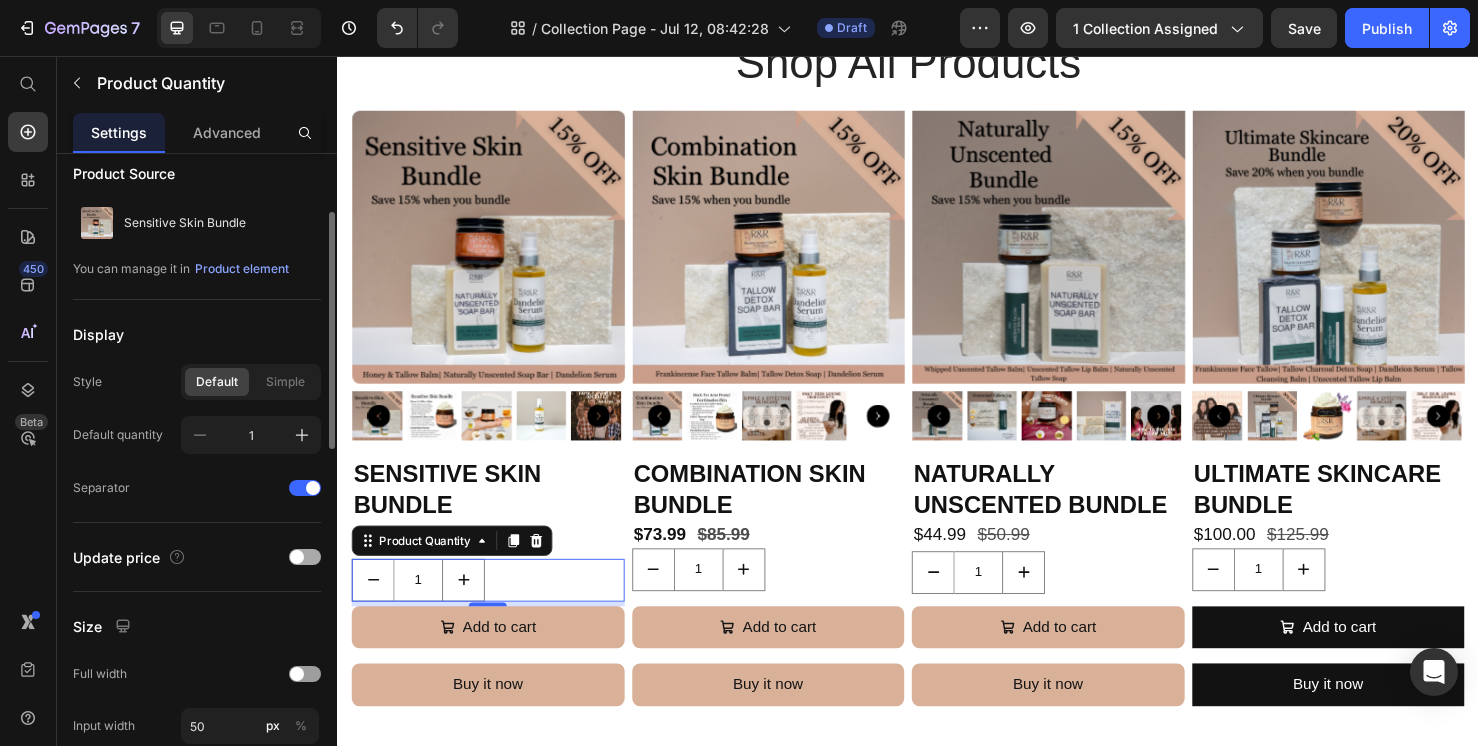 scroll, scrollTop: 164, scrollLeft: 0, axis: vertical 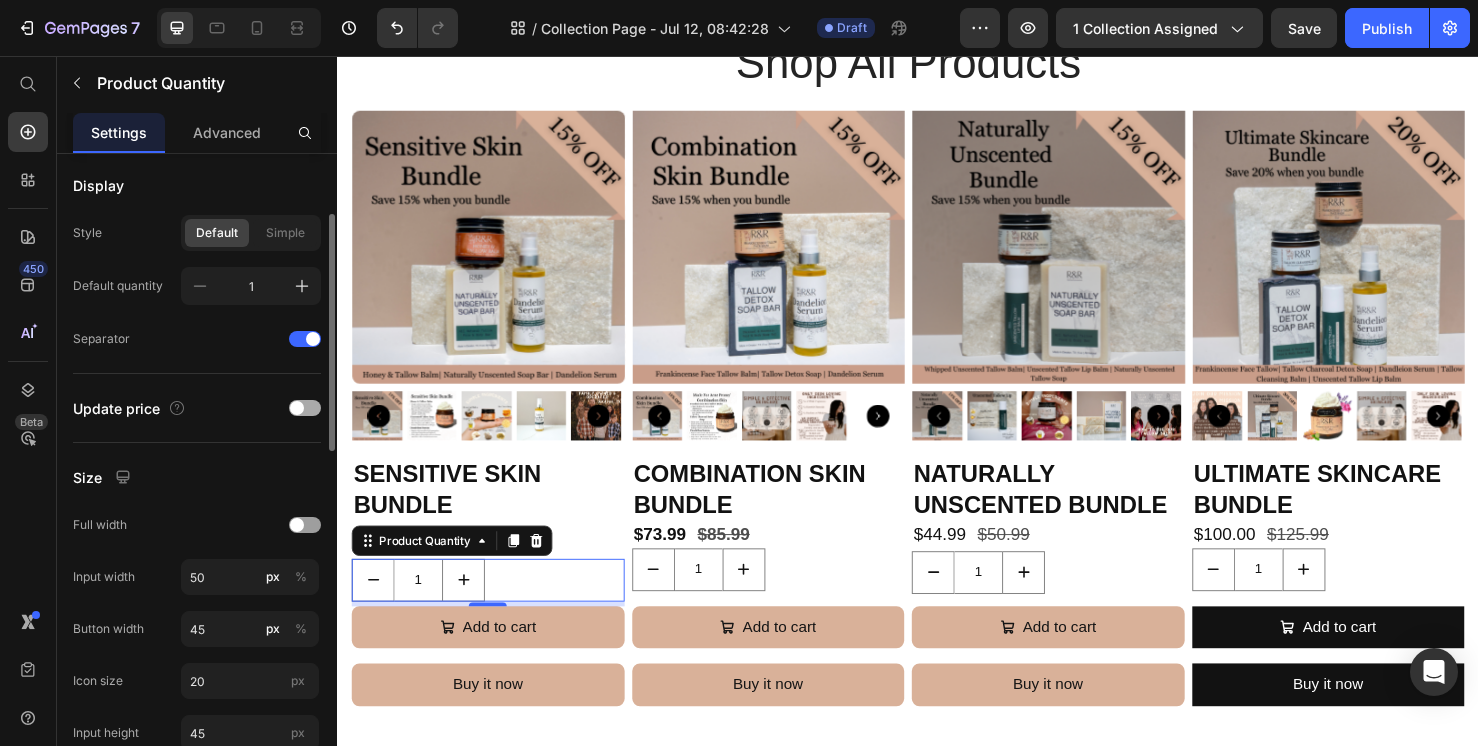 click at bounding box center (297, 408) 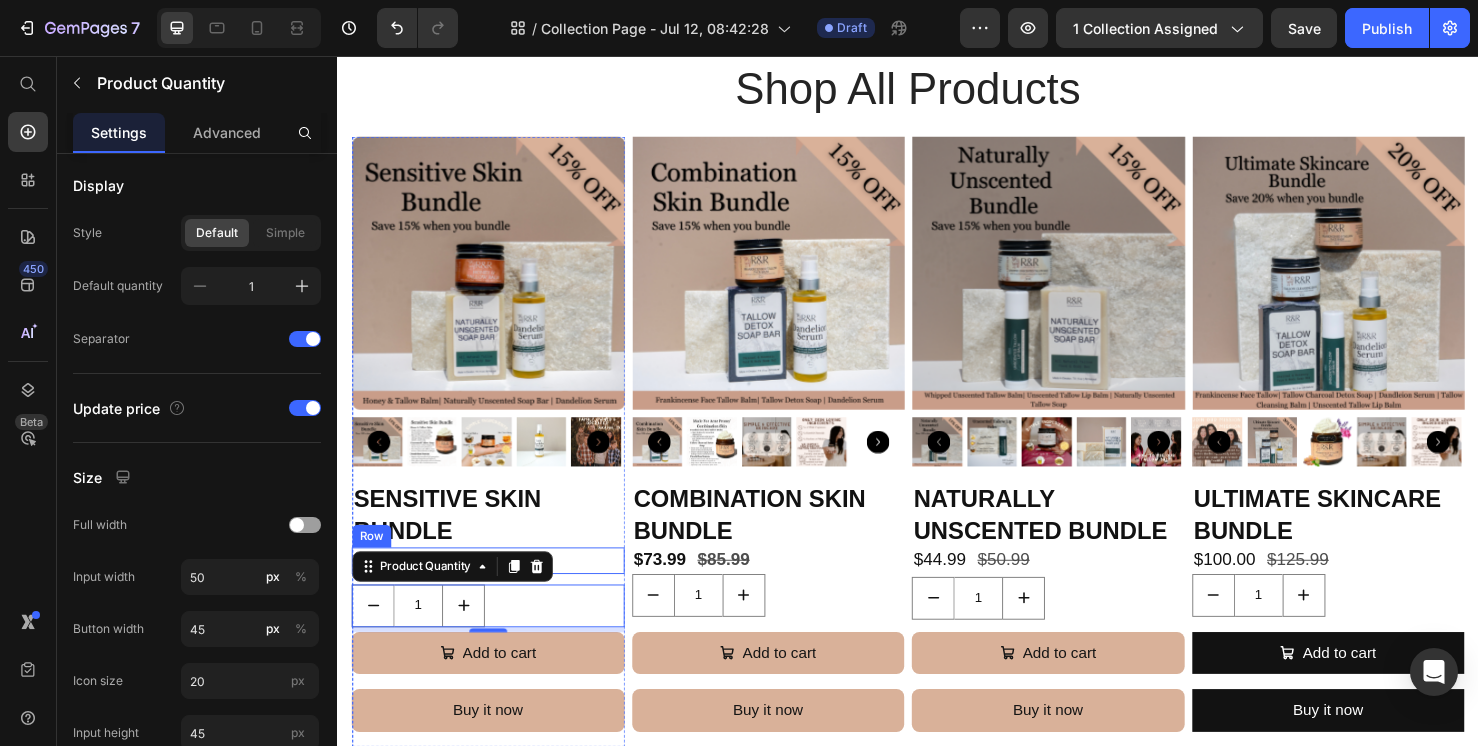 scroll, scrollTop: 1397, scrollLeft: 0, axis: vertical 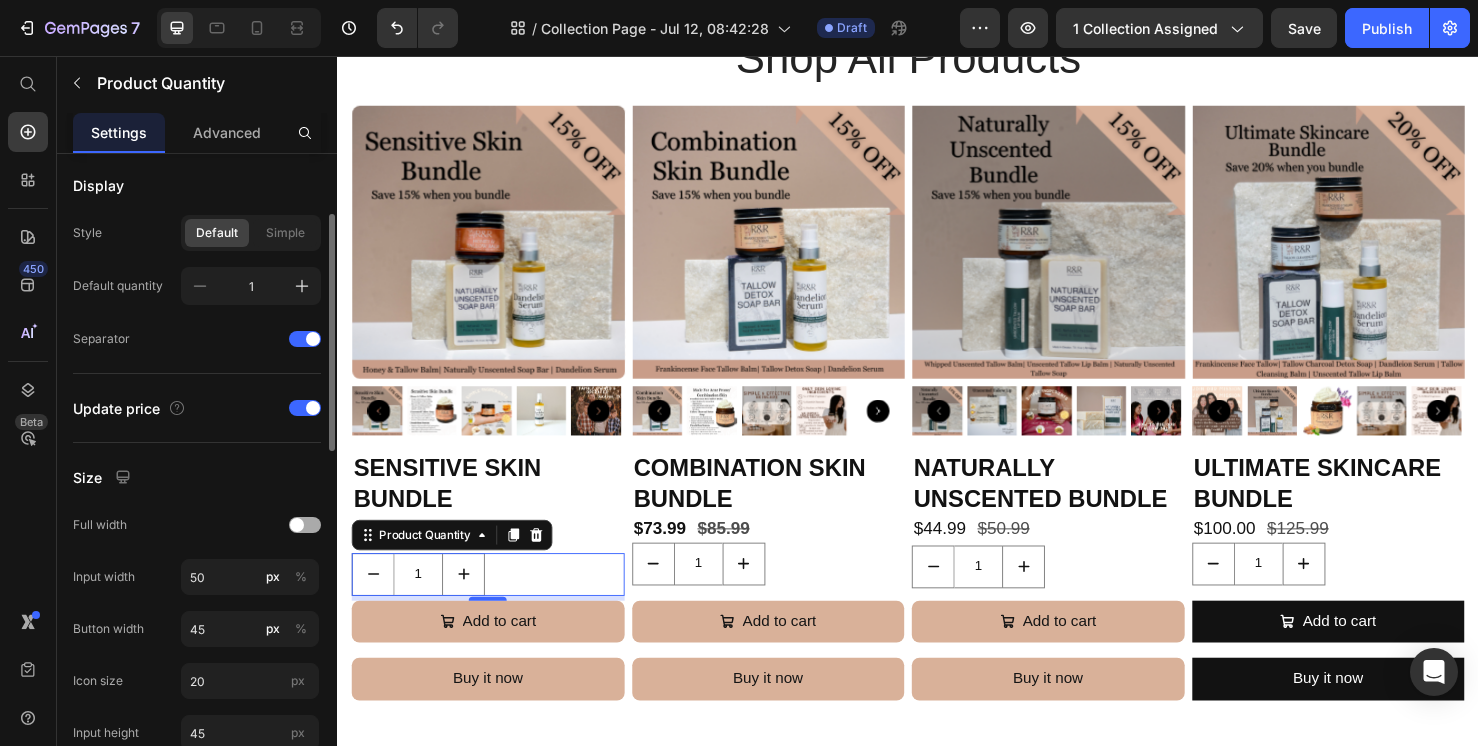 click at bounding box center [297, 525] 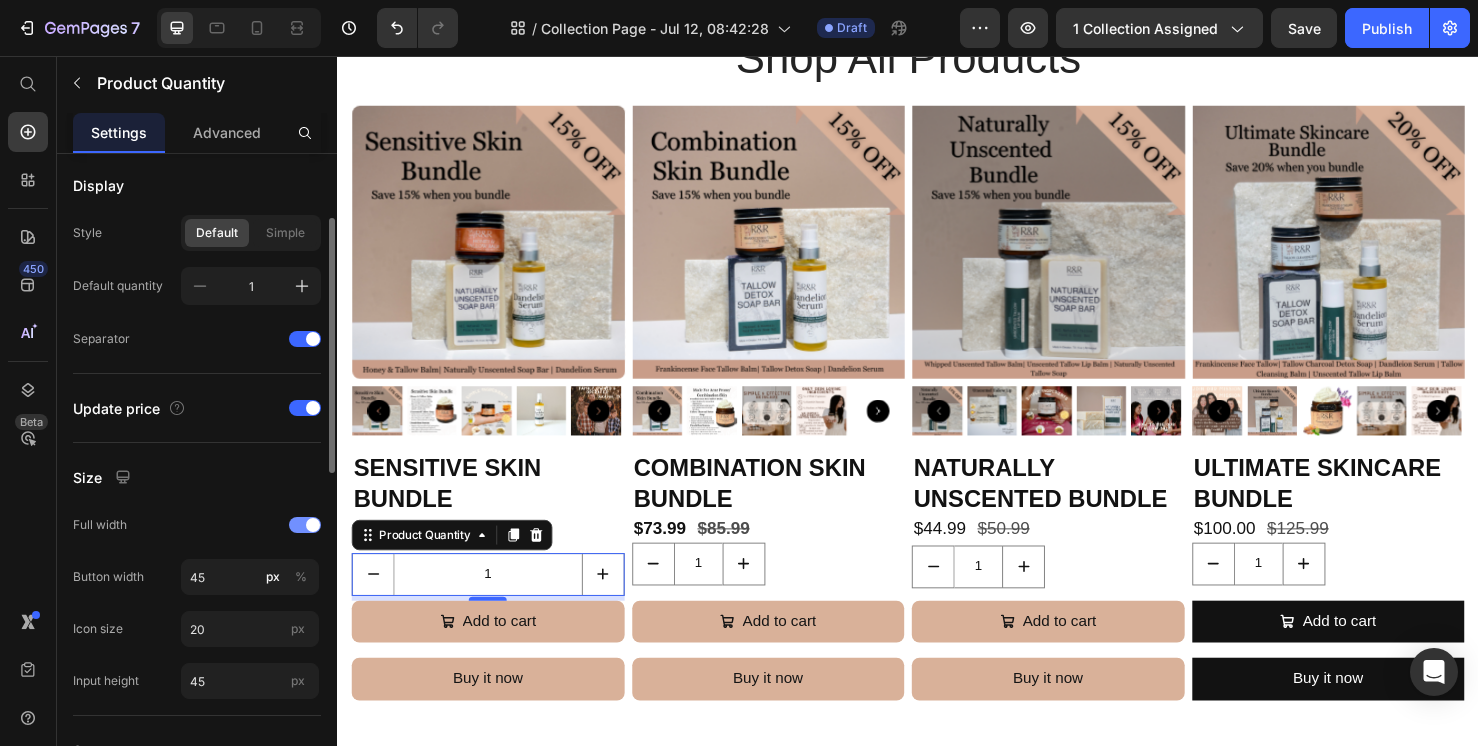 click at bounding box center (305, 525) 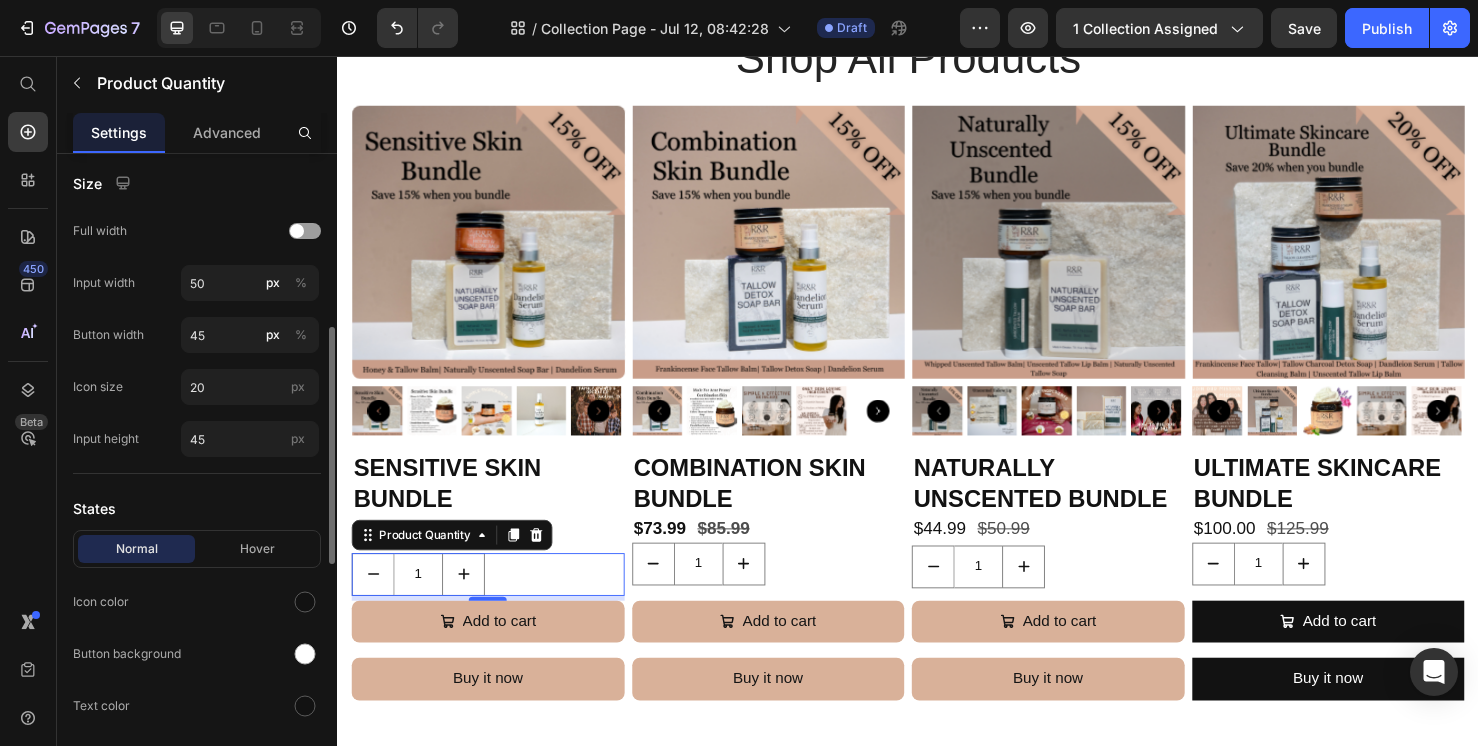 scroll, scrollTop: 493, scrollLeft: 0, axis: vertical 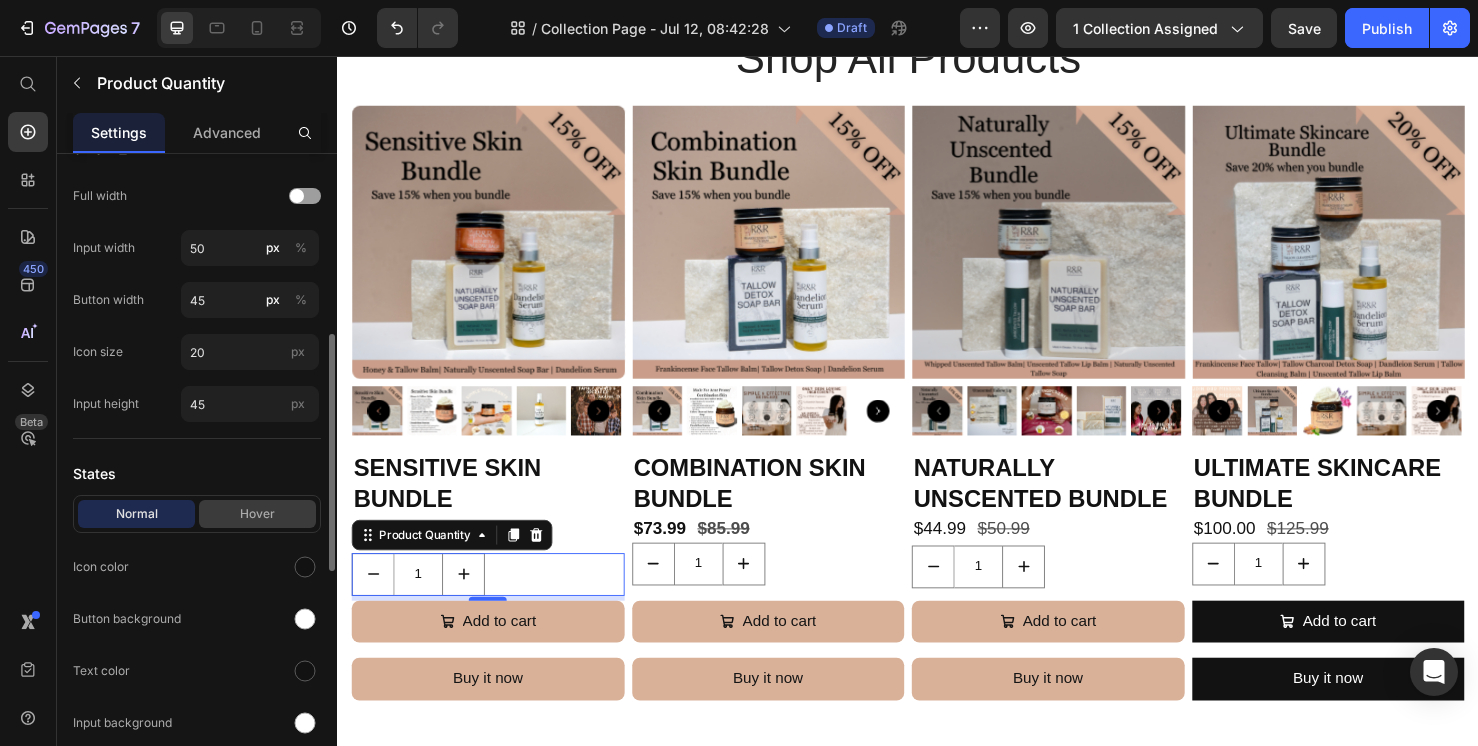 click on "Hover" at bounding box center [257, 514] 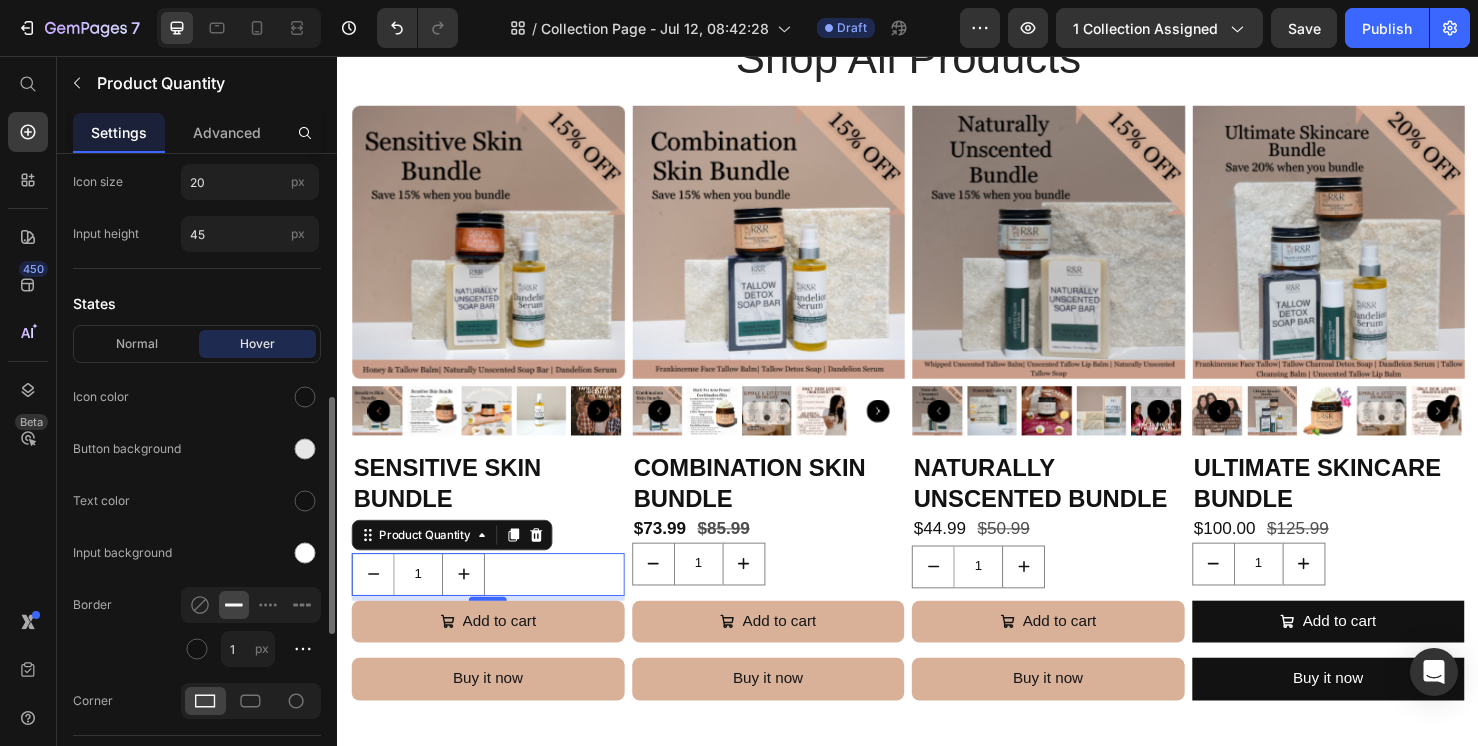 scroll, scrollTop: 832, scrollLeft: 0, axis: vertical 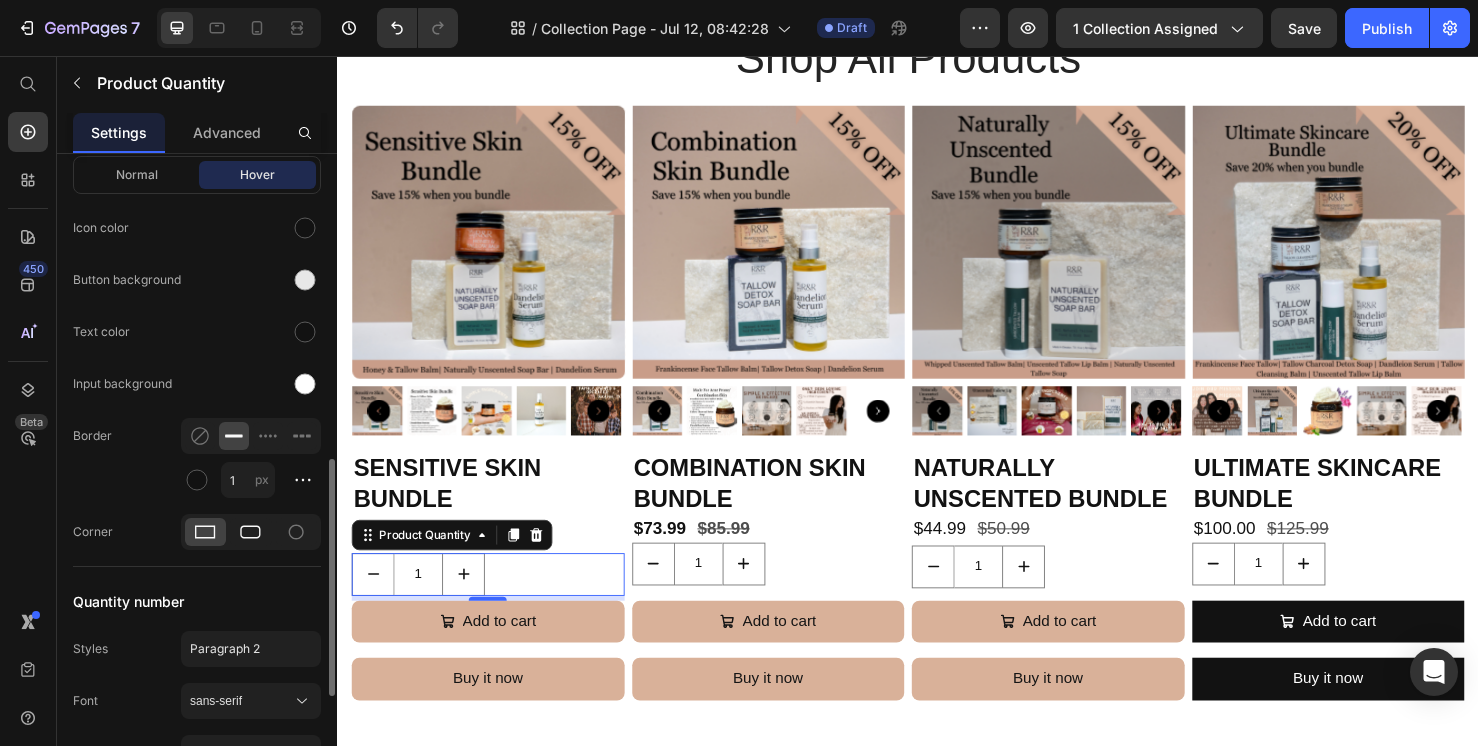click 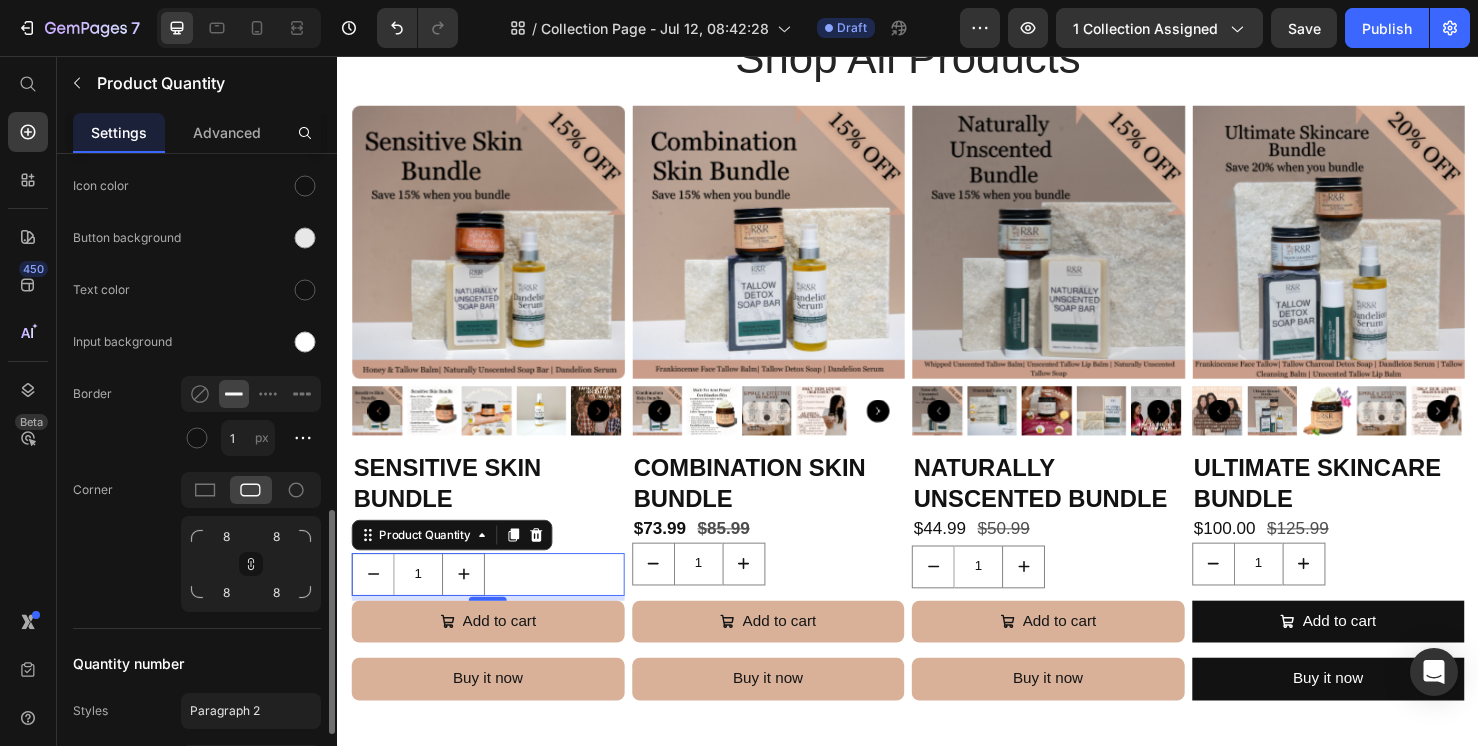 scroll, scrollTop: 1059, scrollLeft: 0, axis: vertical 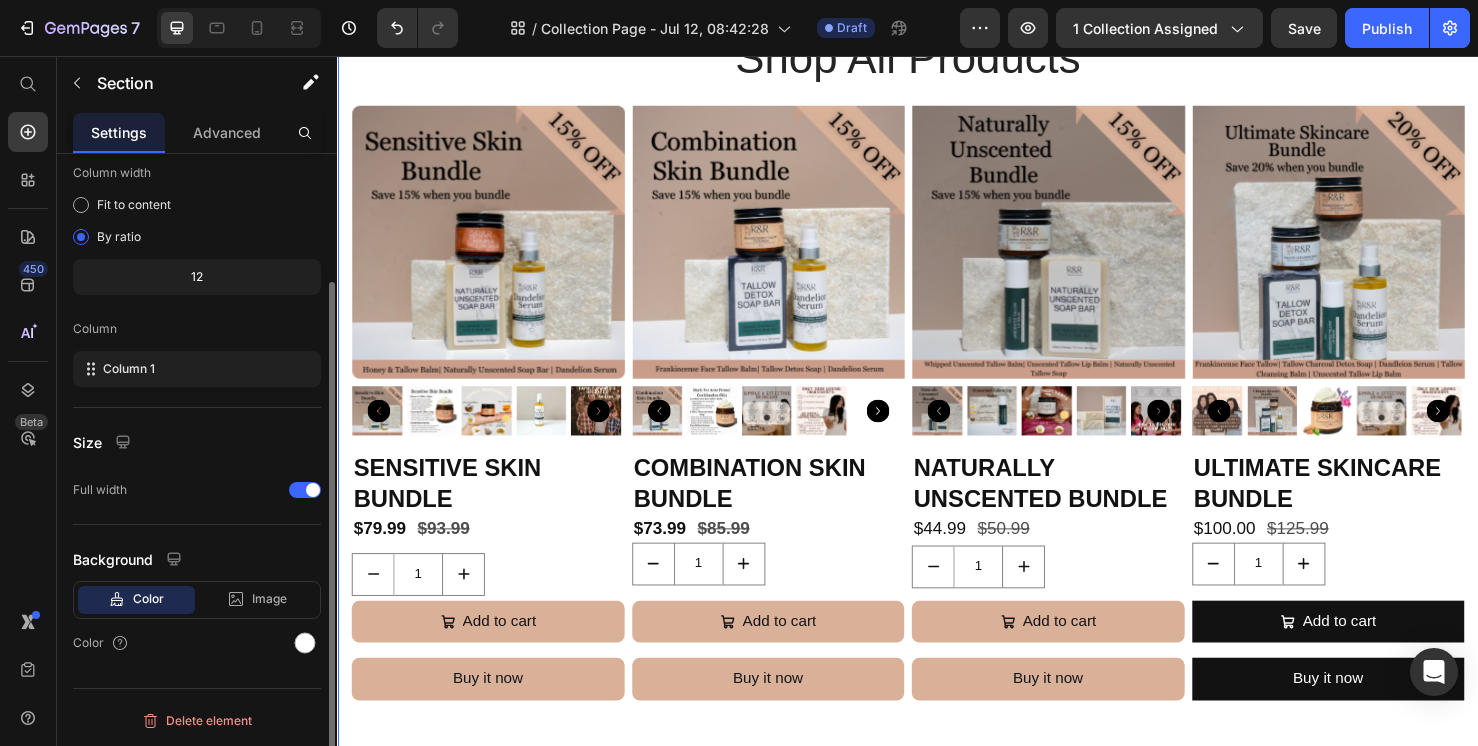 click on "Shop All Products Heading Row
Product Images Sensitive Skin Bundle Product Title $79.99 Product Price $93.99 Product Price Row 1 Product Quantity   5
Add to cart Add to Cart Buy it now Dynamic Checkout Product
Product Images Combination Skin Bundle Product Title $73.99 Product Price $85.99 Product Price Row 1 Product Quantity
Add to cart Add to Cart Buy it now Dynamic Checkout Product
Product Images Naturally Unscented Bundle Product Title $44.99 Product Price $50.99 Product Price Row 1 Product Quantity
Add to cart Add to Cart Buy it now Dynamic Checkout Product
Product Images Ultimate Skincare Bundle Product Title $100.00 Product Price $125.99 Product Price Row 1 Product Quantity
Add to cart Add to Cart Buy it now Dynamic Checkout Product Row Section 3" at bounding box center [937, 412] 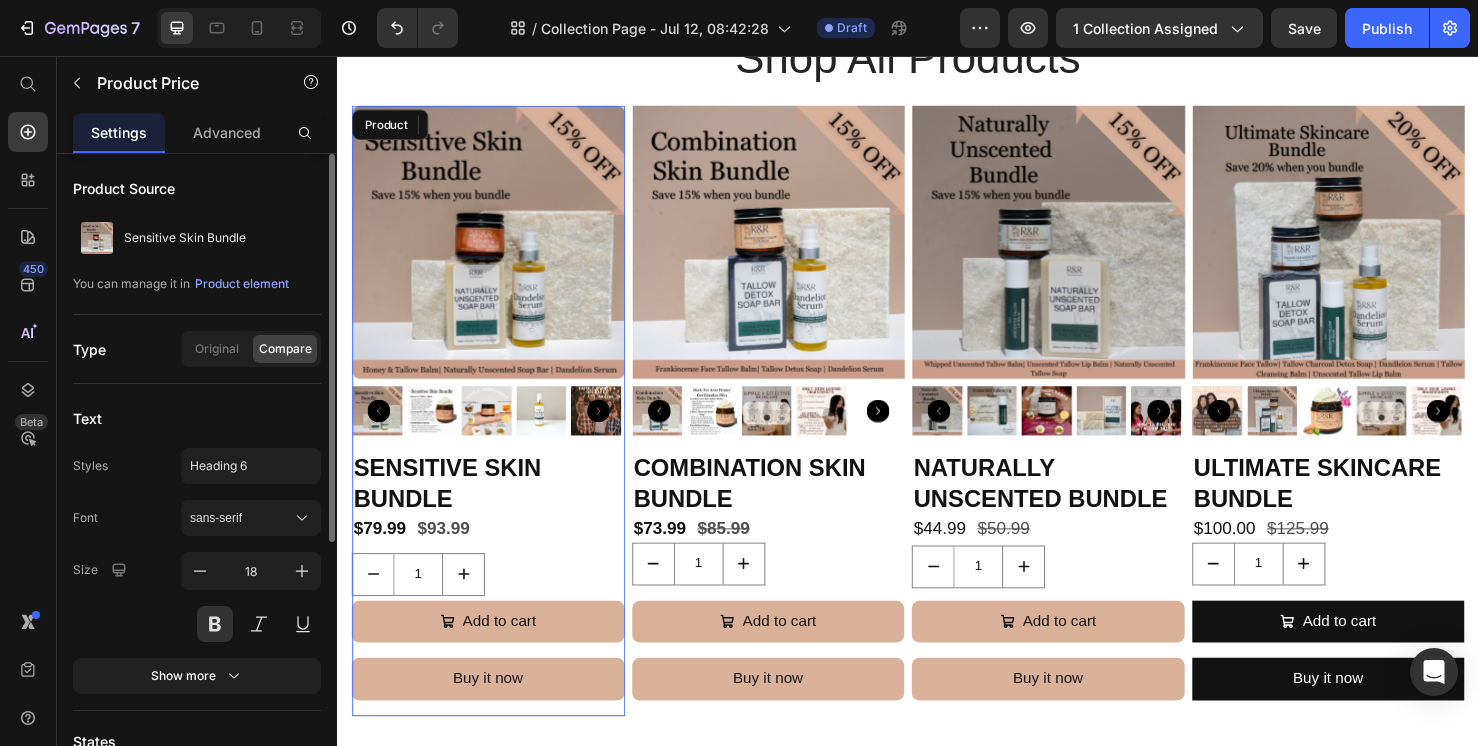 click on "Sensitive Skin Bundle Product Title $79.99 Product Price $93.99 Product Price   Edit content in Shopify 0 Row 1 Product Quantity
Add to cart Add to Cart Buy it now Dynamic Checkout" at bounding box center [495, 610] 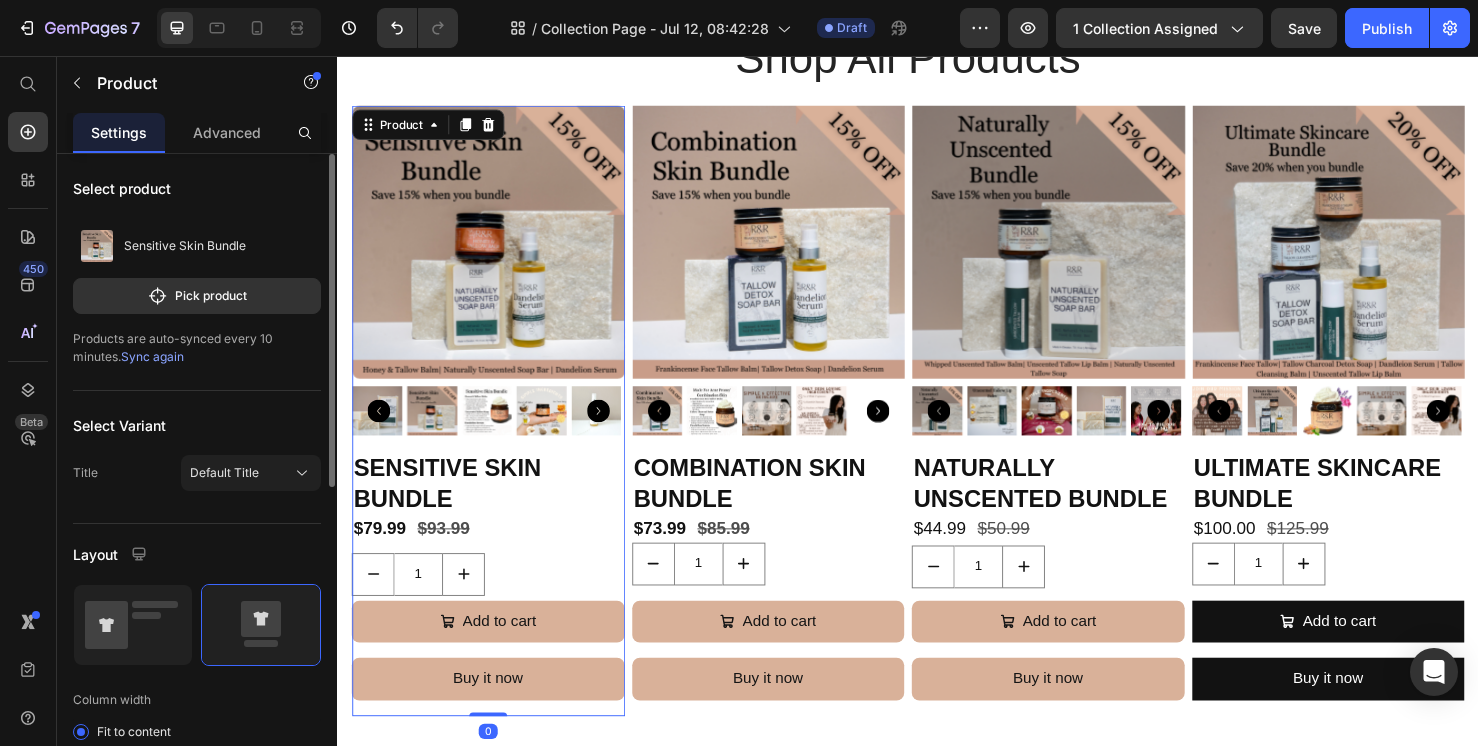 click on "Sensitive Skin Bundle Product Title $79.99 Product Price $93.99 Product Price Row 1 Product Quantity
Add to cart Add to Cart Buy it now Dynamic Checkout" at bounding box center (495, 610) 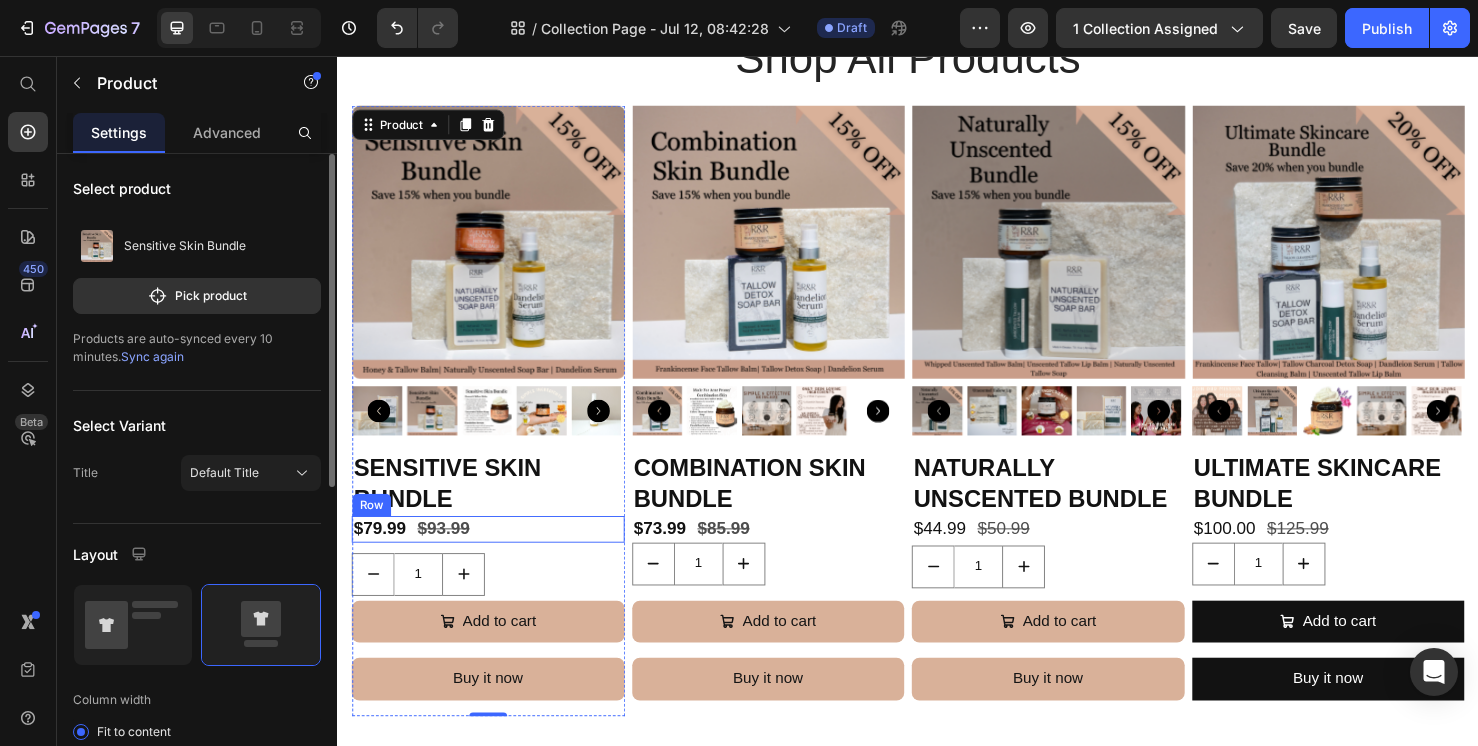 click on "$79.99 Product Price $93.99 Product Price Row" at bounding box center (495, 553) 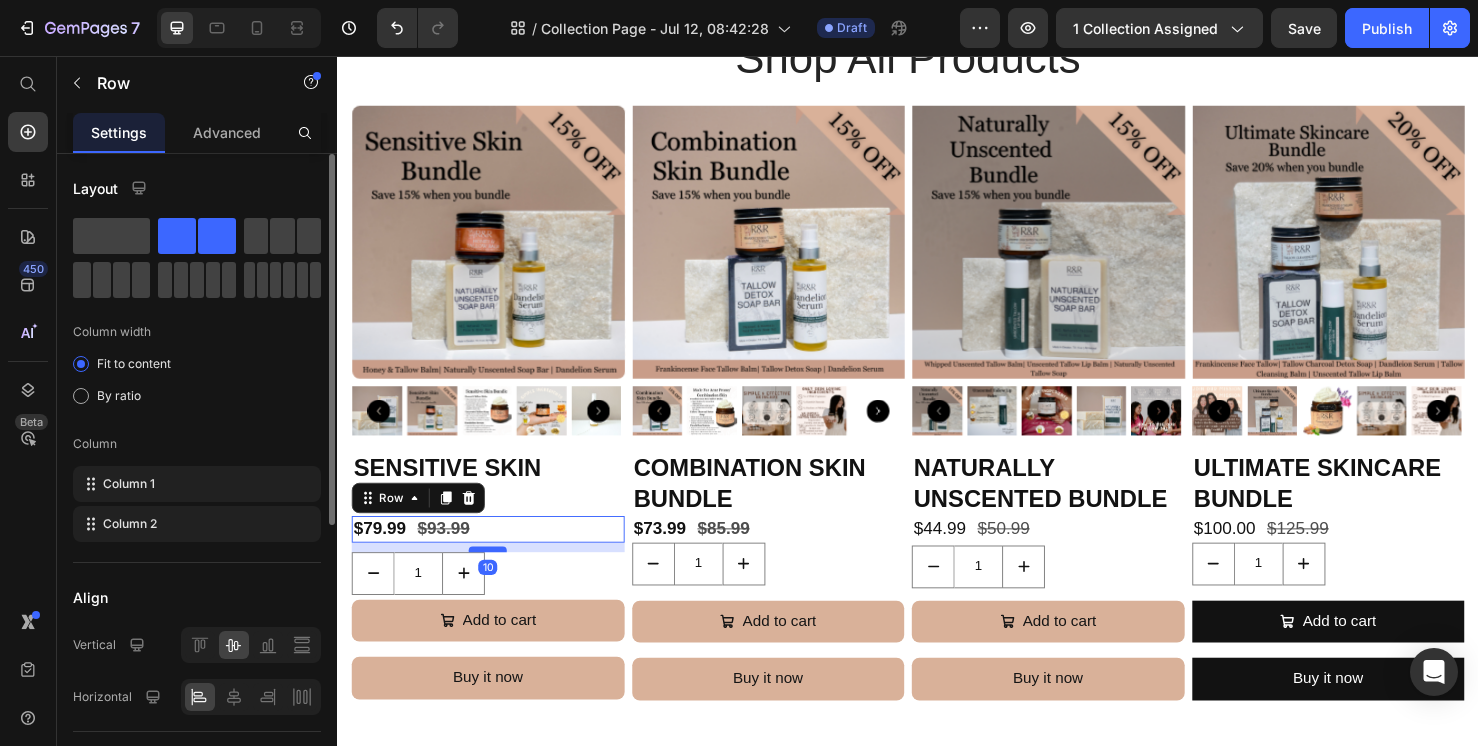 click at bounding box center [495, 575] 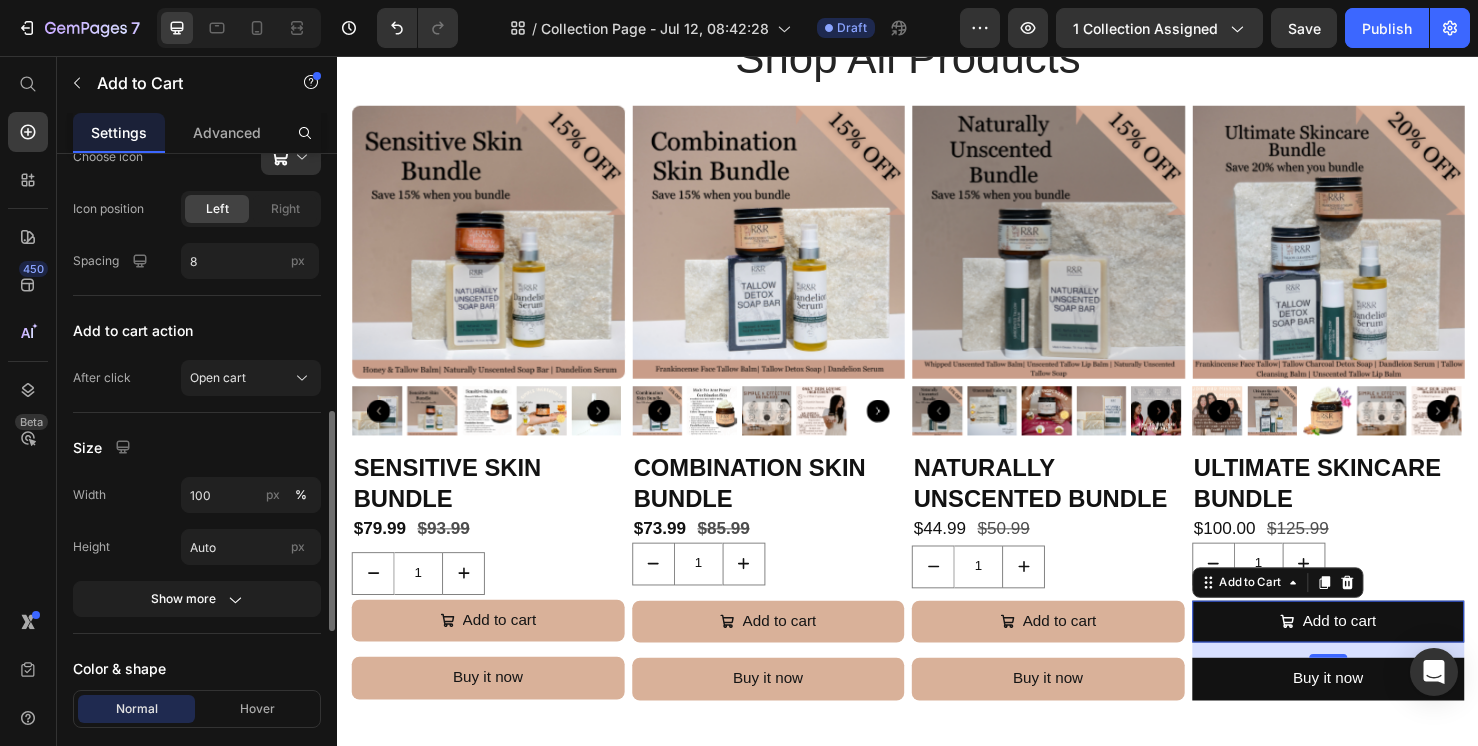 scroll, scrollTop: 1155, scrollLeft: 0, axis: vertical 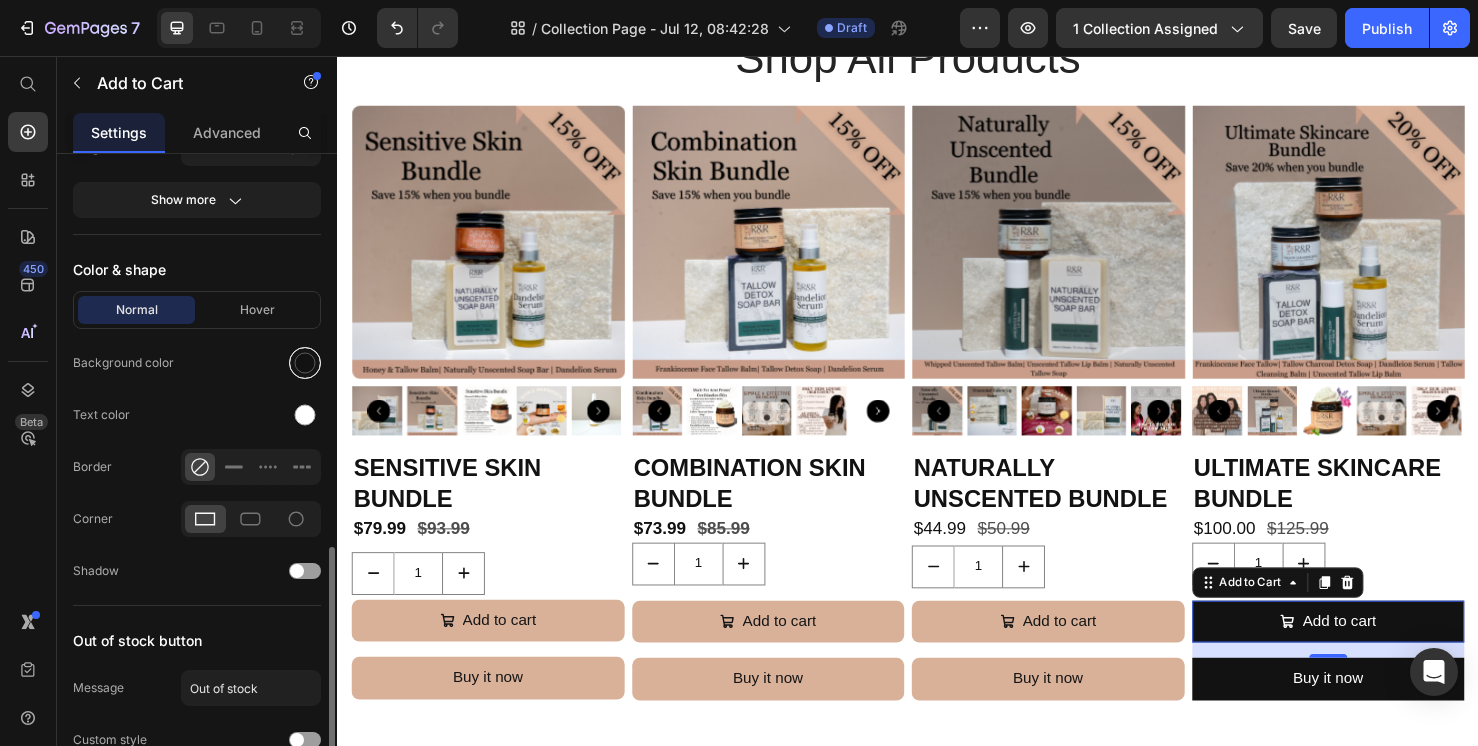 click at bounding box center (305, 363) 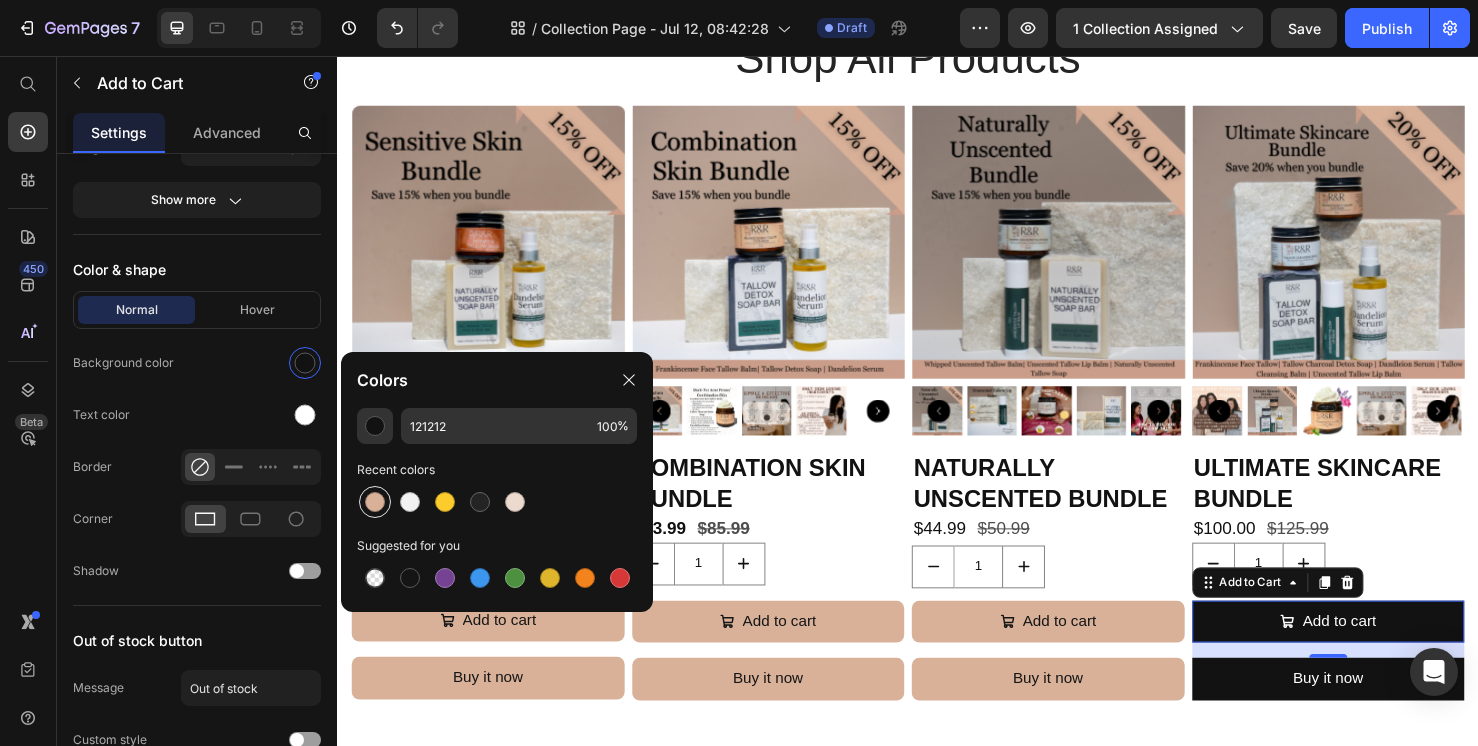click at bounding box center [375, 502] 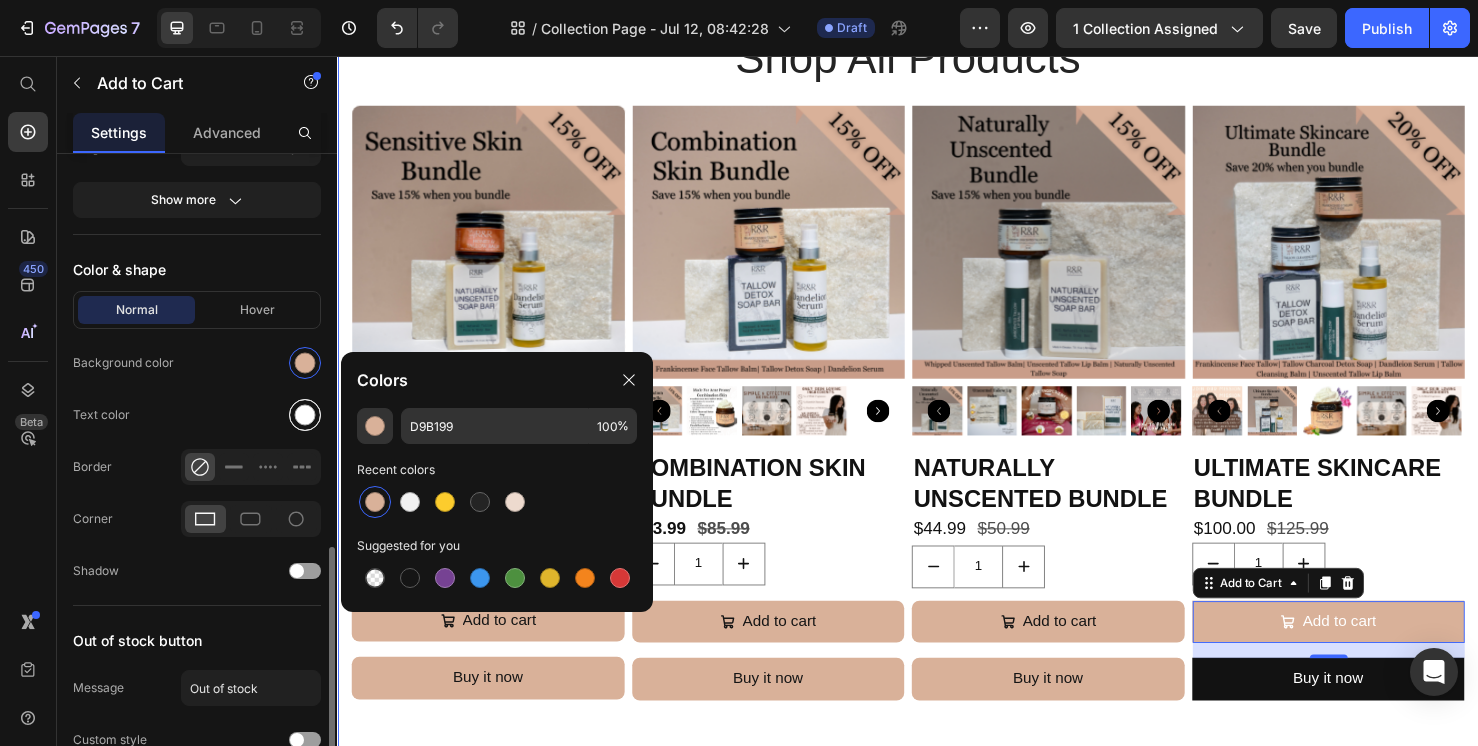 click at bounding box center (305, 415) 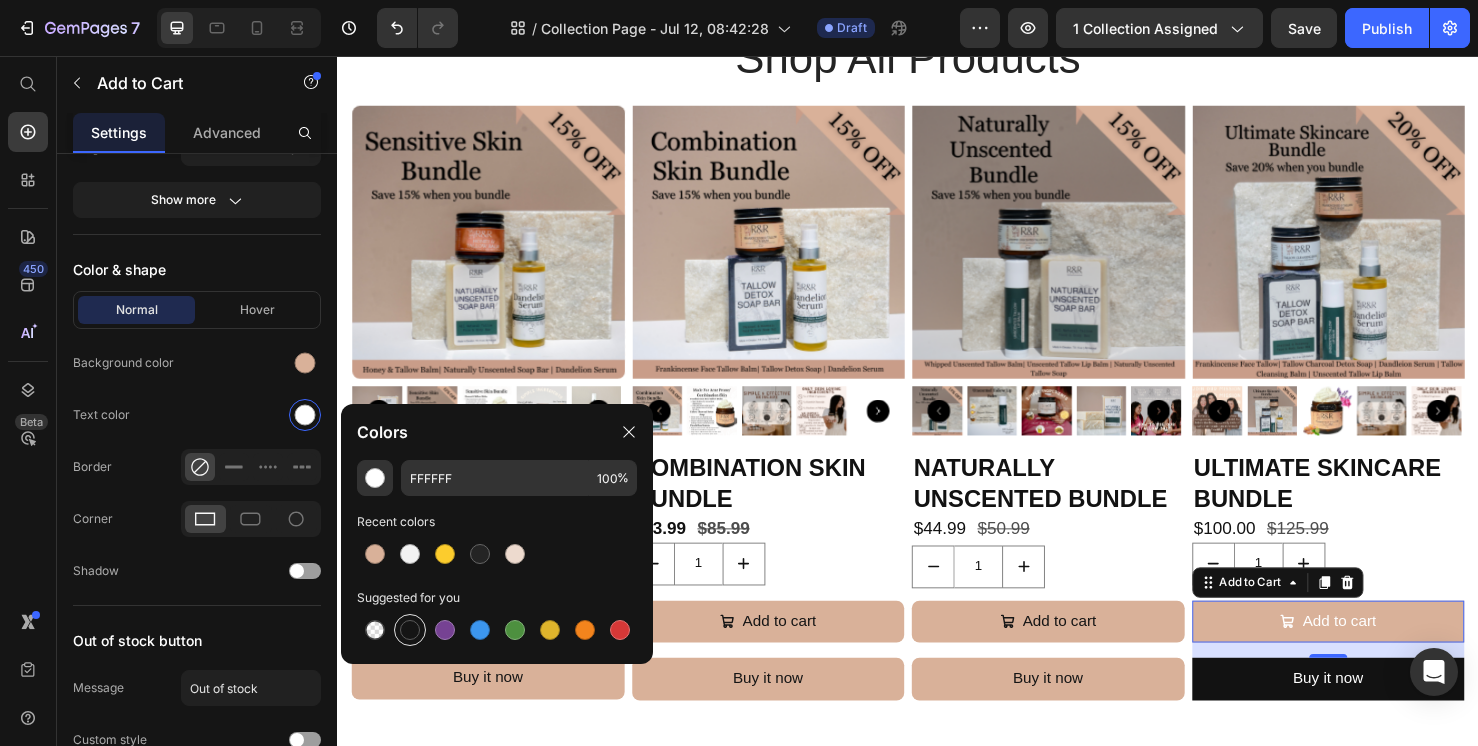 click at bounding box center (410, 630) 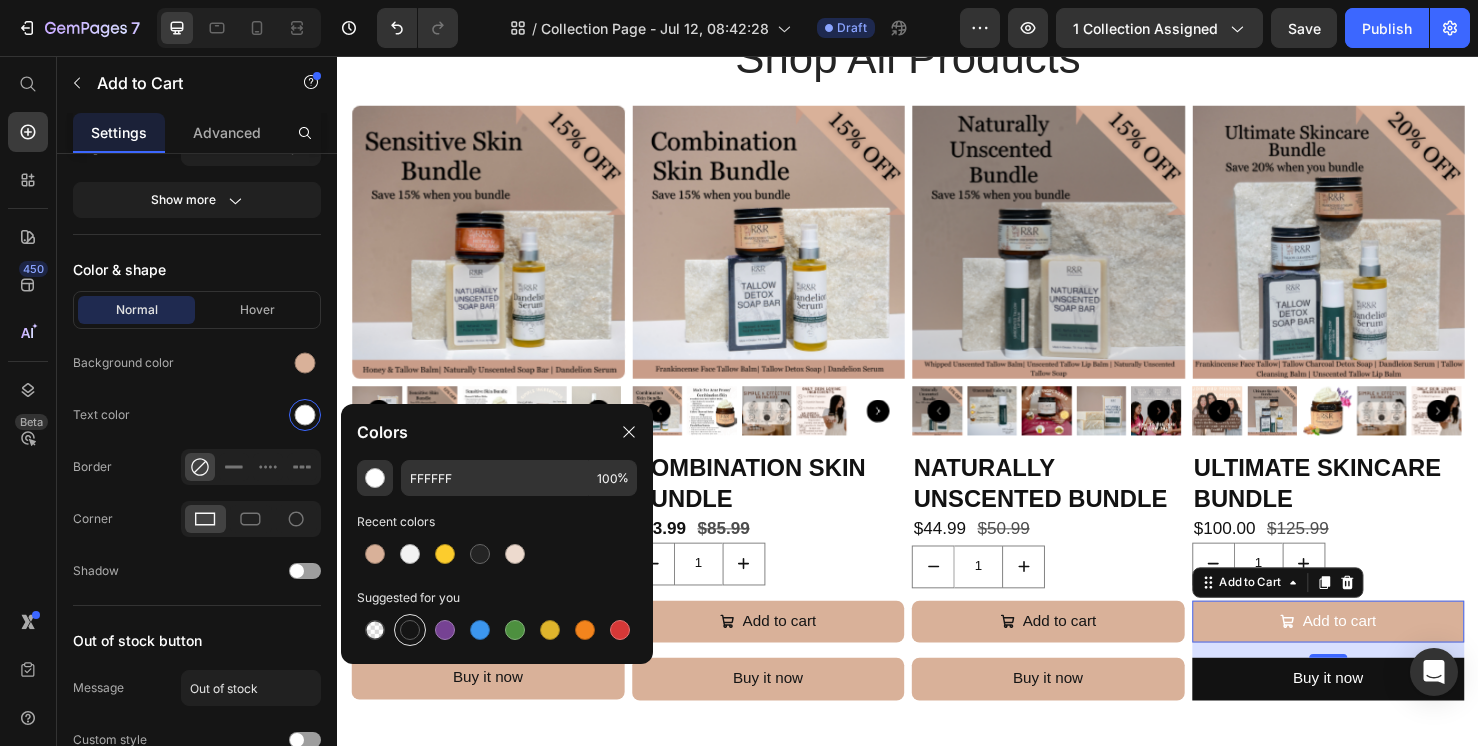 type on "151515" 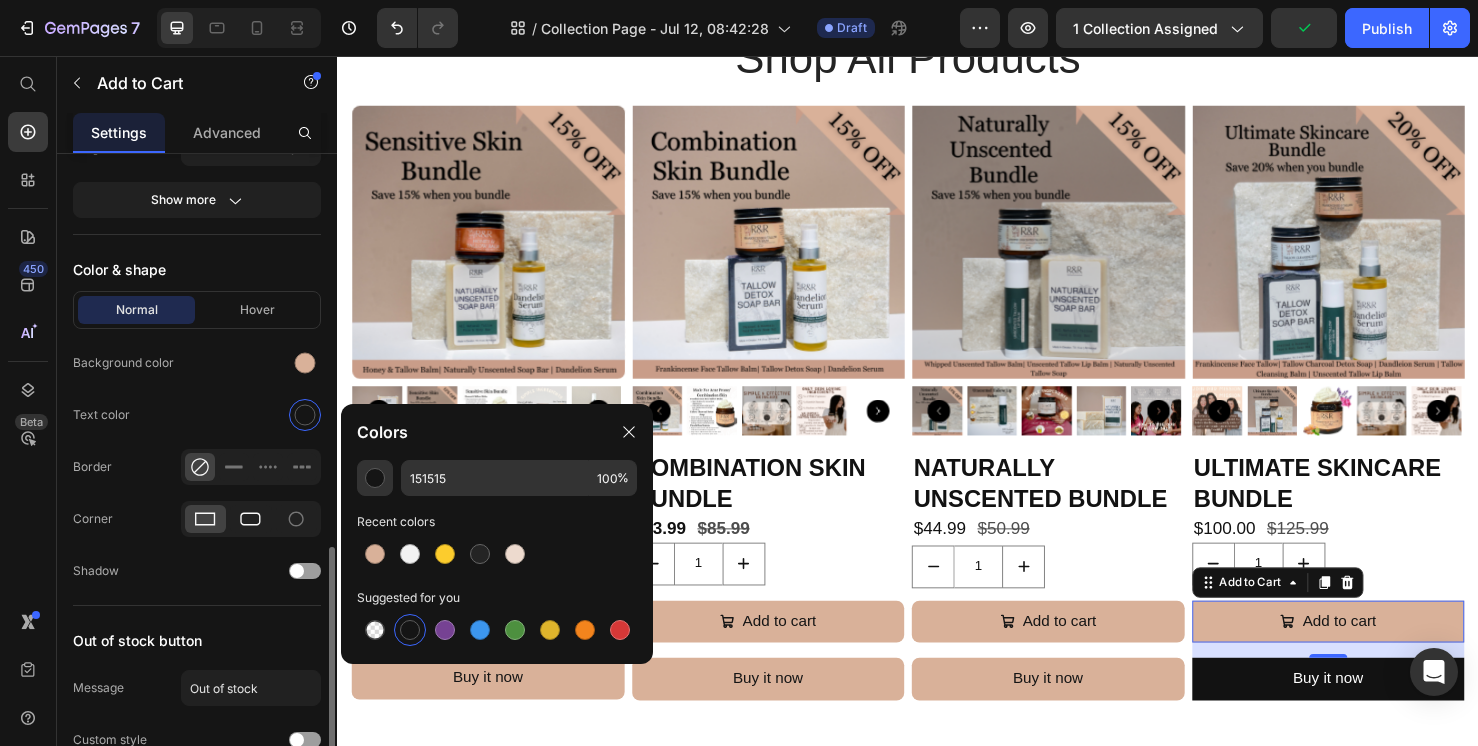 click 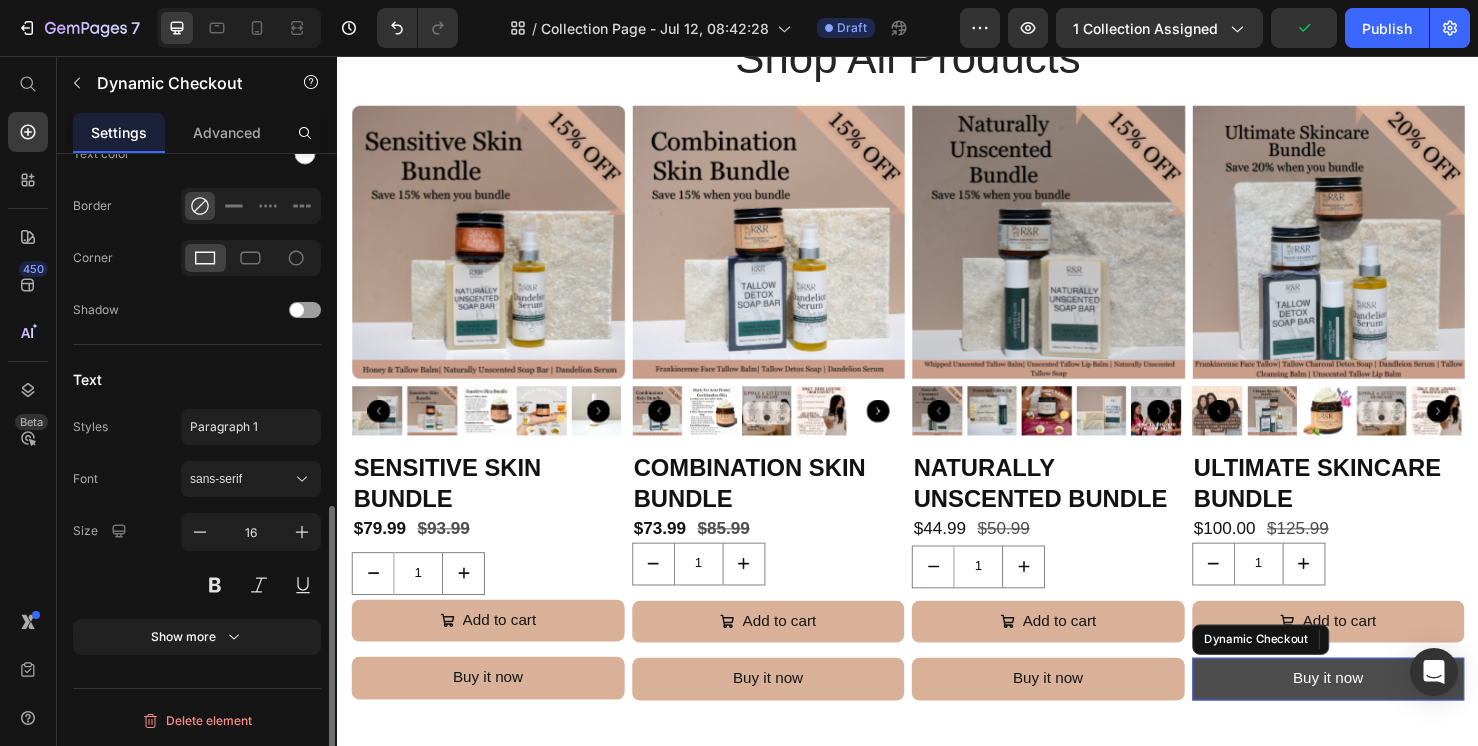 click on "Buy it now" at bounding box center [1379, 711] 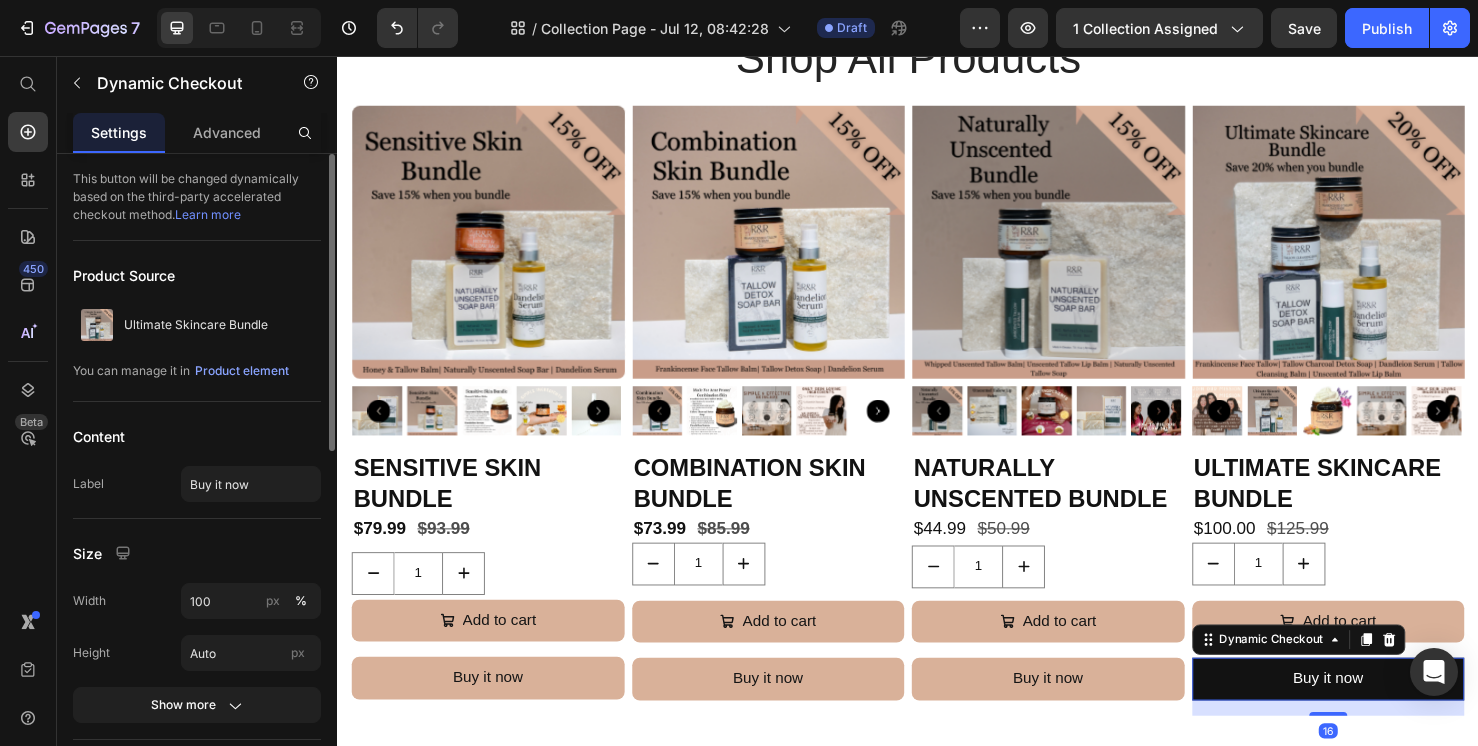 scroll, scrollTop: 375, scrollLeft: 0, axis: vertical 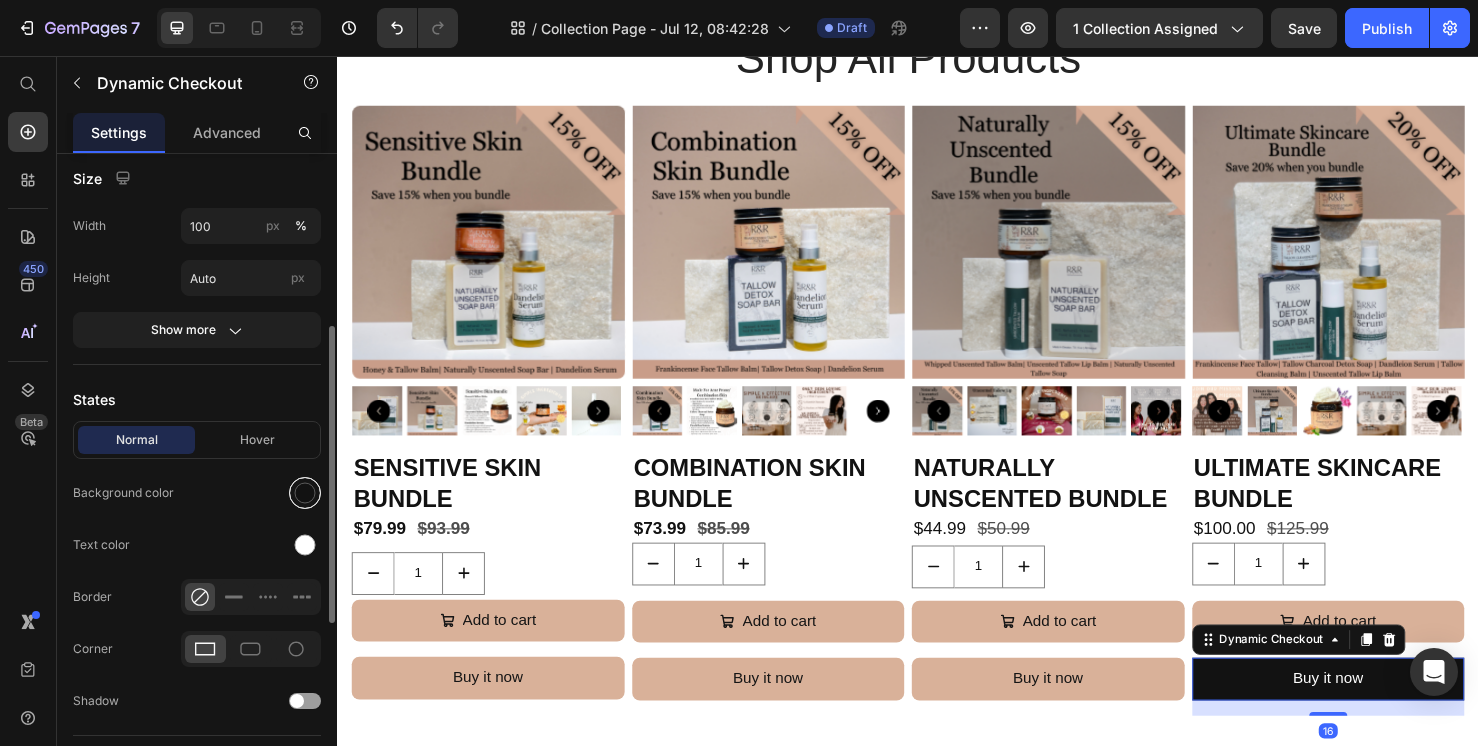 click at bounding box center [305, 493] 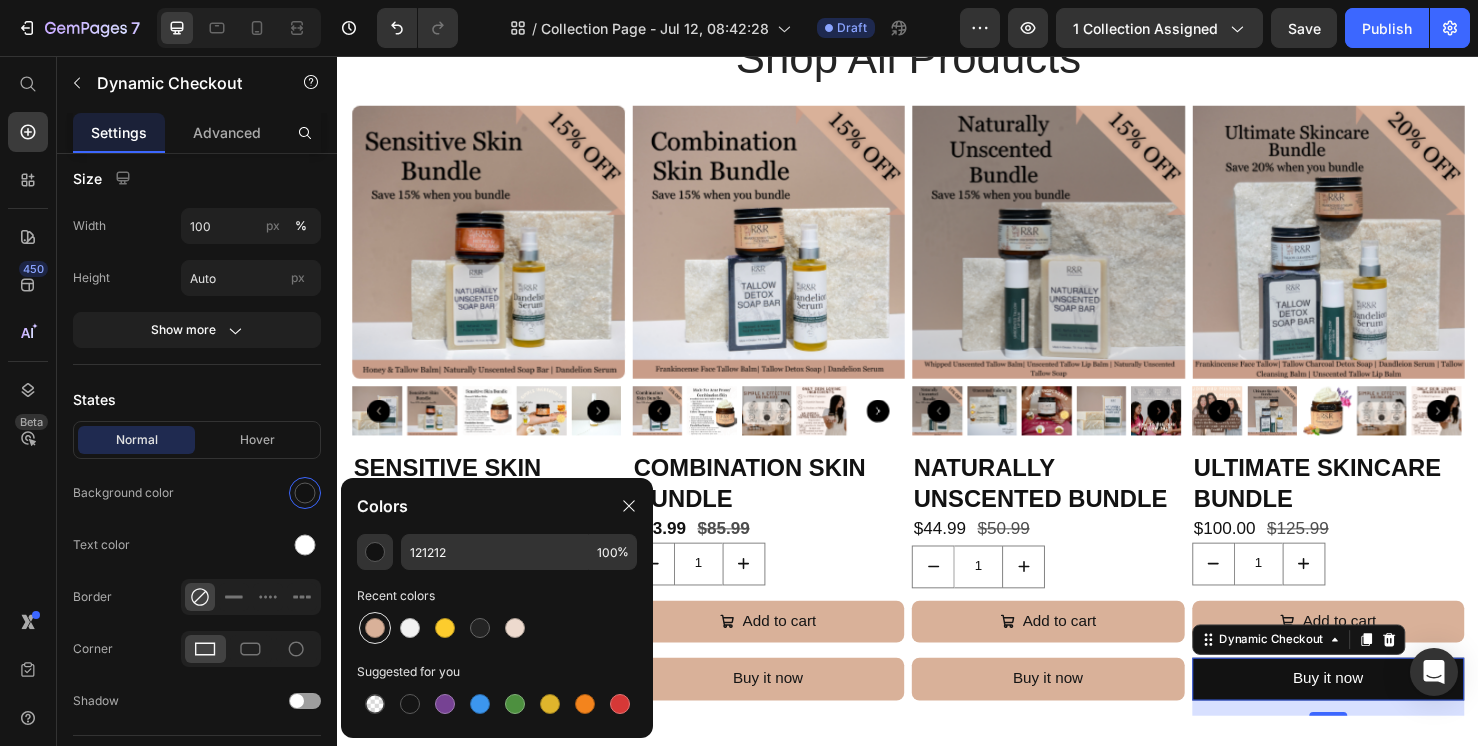 click at bounding box center [375, 628] 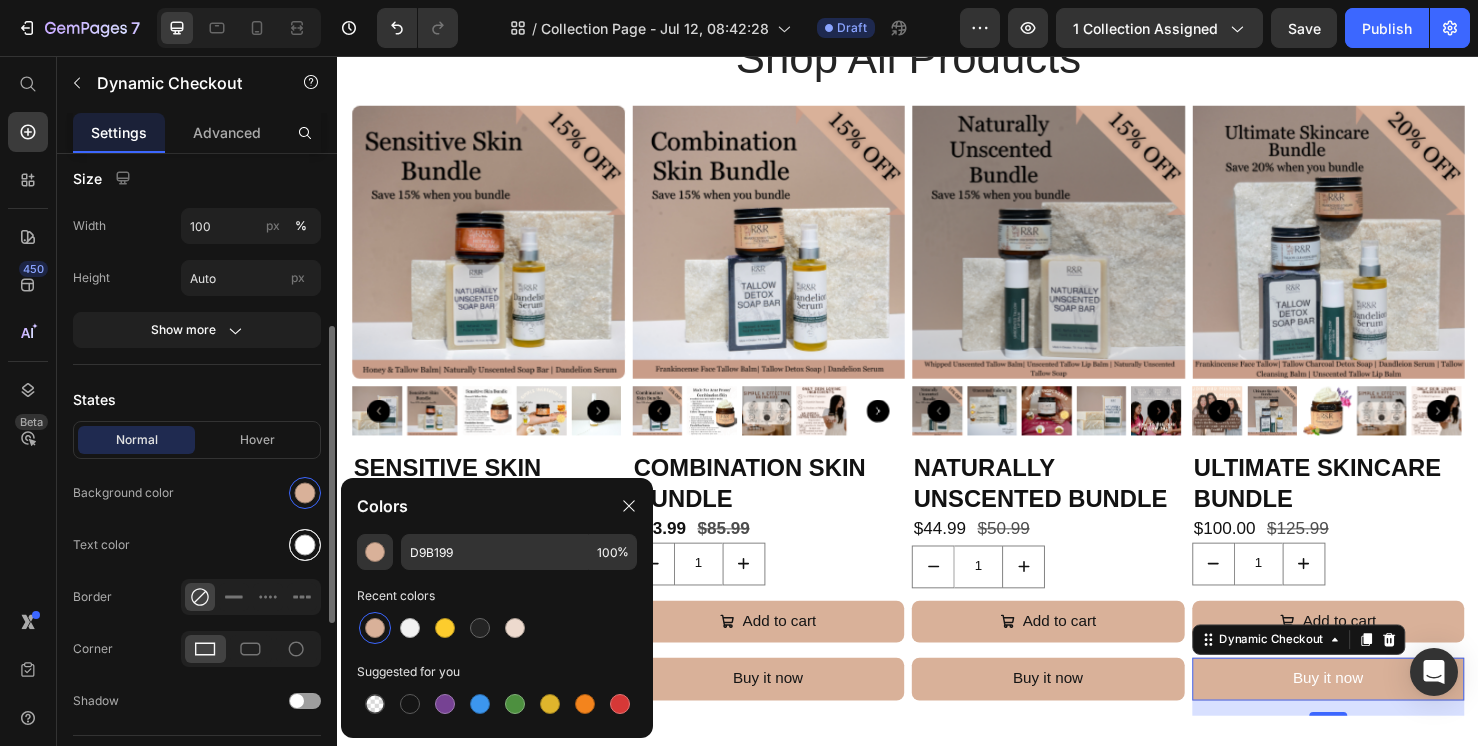 click at bounding box center [305, 545] 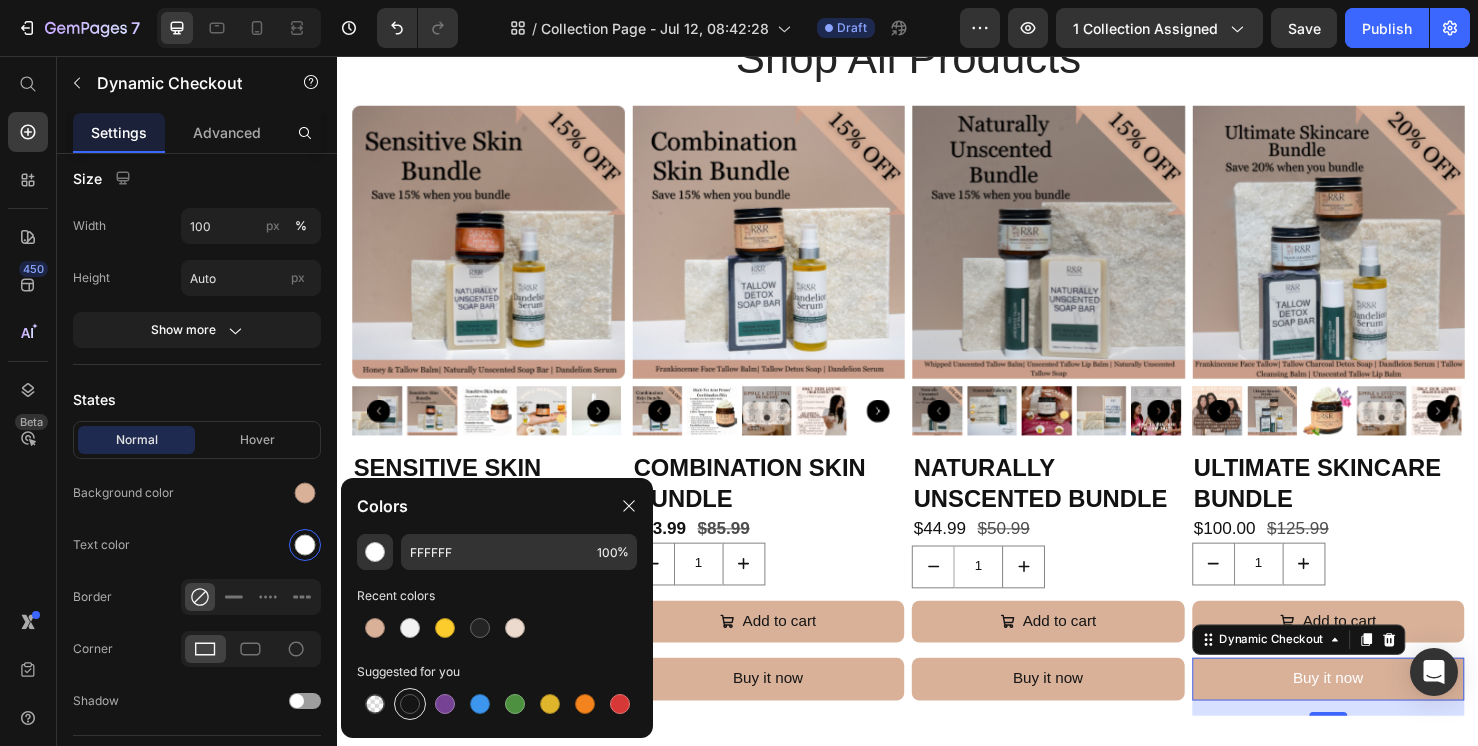click at bounding box center [410, 704] 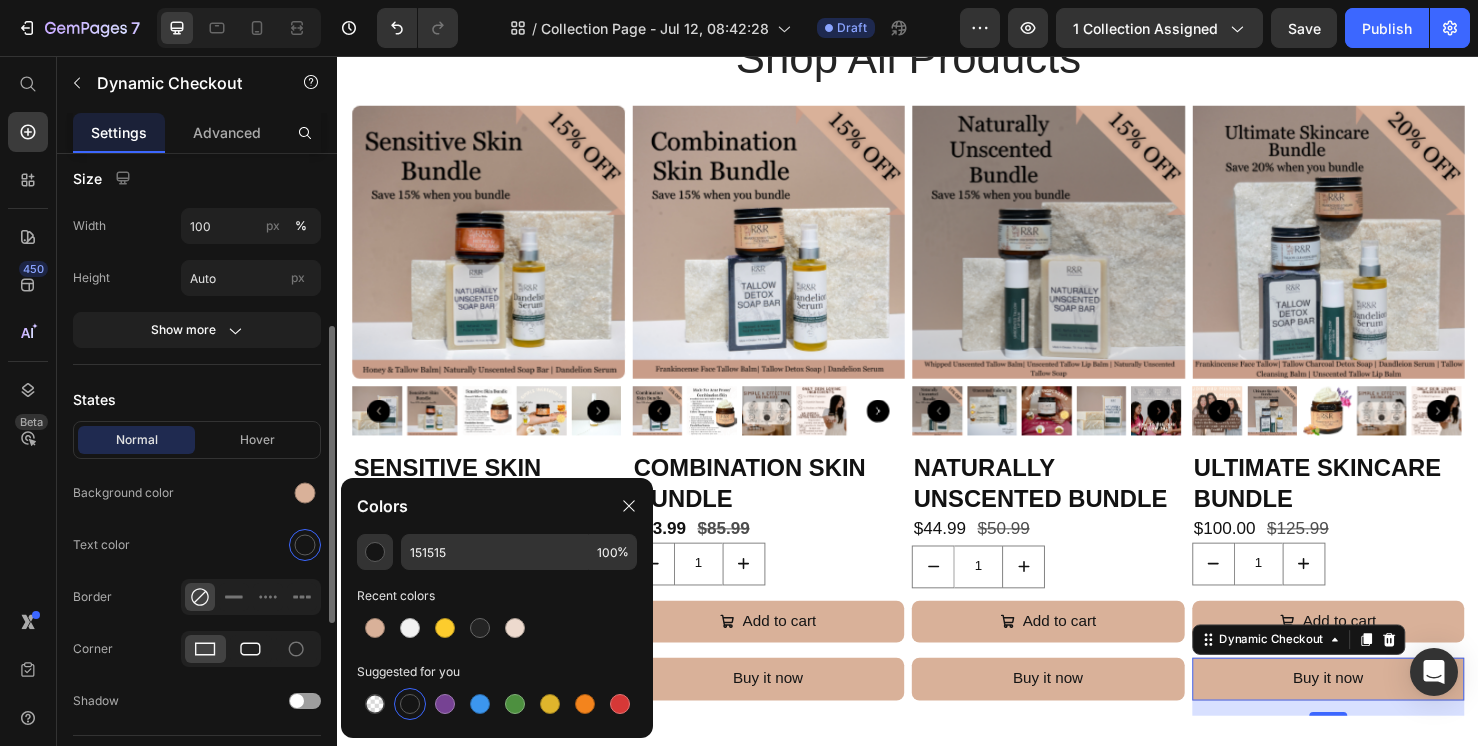 click 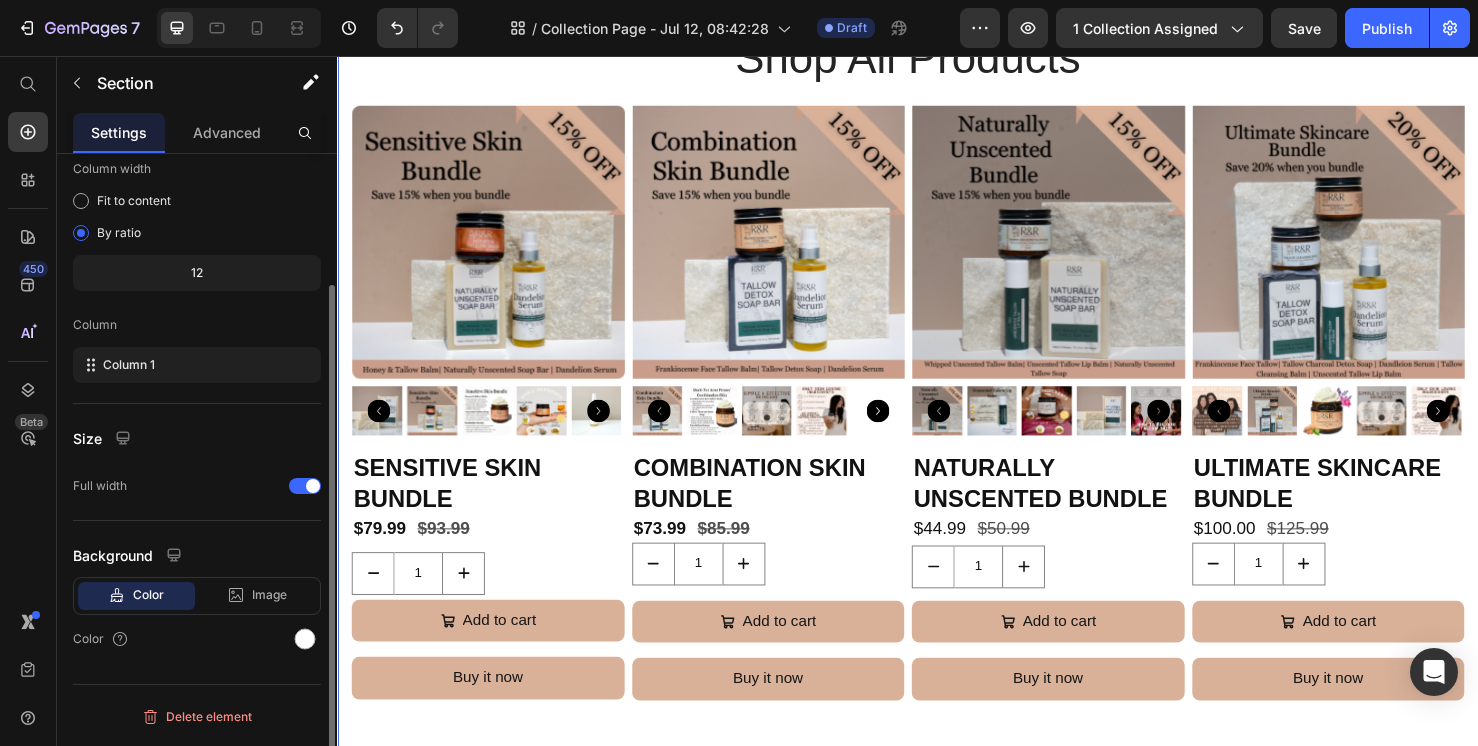 click on "Shop All Products Heading Row
Product Images Sensitive Skin Bundle Product Title $79.99 Product Price $93.99 Product Price Row 1 Product Quantity
Add to cart Add to Cart Buy it now Dynamic Checkout Product
Product Images Combination Skin Bundle Product Title $73.99 Product Price $85.99 Product Price Row 1 Product Quantity
Add to cart Add to Cart Buy it now Dynamic Checkout Product
Product Images Naturally Unscented Bundle Product Title $44.99 Product Price $50.99 Product Price Row 1 Product Quantity
Add to cart Add to Cart Buy it now Dynamic Checkout Product
Product Images Ultimate Skincare Bundle Product Title $100.00 Product Price $125.99 Product Price Row 1 Product Quantity
Add to cart Add to Cart Buy it now Dynamic Checkout   16 Product Row Section 3" at bounding box center [937, 412] 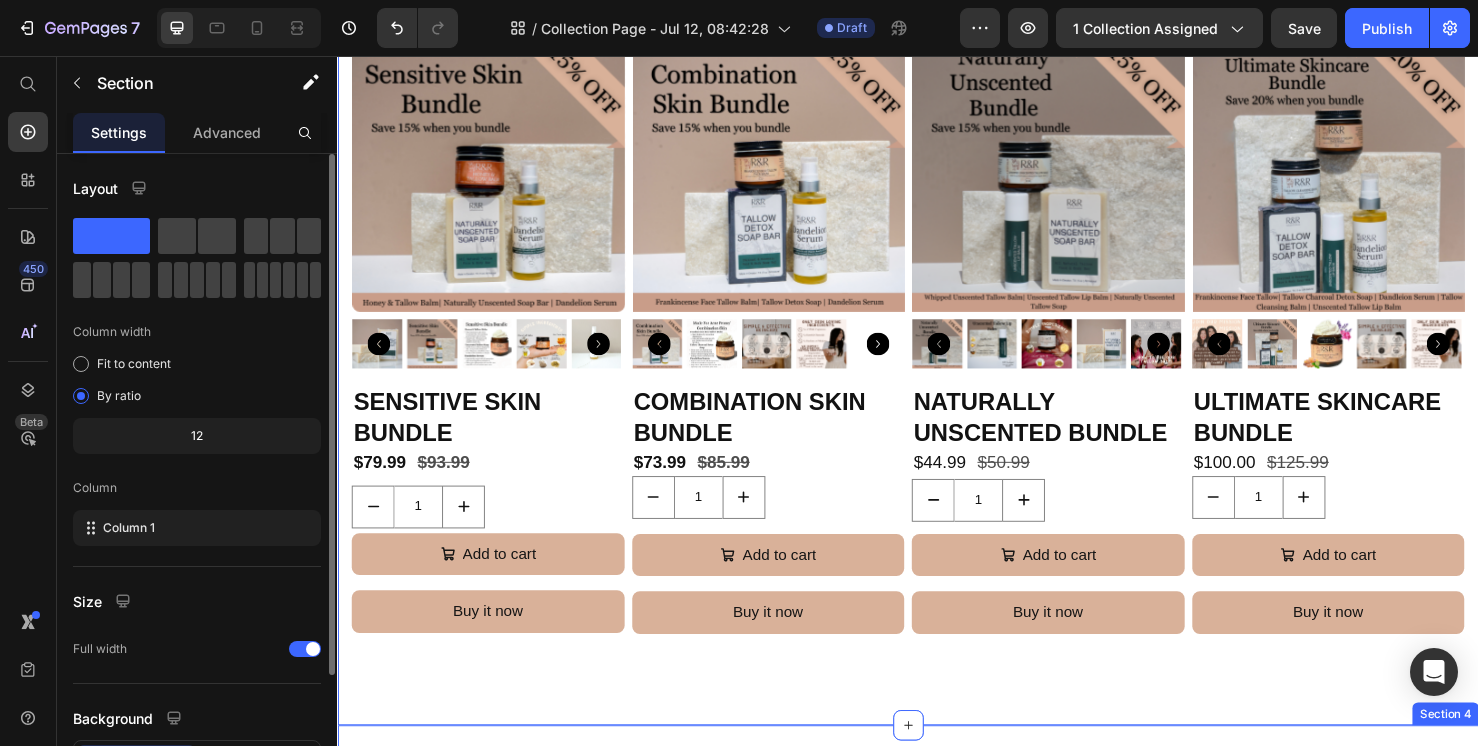 scroll, scrollTop: 1592, scrollLeft: 0, axis: vertical 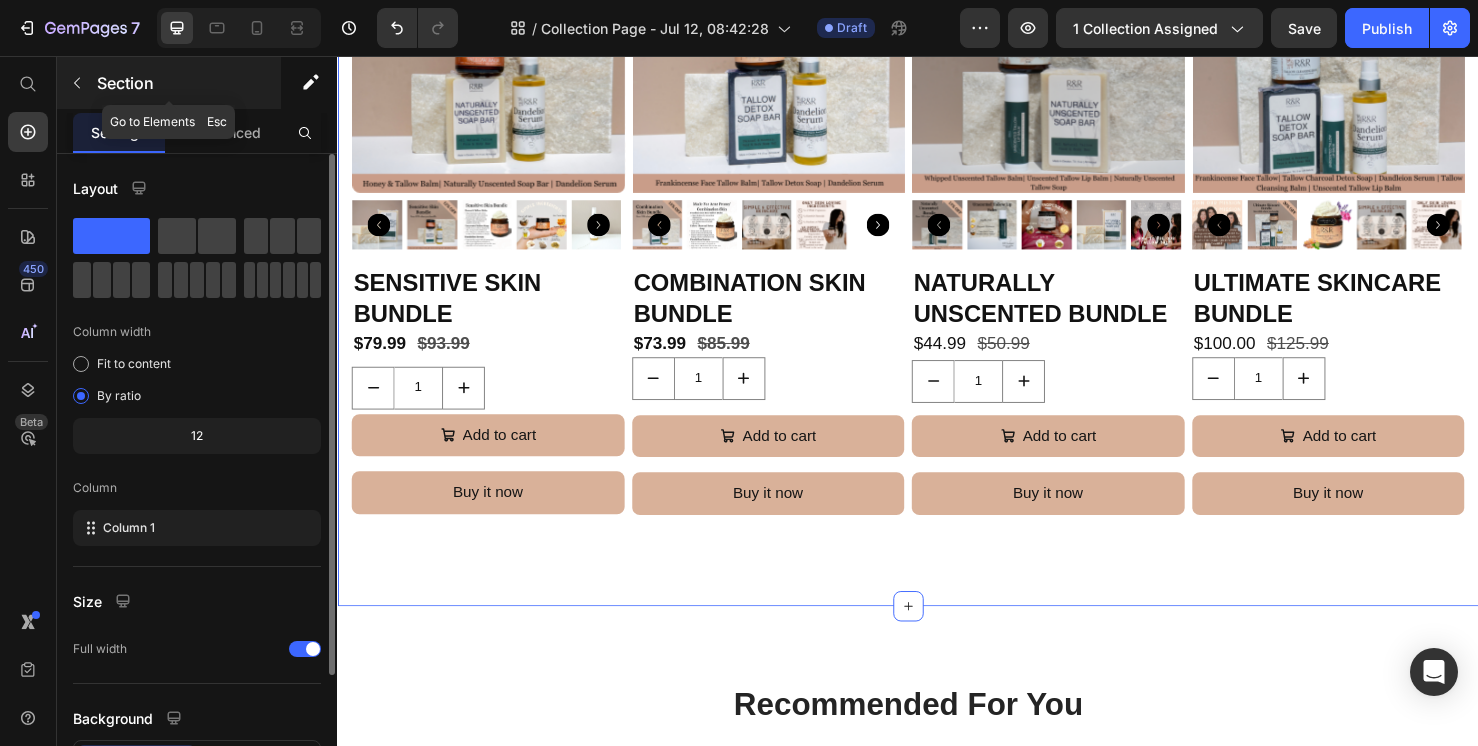 click at bounding box center (77, 83) 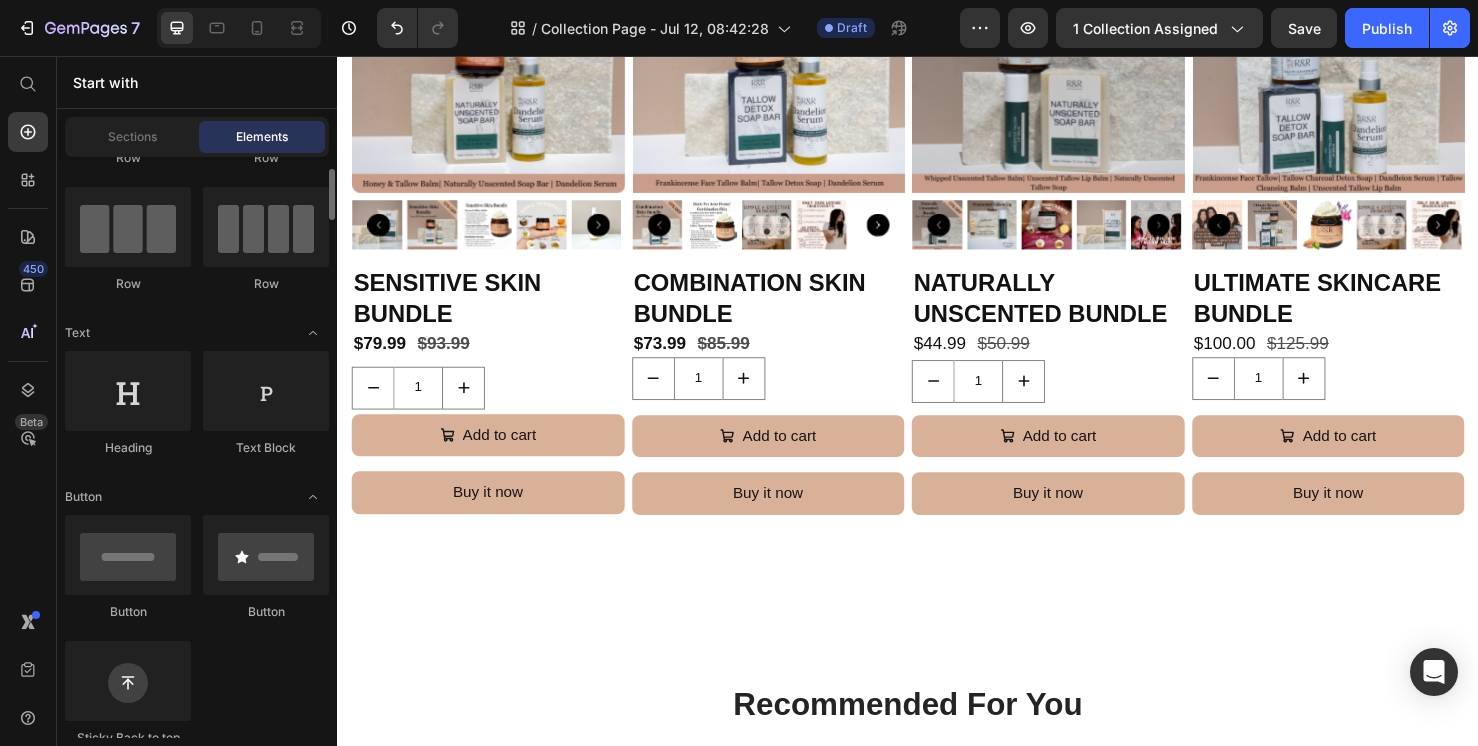 scroll, scrollTop: 0, scrollLeft: 0, axis: both 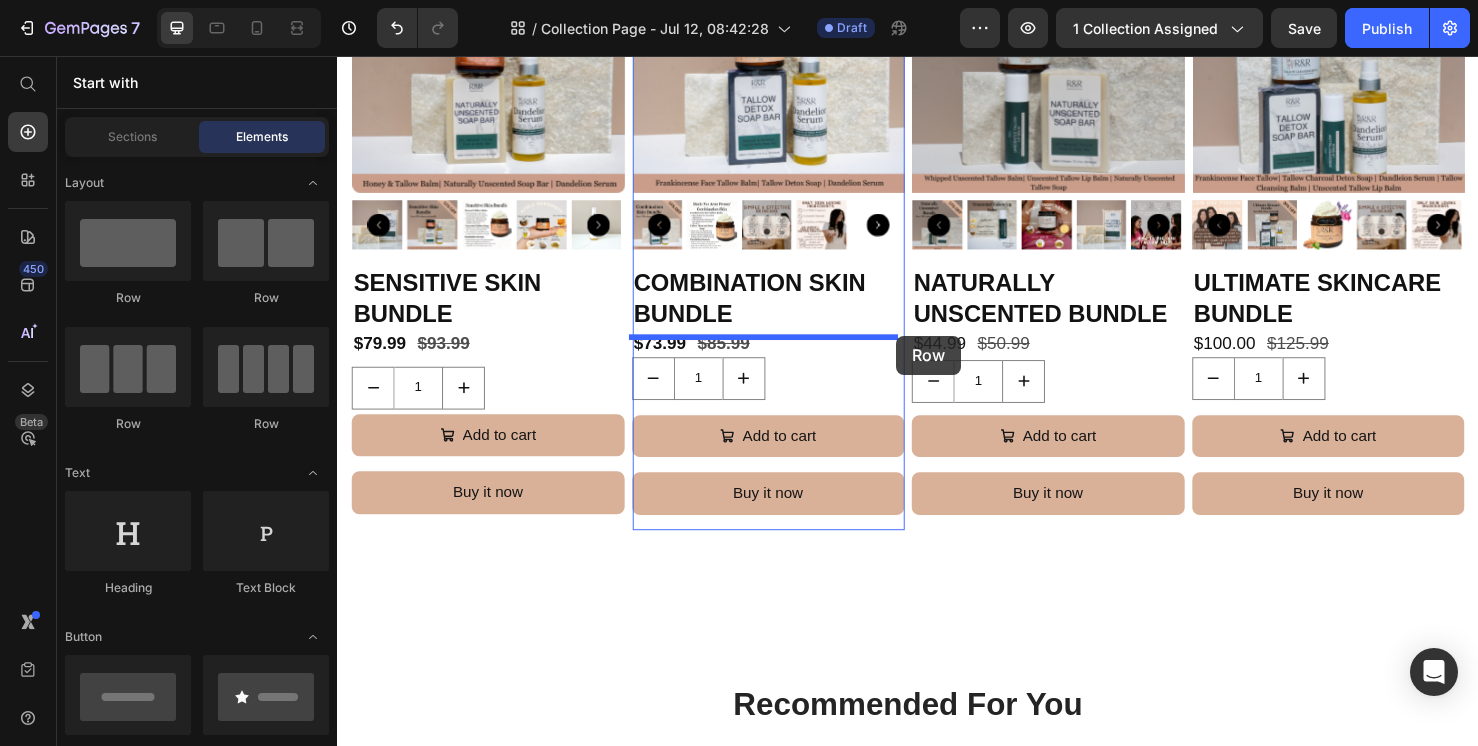 drag, startPoint x: 563, startPoint y: 446, endPoint x: 925, endPoint y: 350, distance: 374.51303 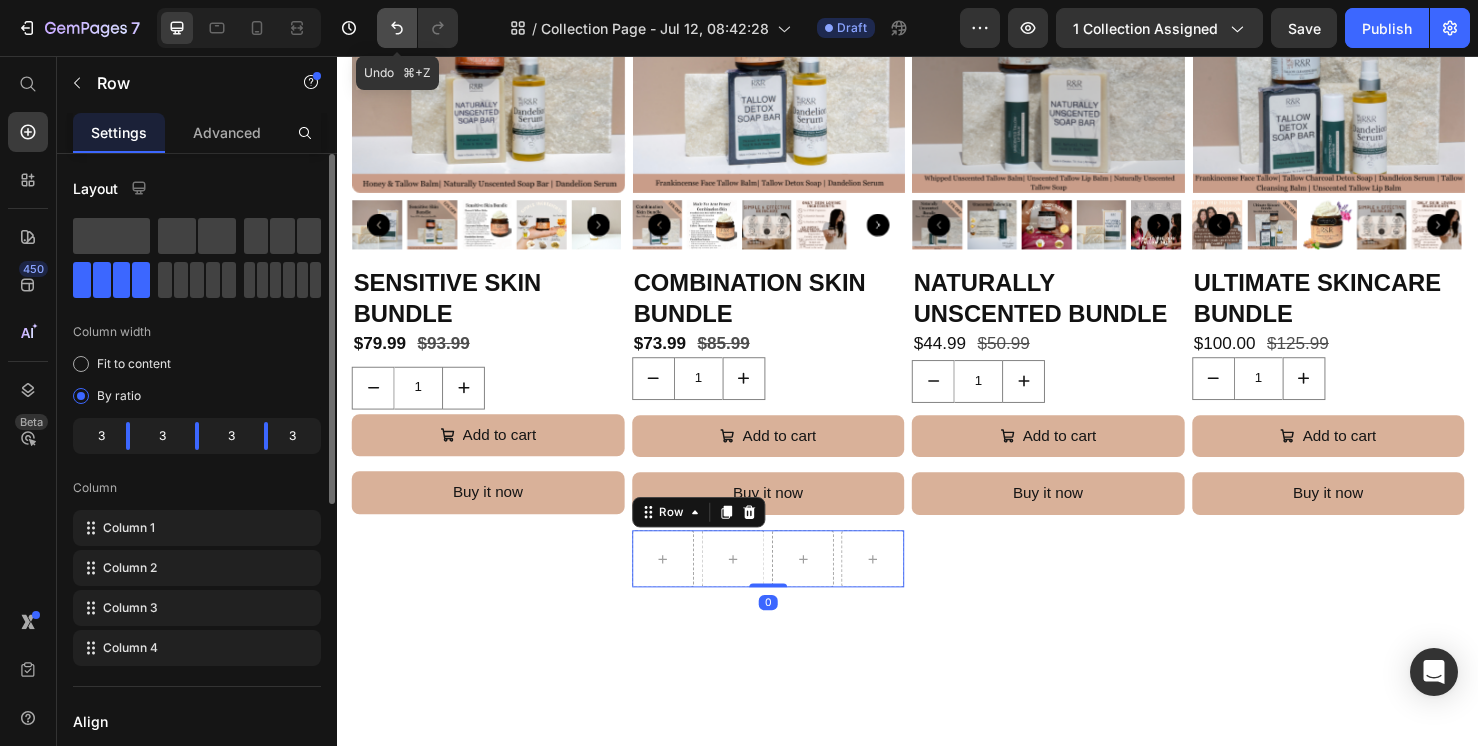 click 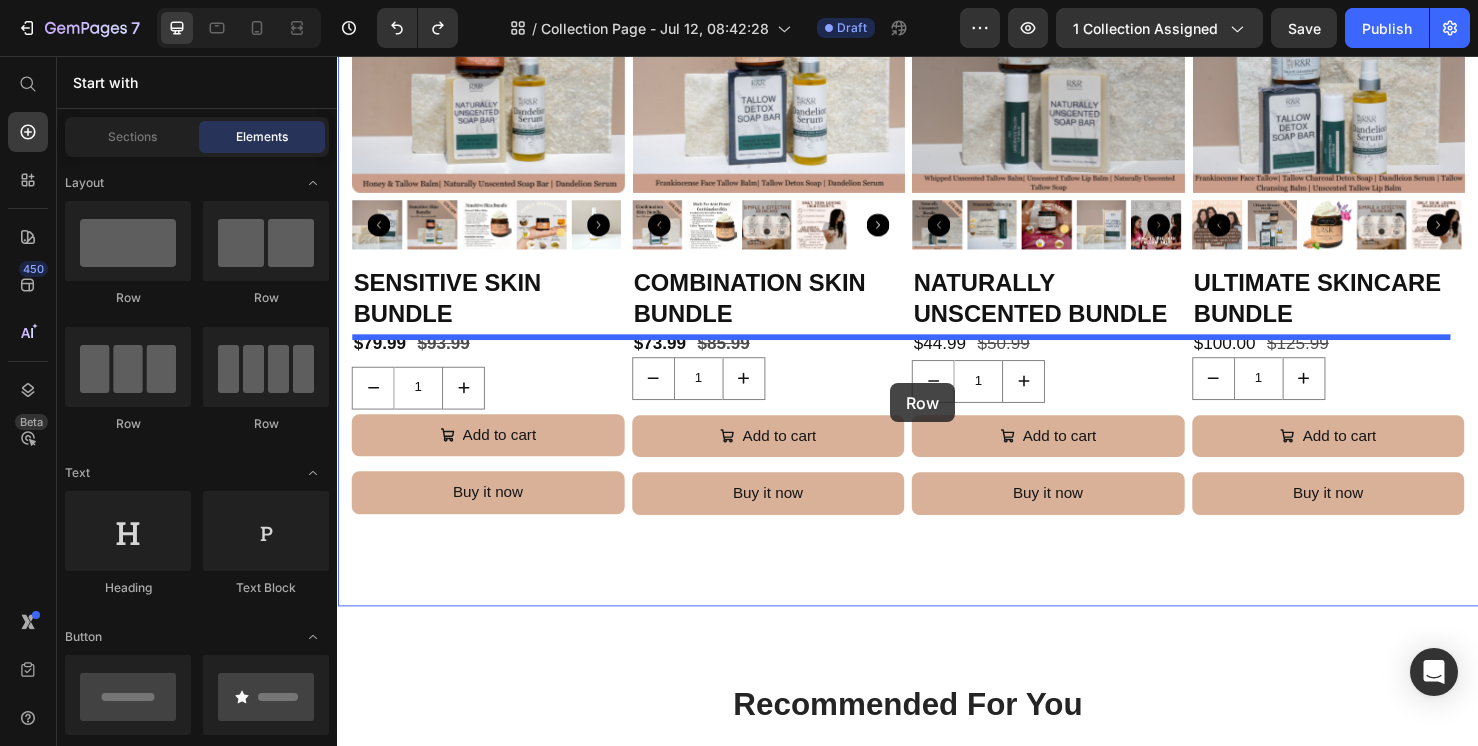 drag, startPoint x: 599, startPoint y: 445, endPoint x: 919, endPoint y: 400, distance: 323.14856 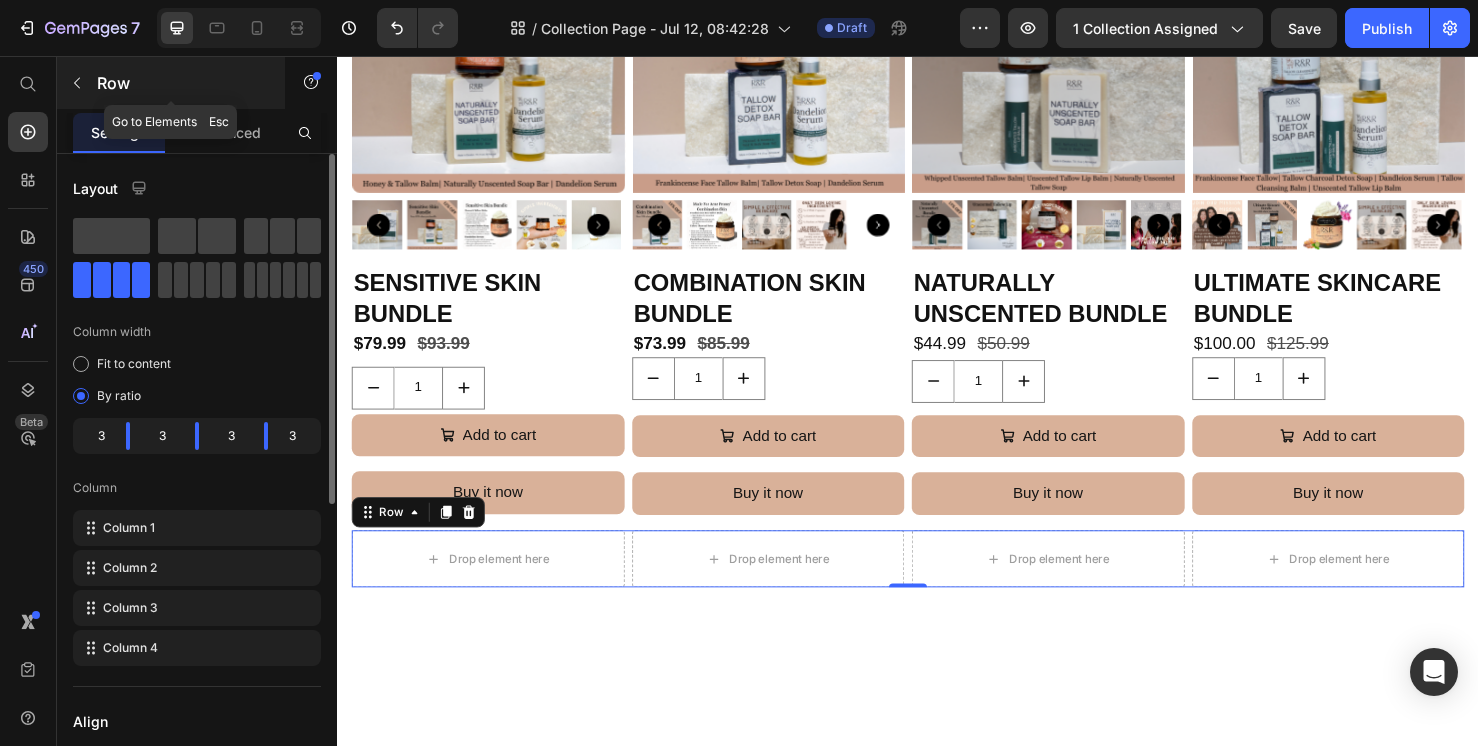 click 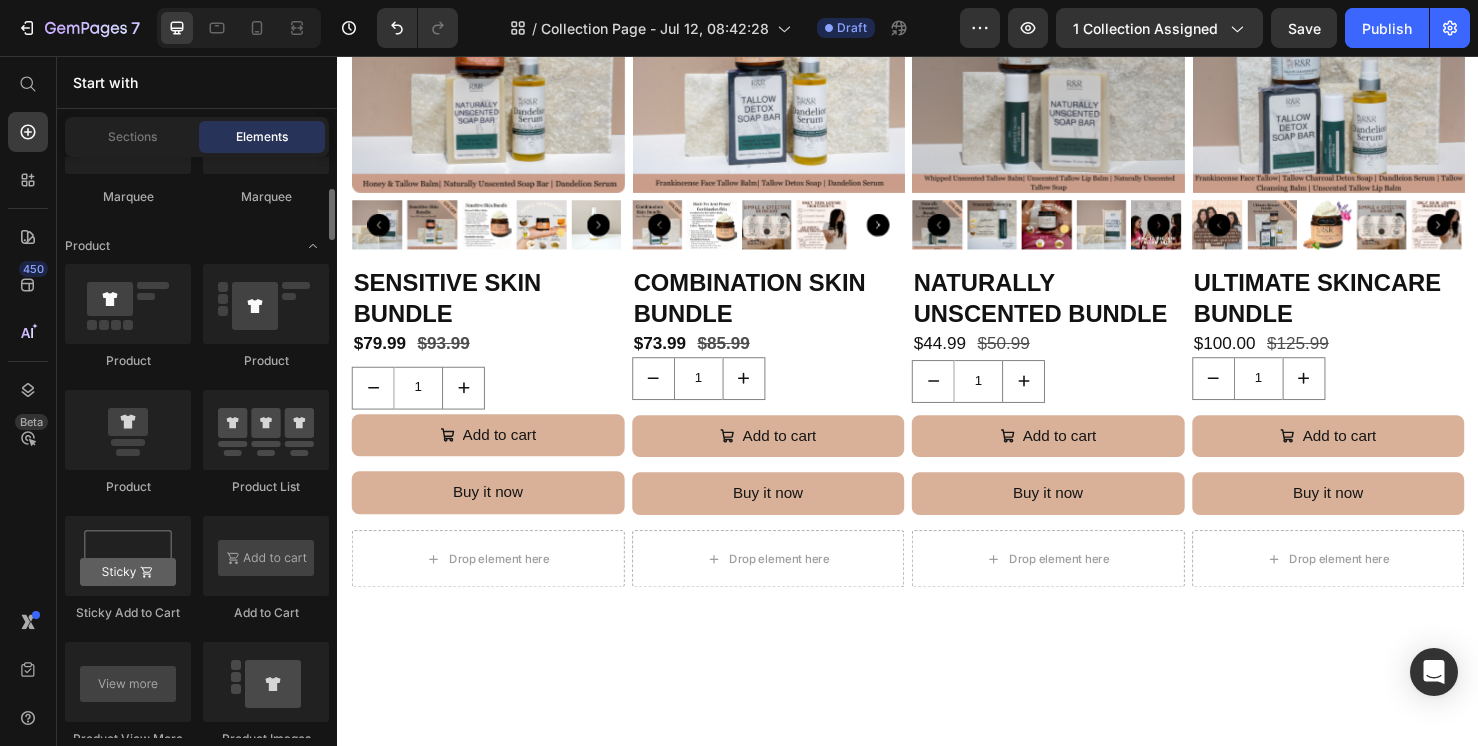 scroll, scrollTop: 2428, scrollLeft: 0, axis: vertical 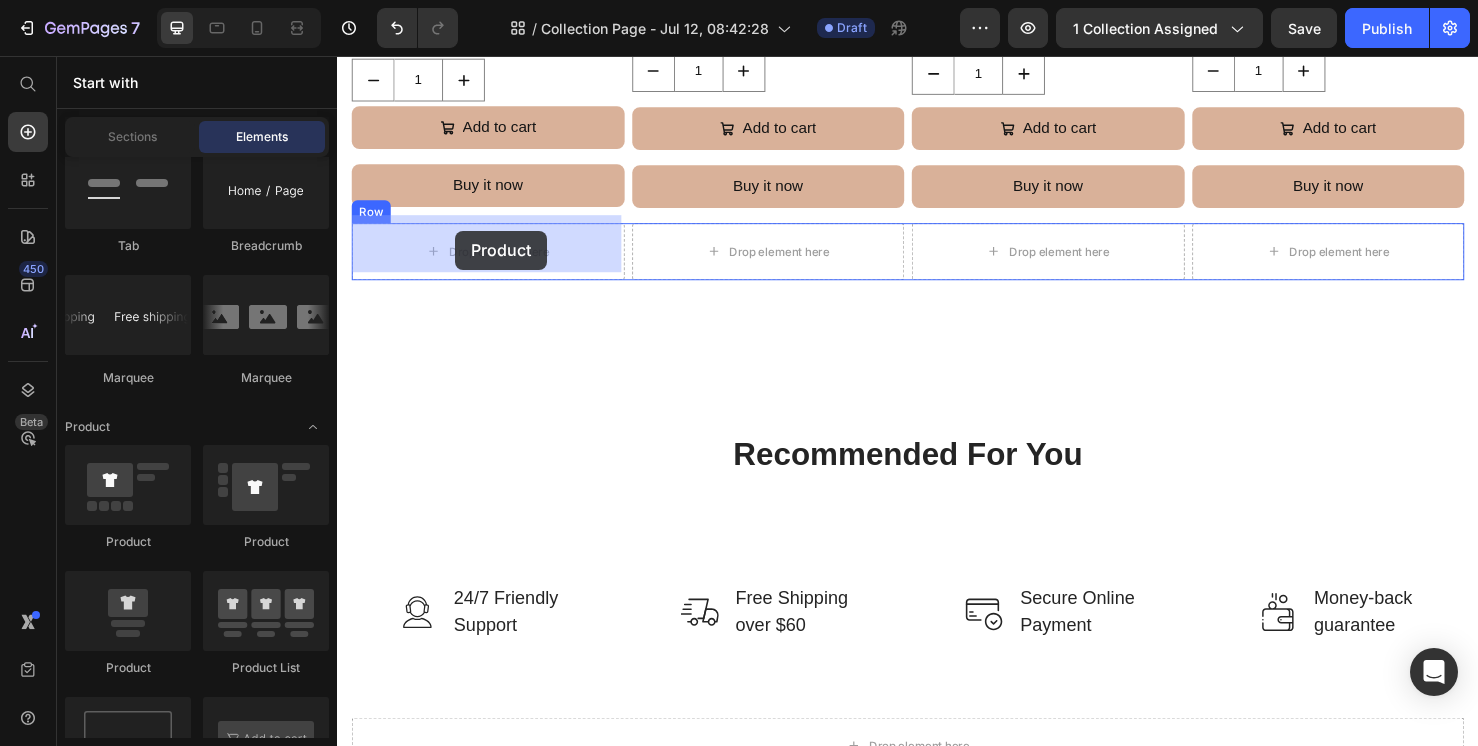 drag, startPoint x: 473, startPoint y: 692, endPoint x: 461, endPoint y: 240, distance: 452.15927 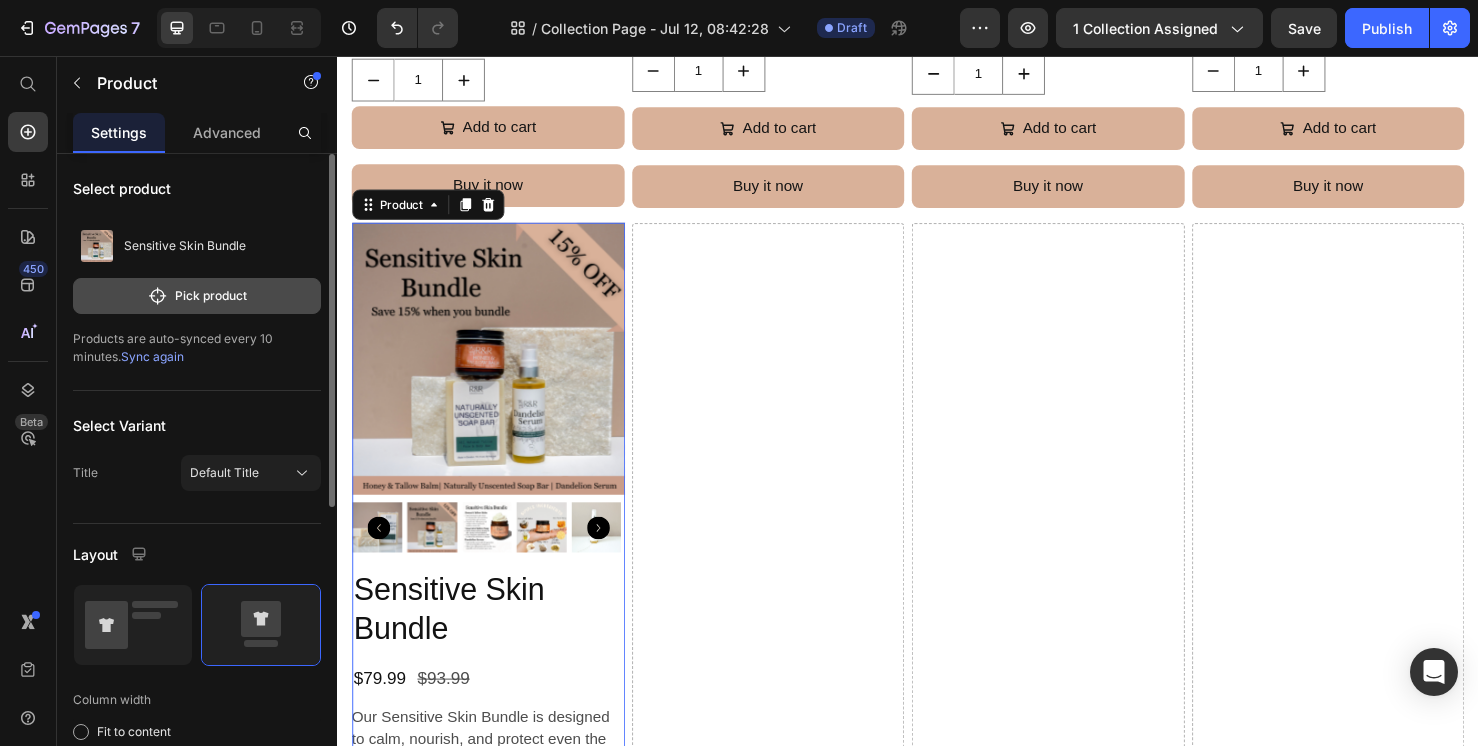 click on "Pick product" at bounding box center (197, 296) 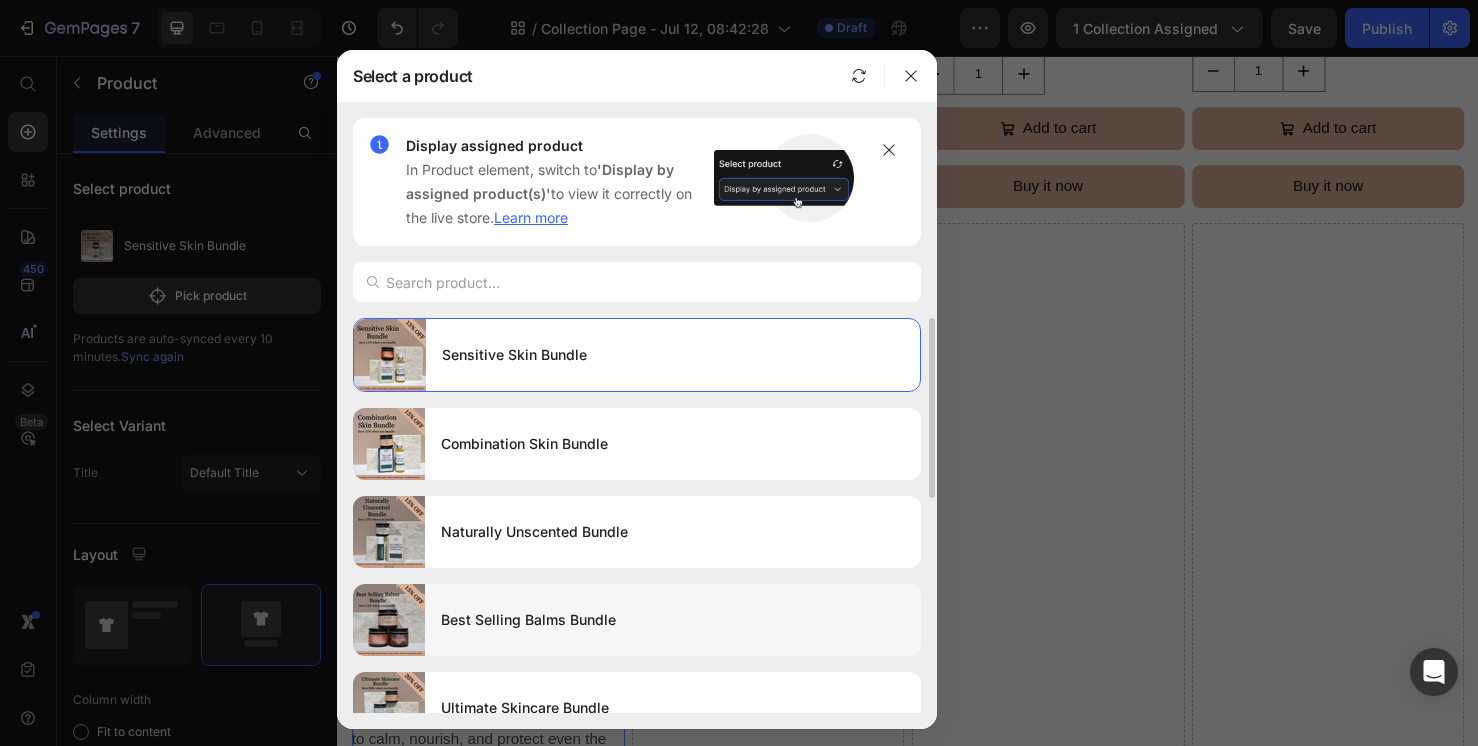 click on "Best Selling Balms Bundle" at bounding box center [673, 620] 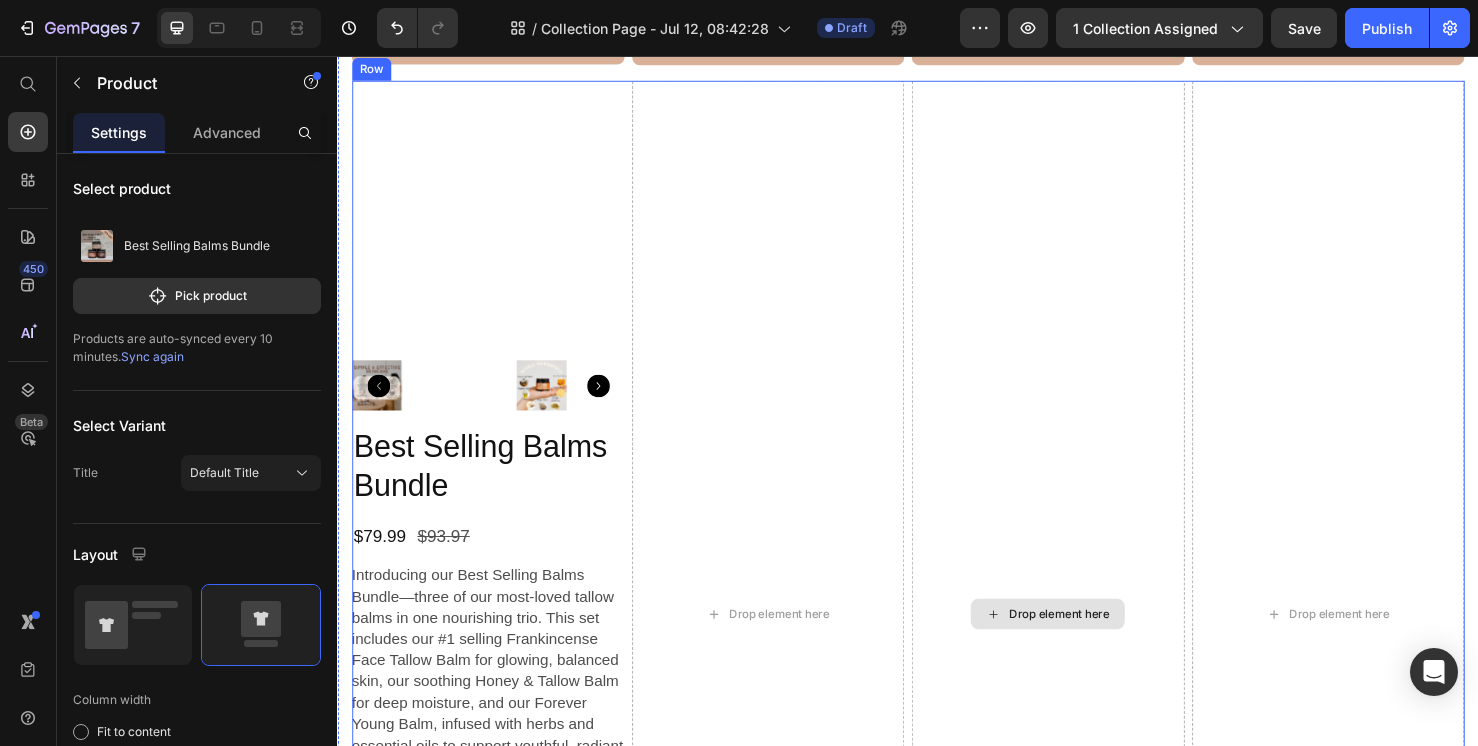 scroll, scrollTop: 2020, scrollLeft: 0, axis: vertical 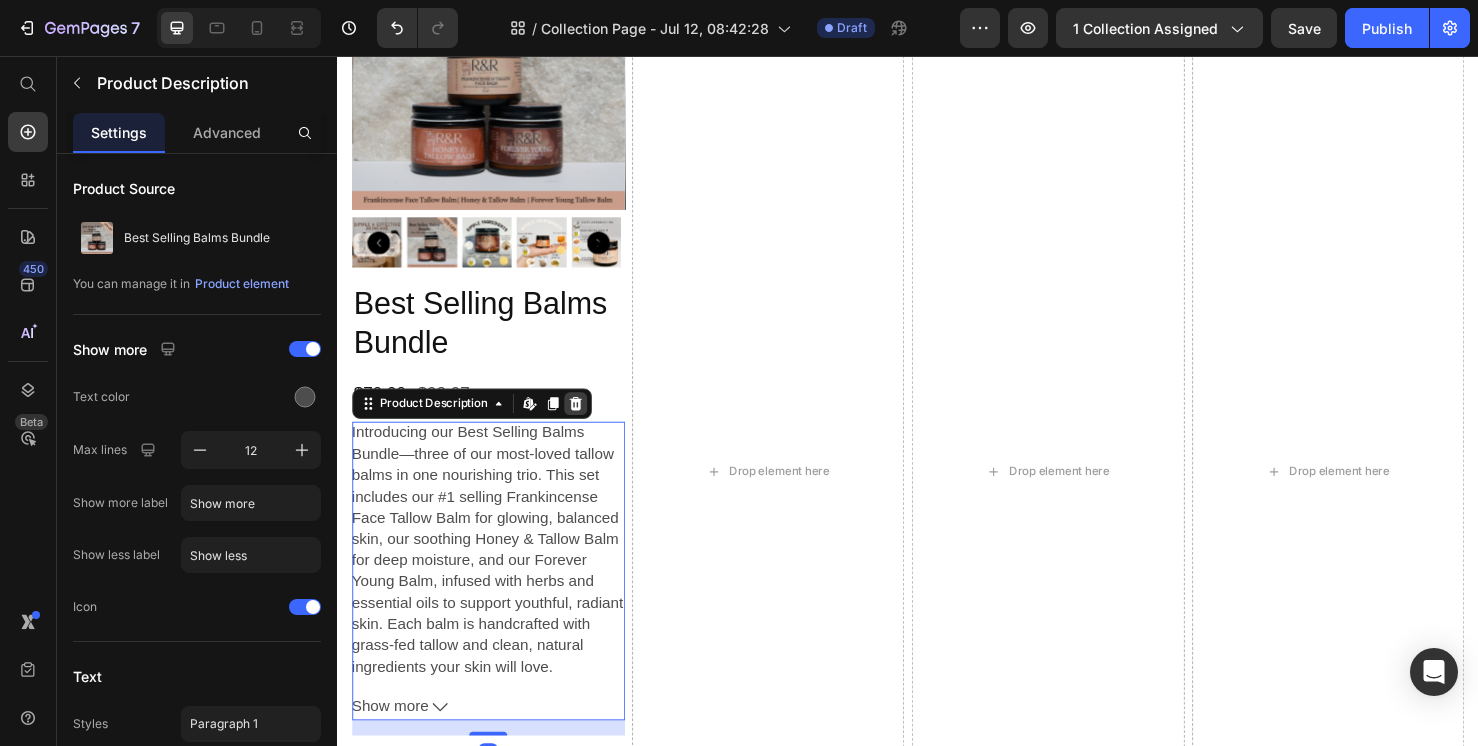 click 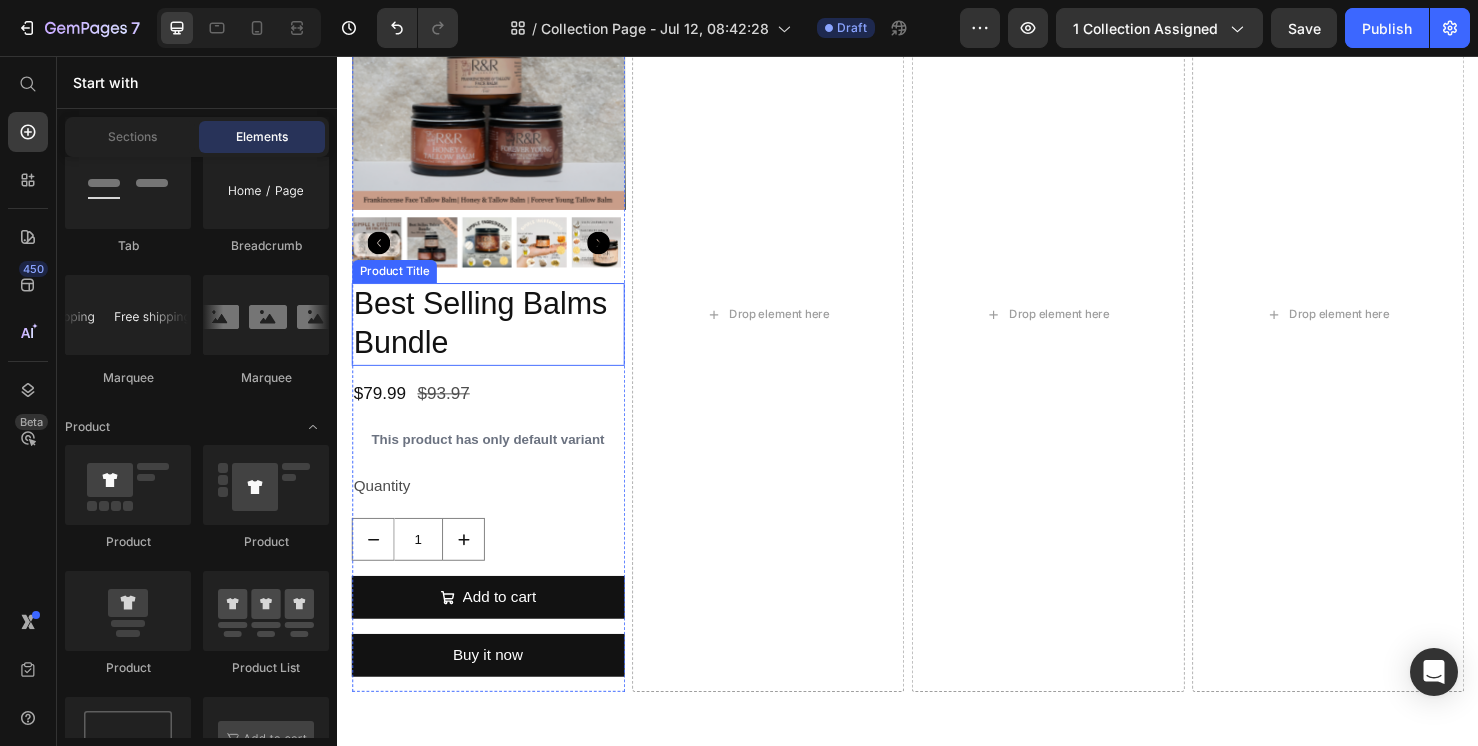 click on "Best Selling Balms Bundle" at bounding box center (495, 338) 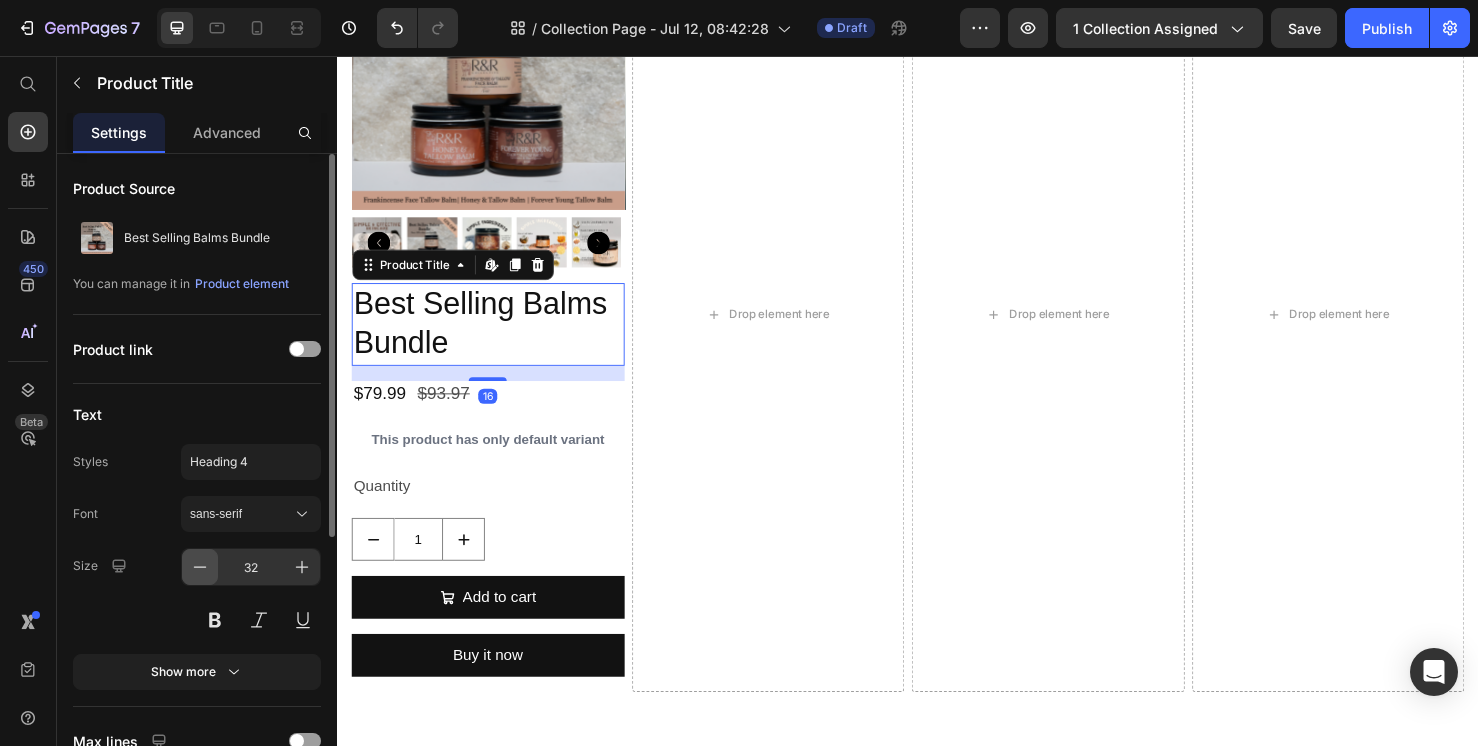 click at bounding box center (200, 567) 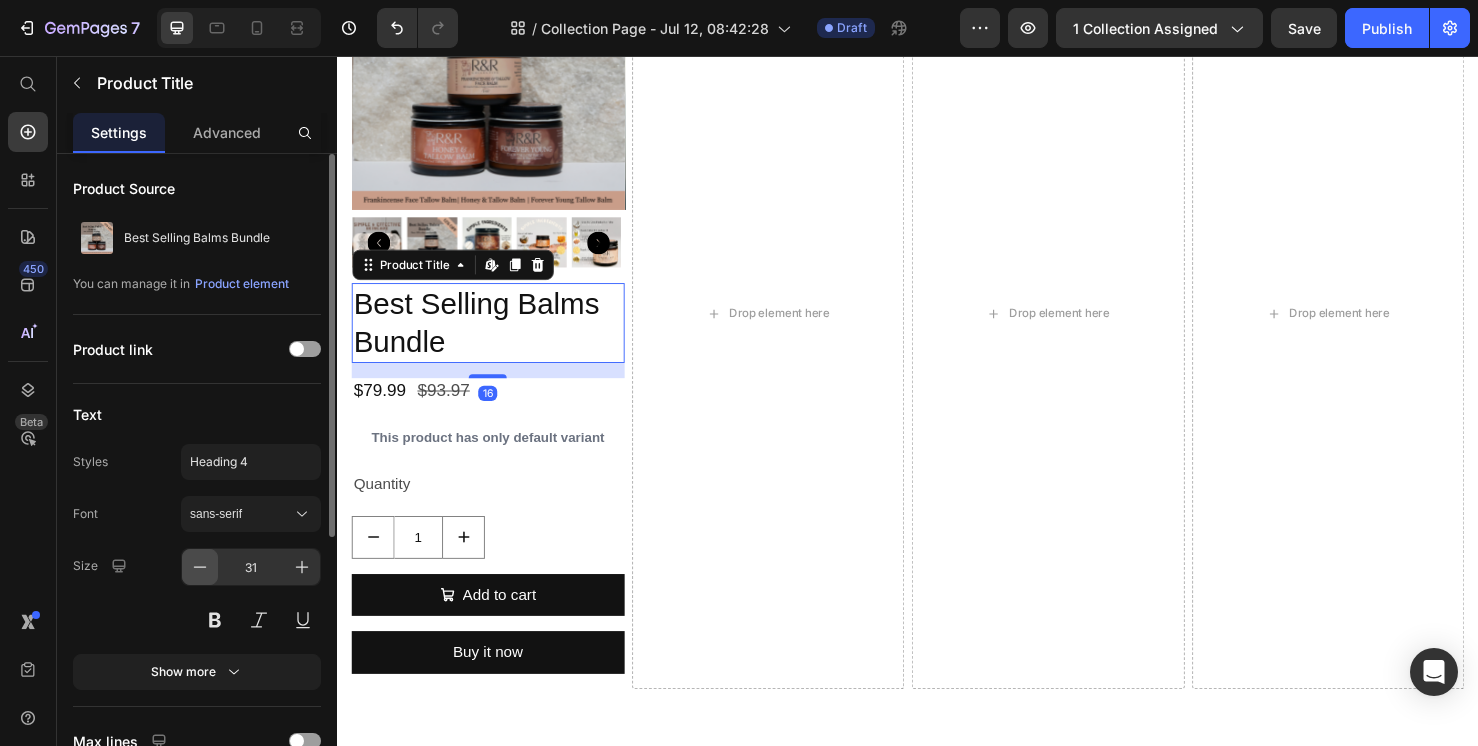 click at bounding box center [200, 567] 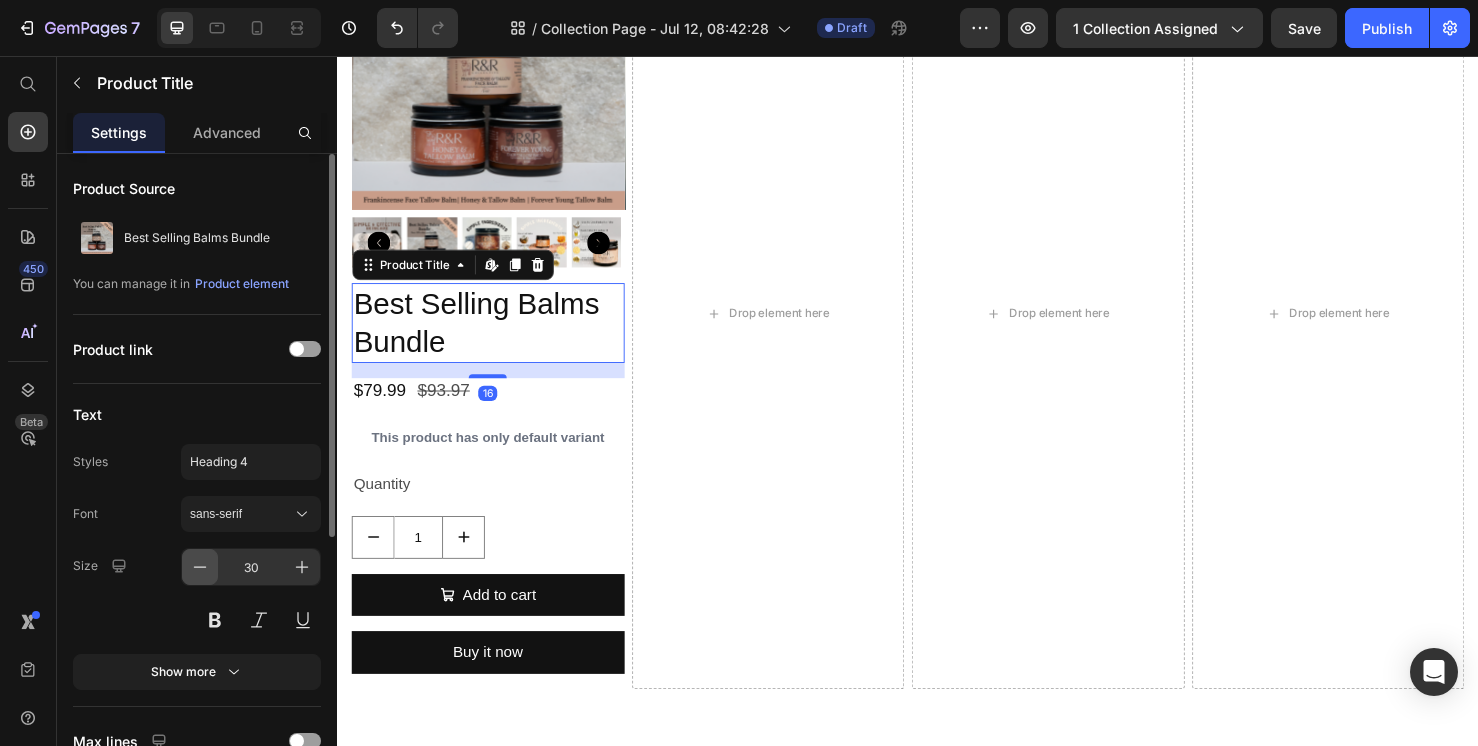 click at bounding box center [200, 567] 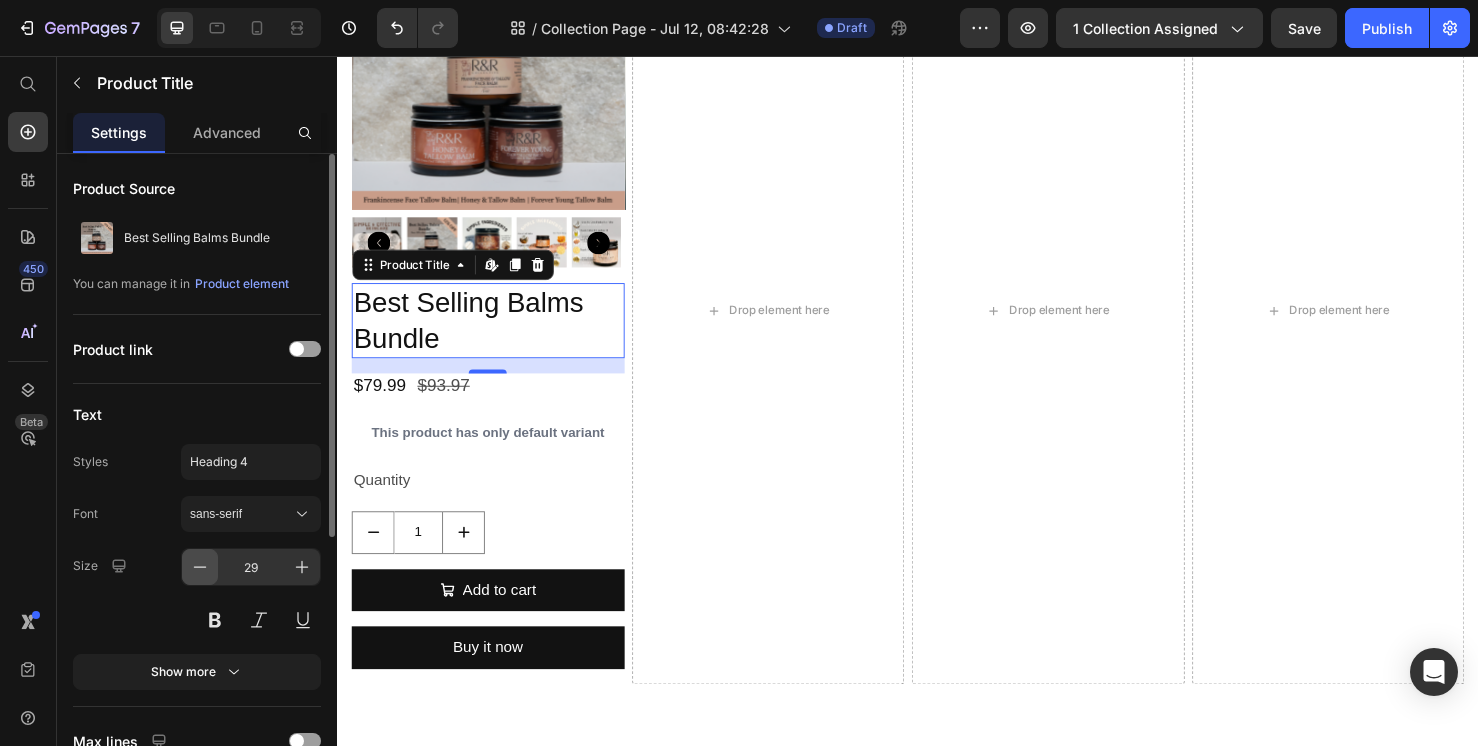 click at bounding box center [200, 567] 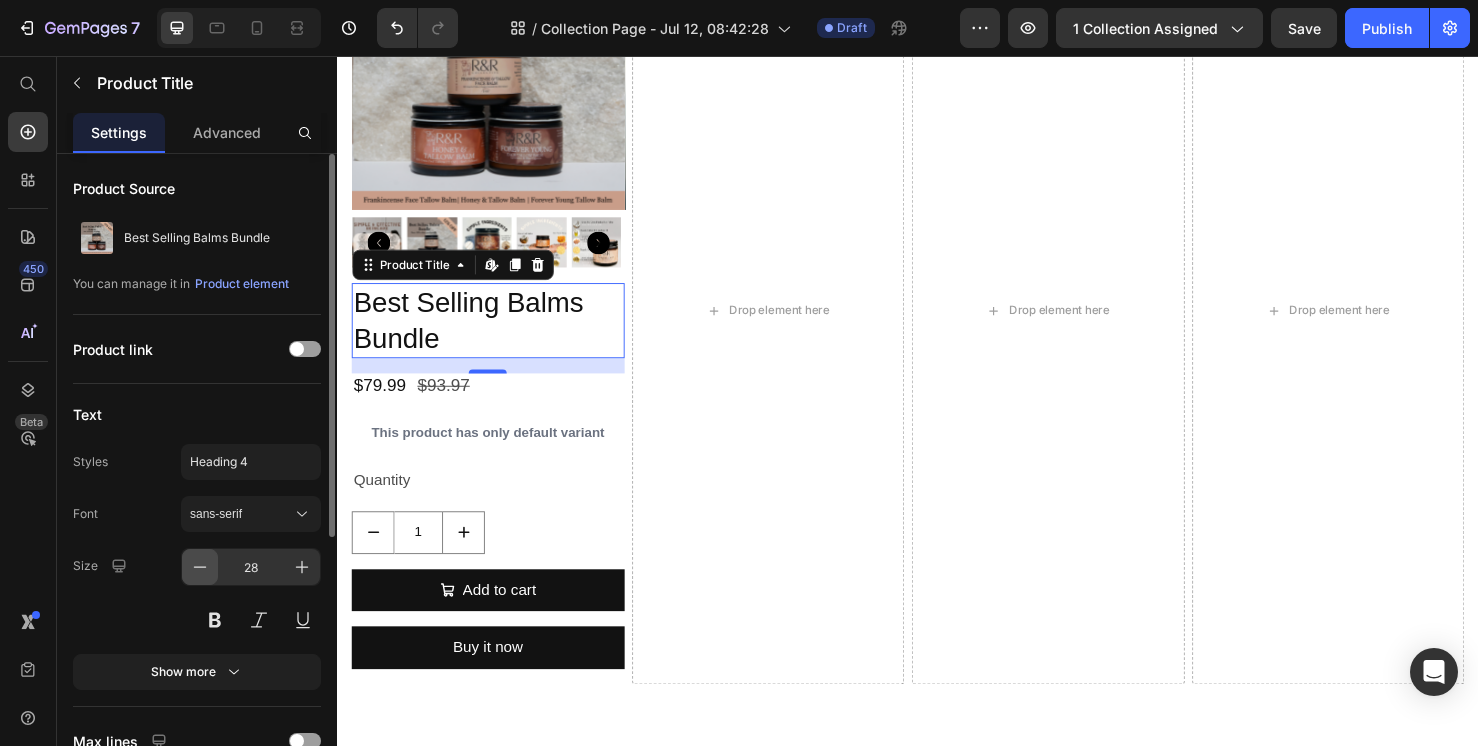 click at bounding box center (200, 567) 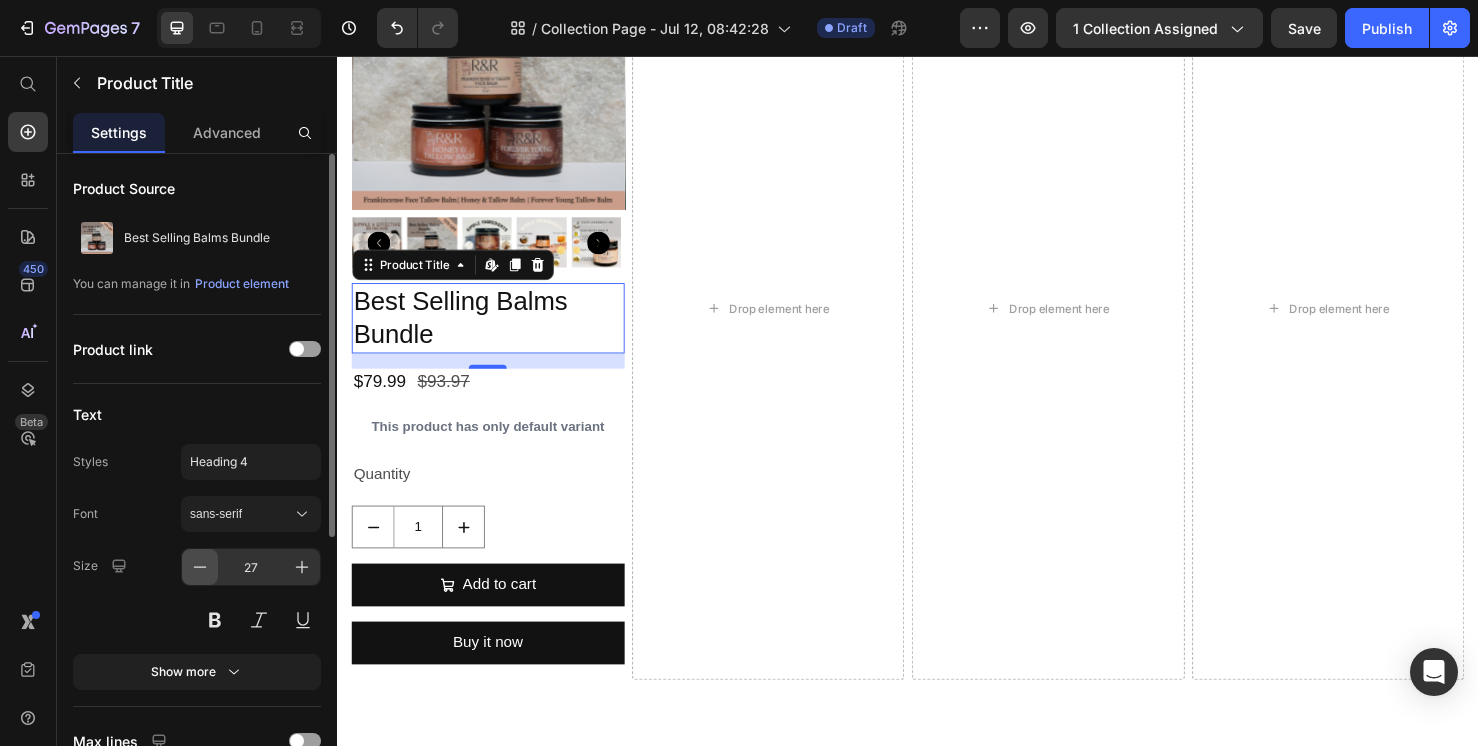 click at bounding box center (200, 567) 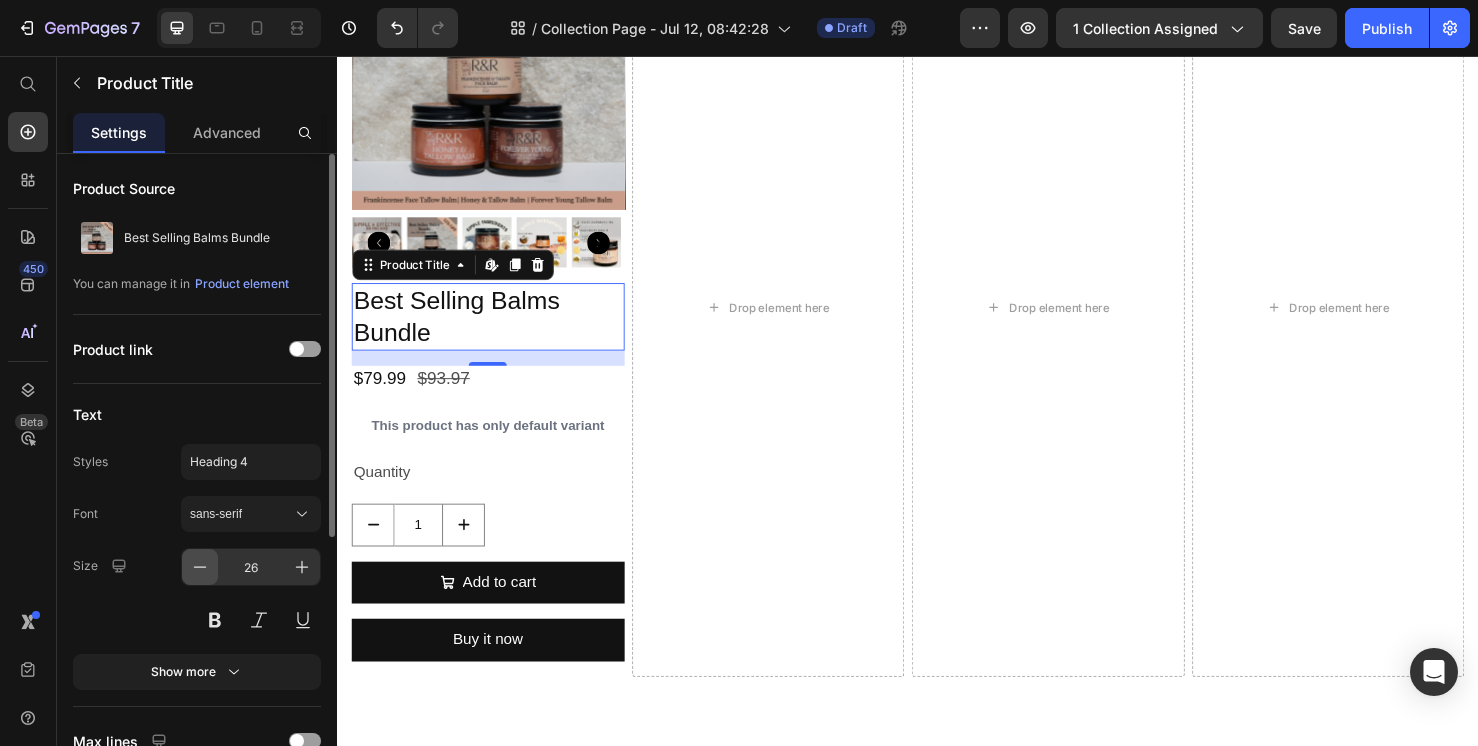 click at bounding box center [200, 567] 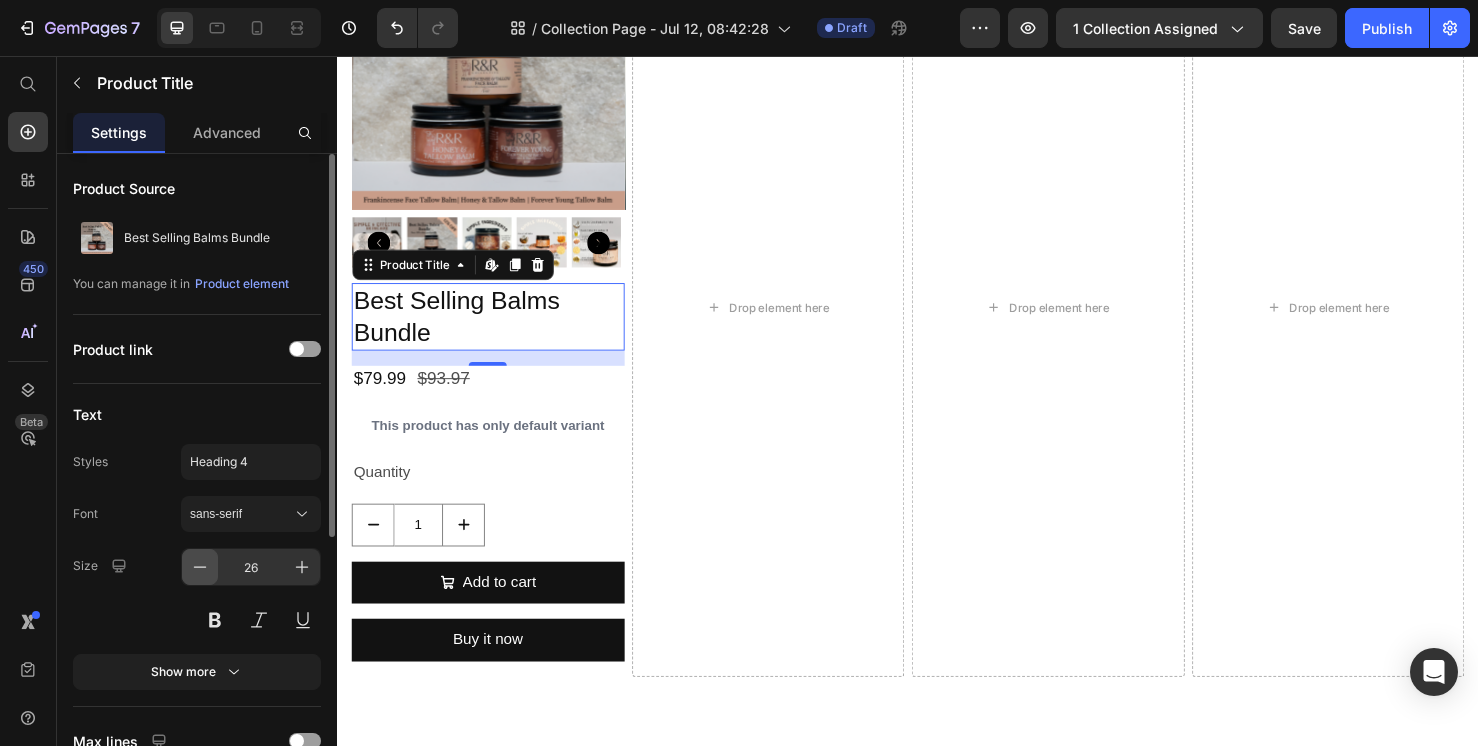 type on "25" 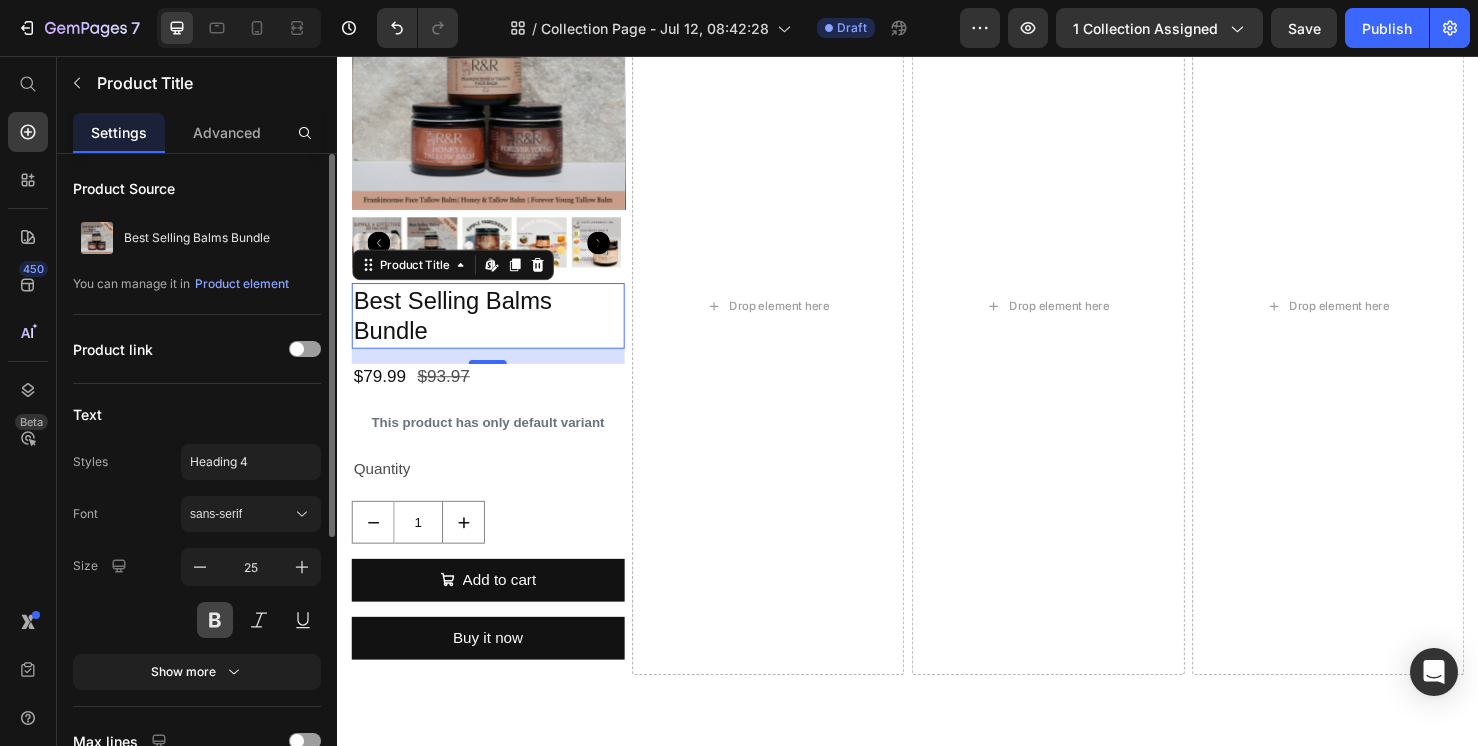 click at bounding box center [215, 620] 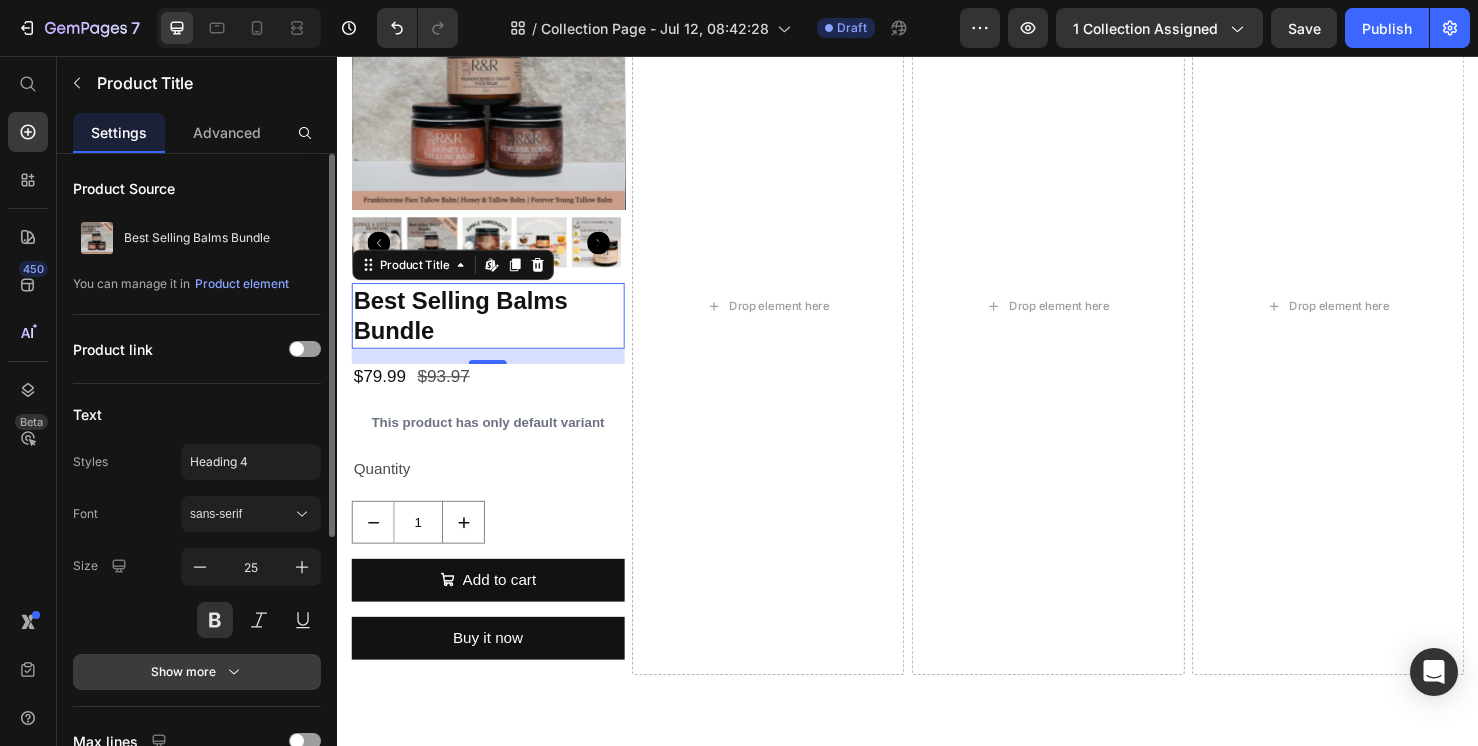 click on "Show more" at bounding box center (197, 672) 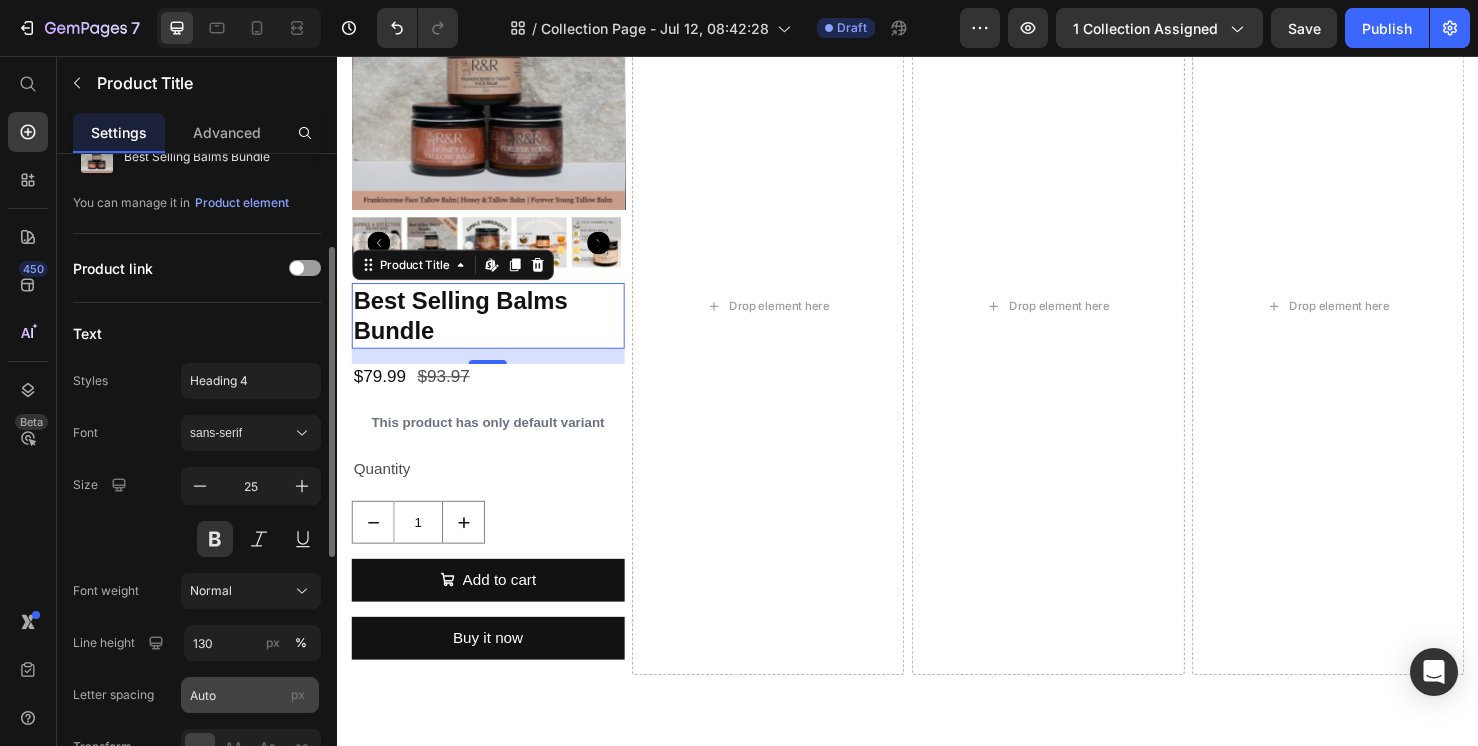 scroll, scrollTop: 403, scrollLeft: 0, axis: vertical 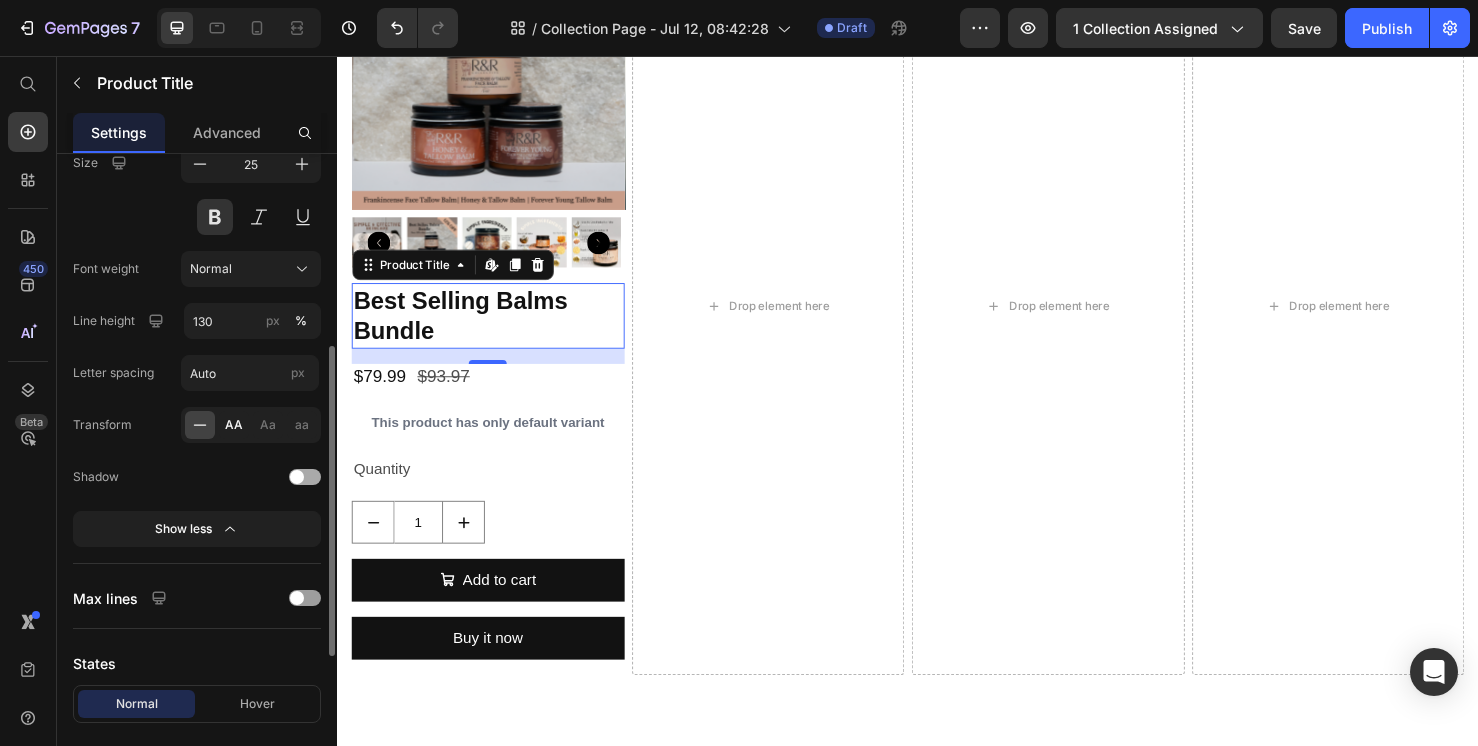 click on "AA" 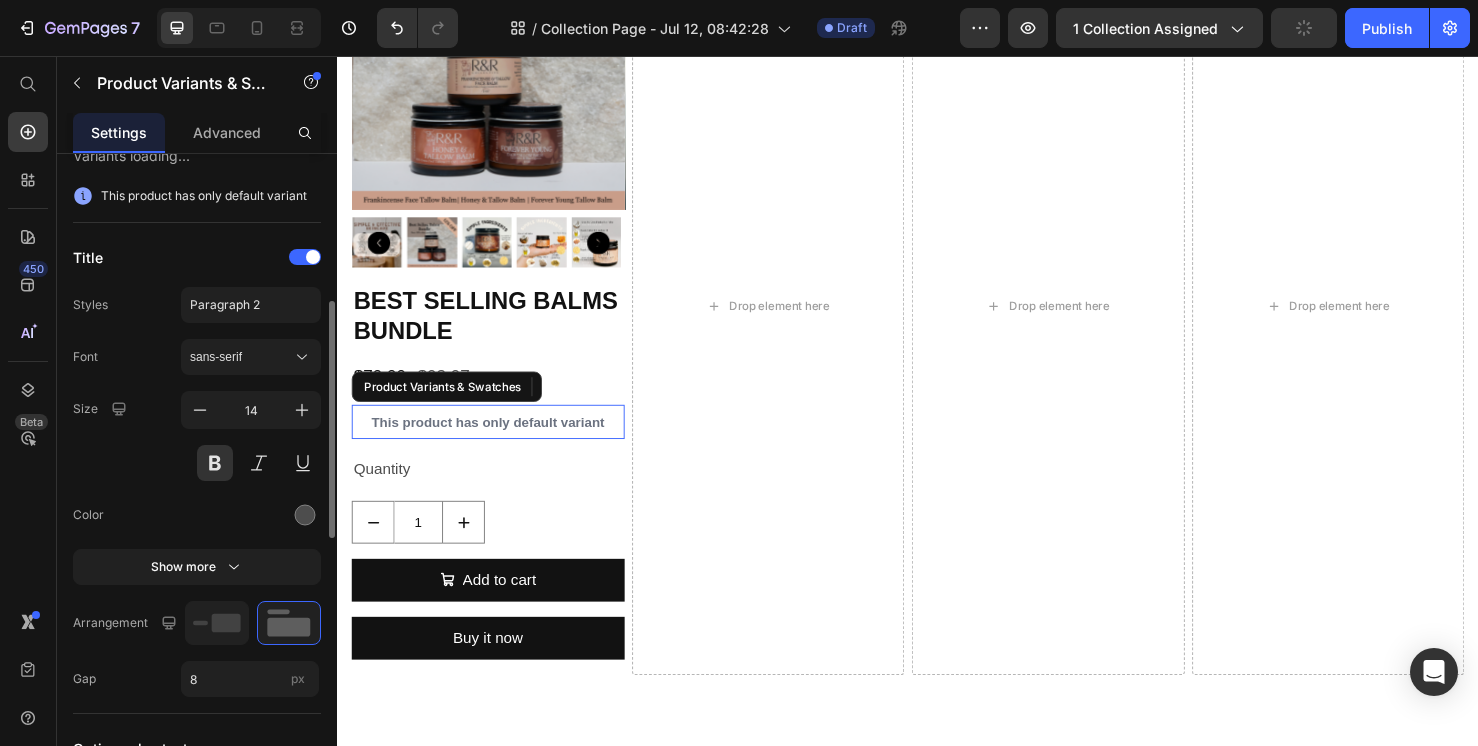 scroll, scrollTop: 0, scrollLeft: 0, axis: both 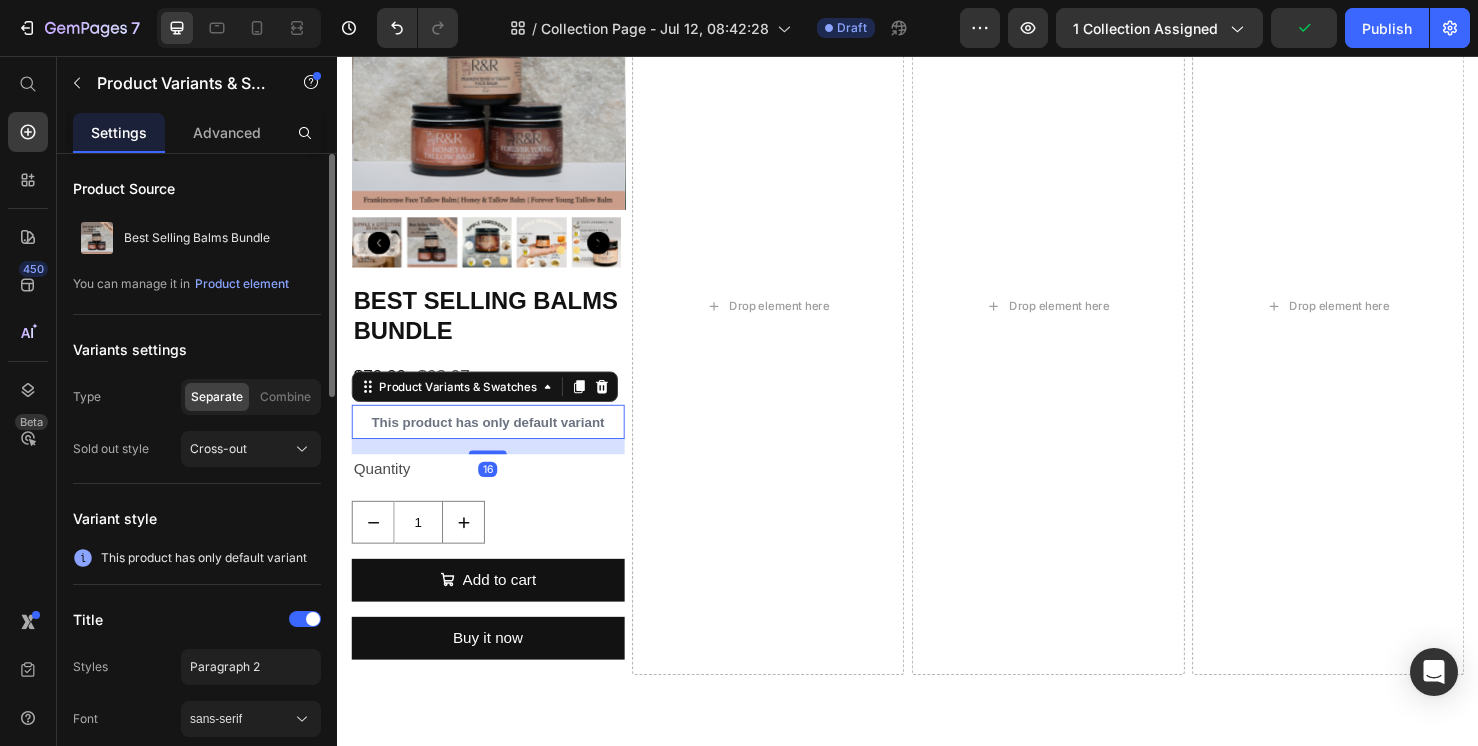 click on "This product has only default variant" at bounding box center (495, 441) 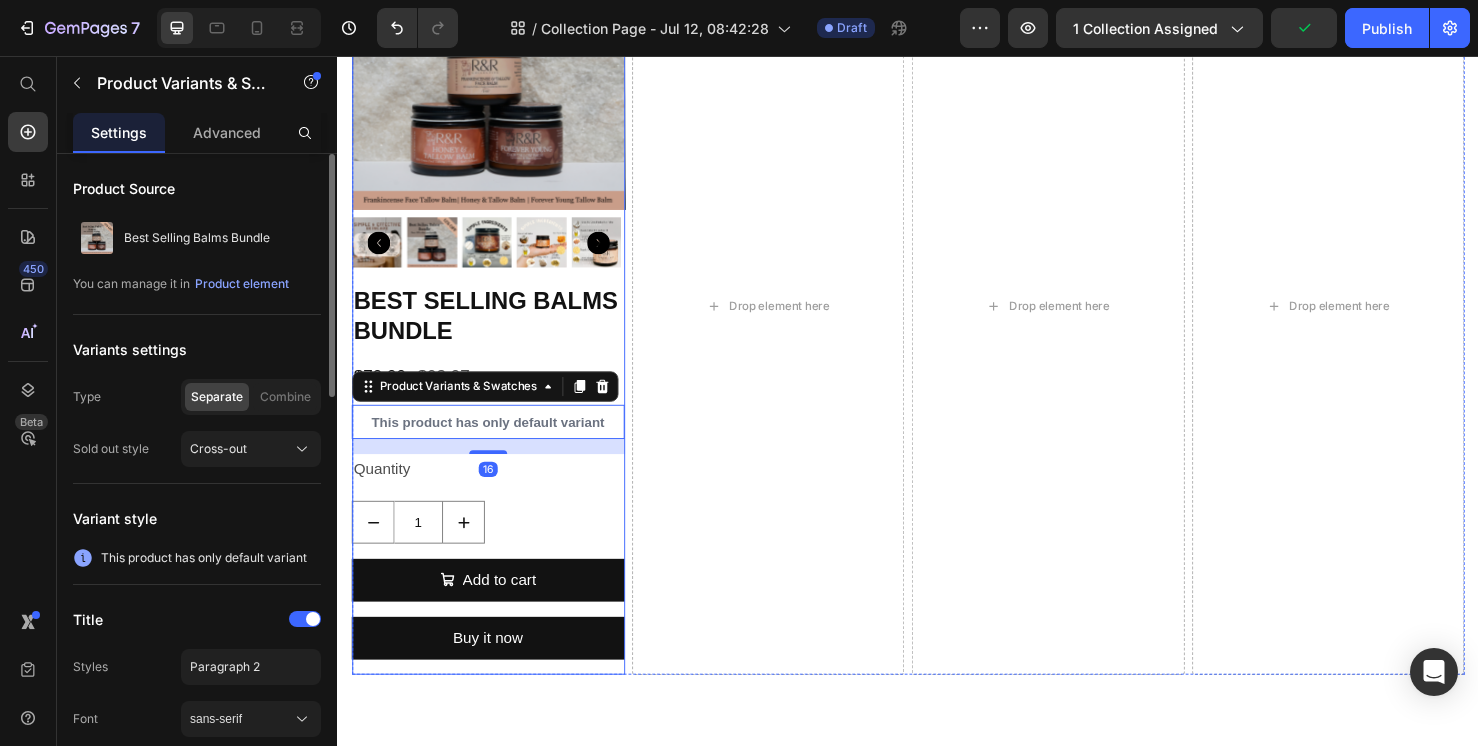 click 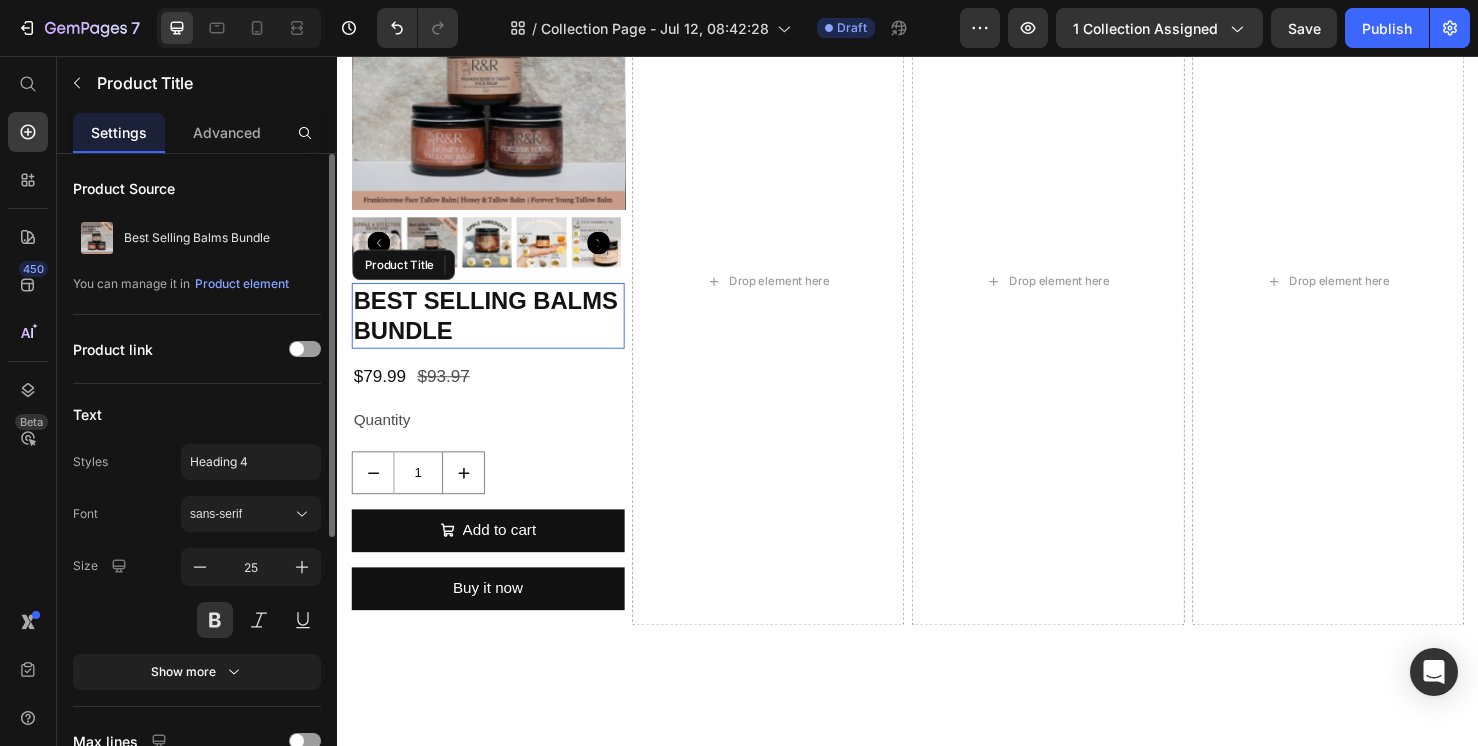 click on "Best Selling Balms Bundle" at bounding box center [495, 329] 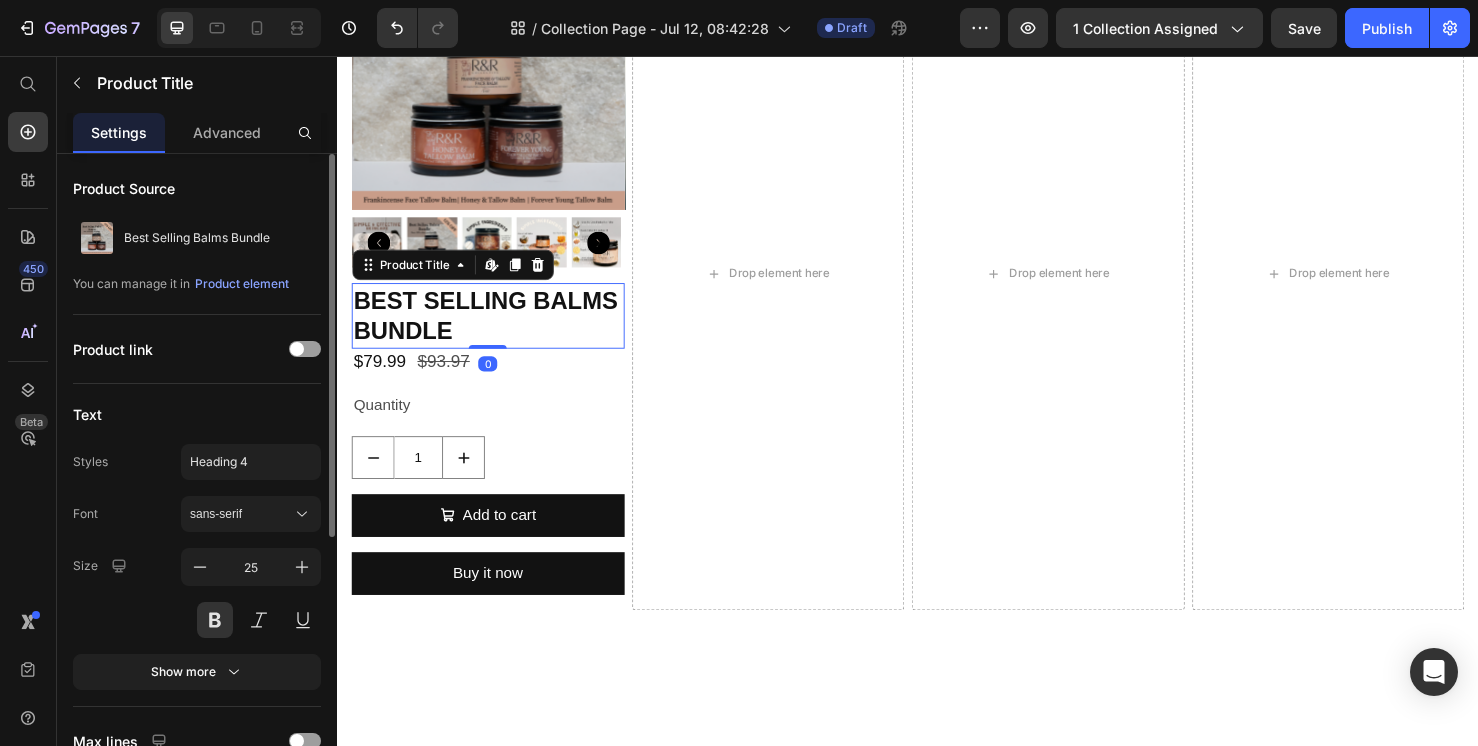 drag, startPoint x: 498, startPoint y: 365, endPoint x: 503, endPoint y: 343, distance: 22.561028 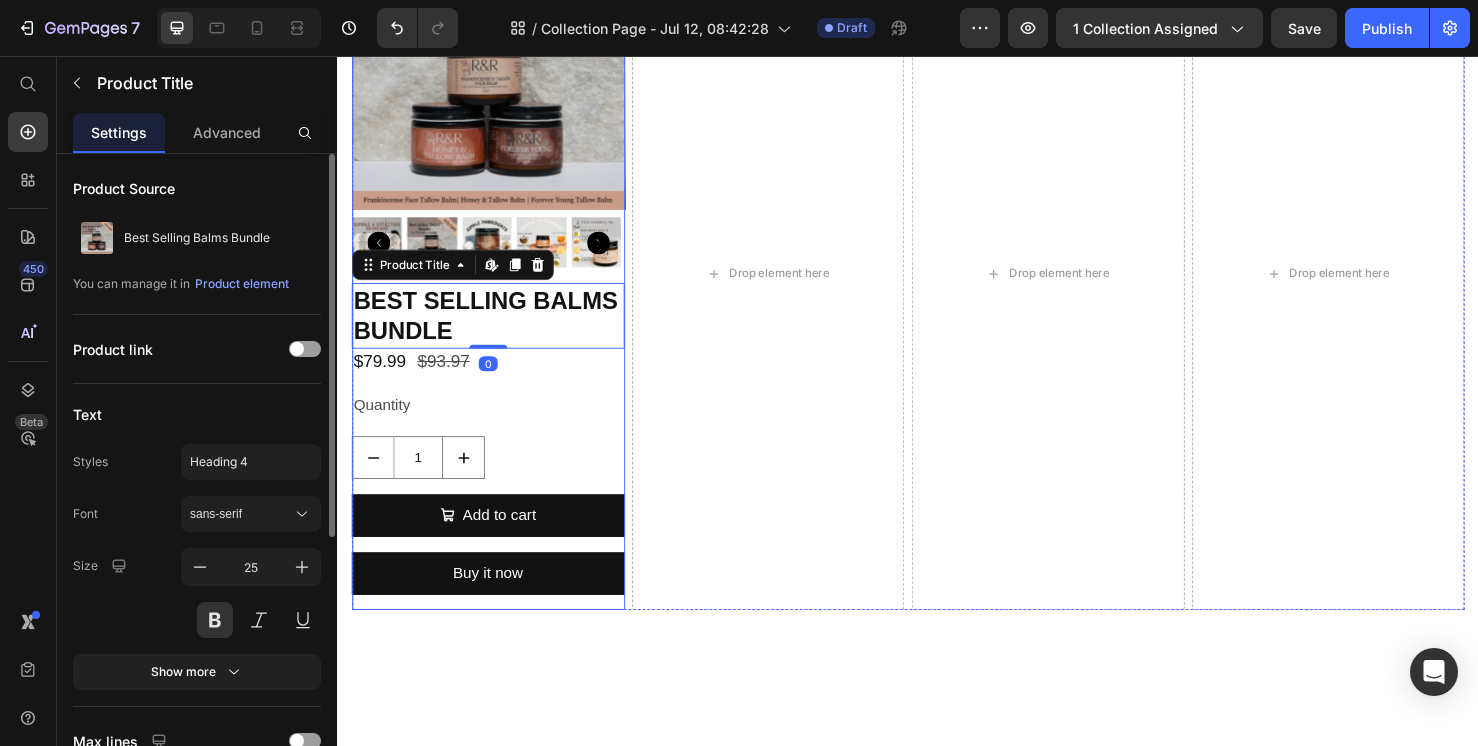click on "Best Selling Balms Bundle Product Title   Edit content in Shopify 0 $79.99 Product Price $93.97 Product Price Row Quantity Text Block 1 Product Quantity
Add to cart Add to Cart Buy it now Dynamic Checkout" at bounding box center [495, 467] 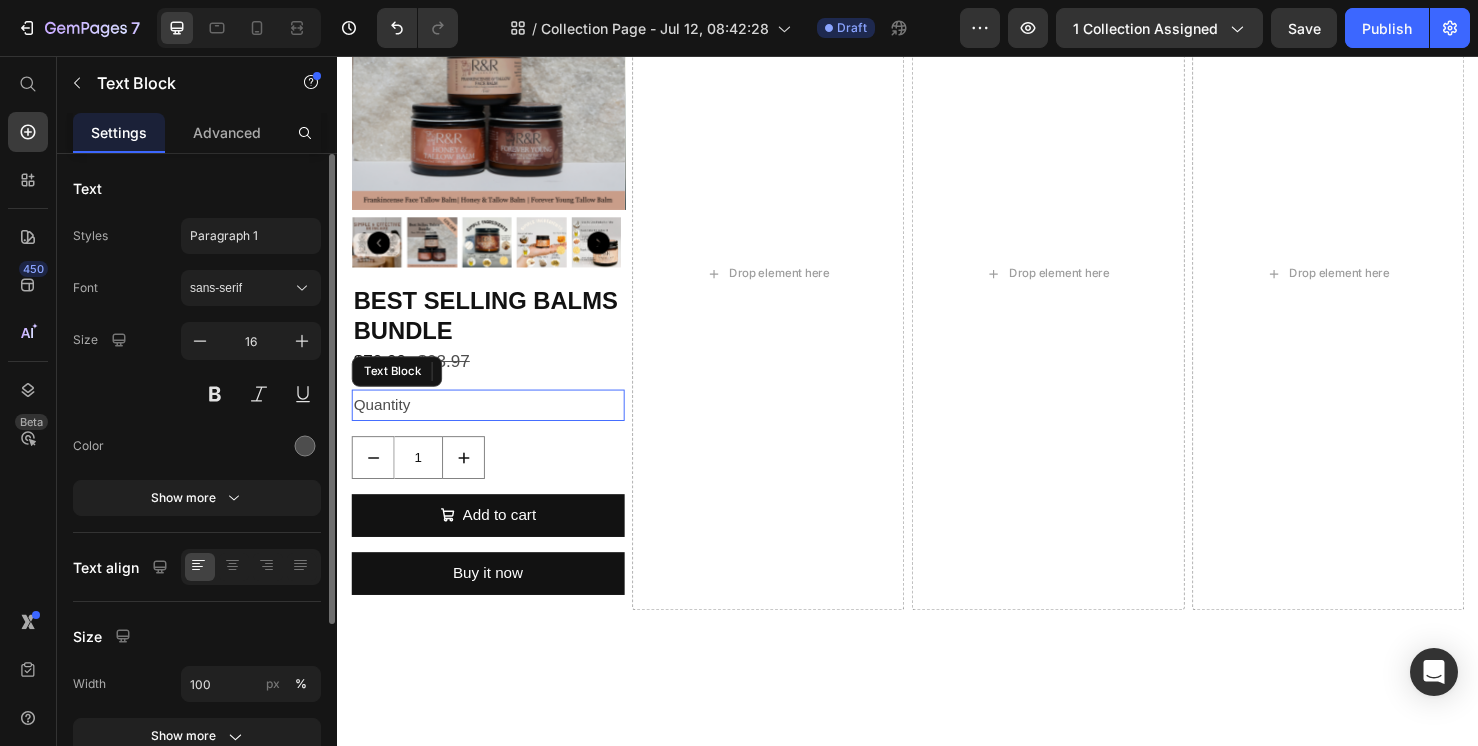 click on "Quantity" at bounding box center (495, 423) 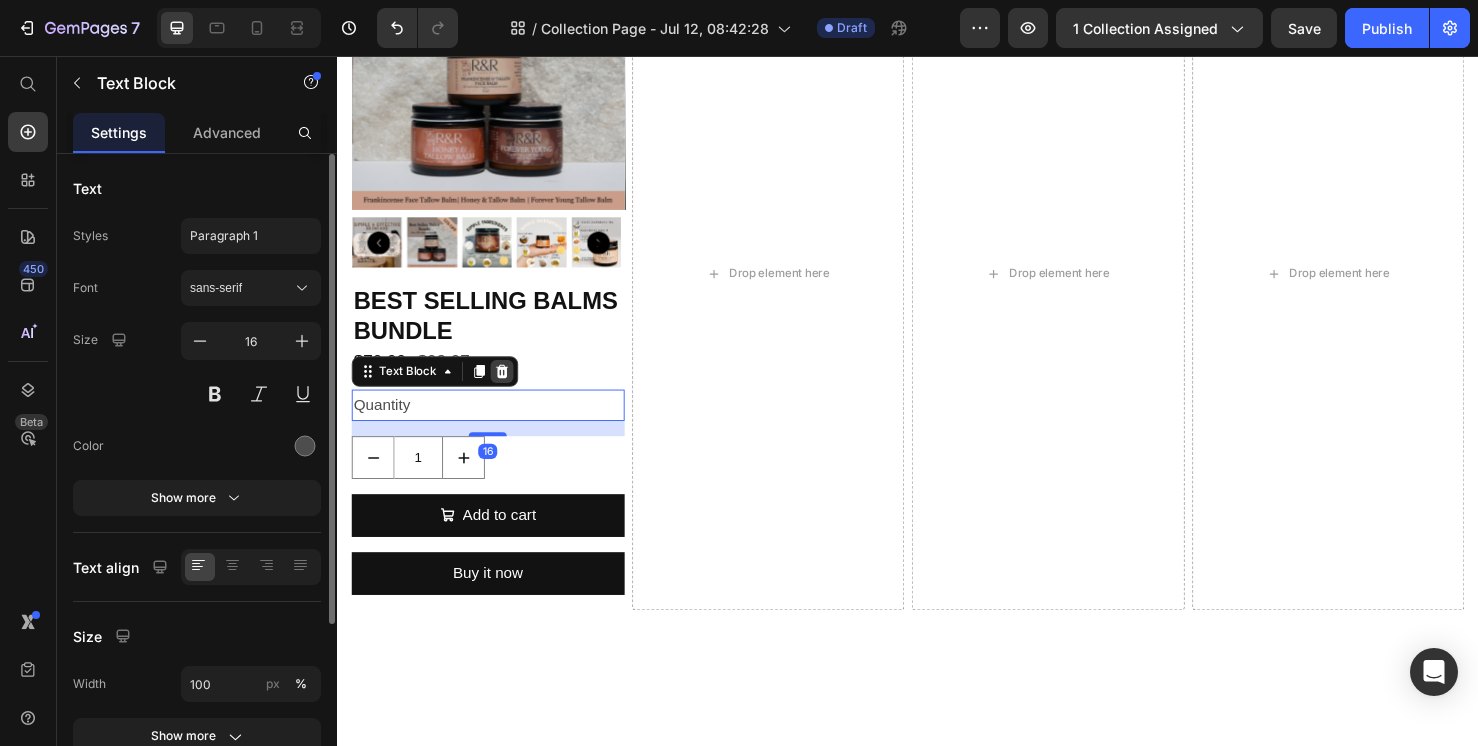 click at bounding box center [510, 388] 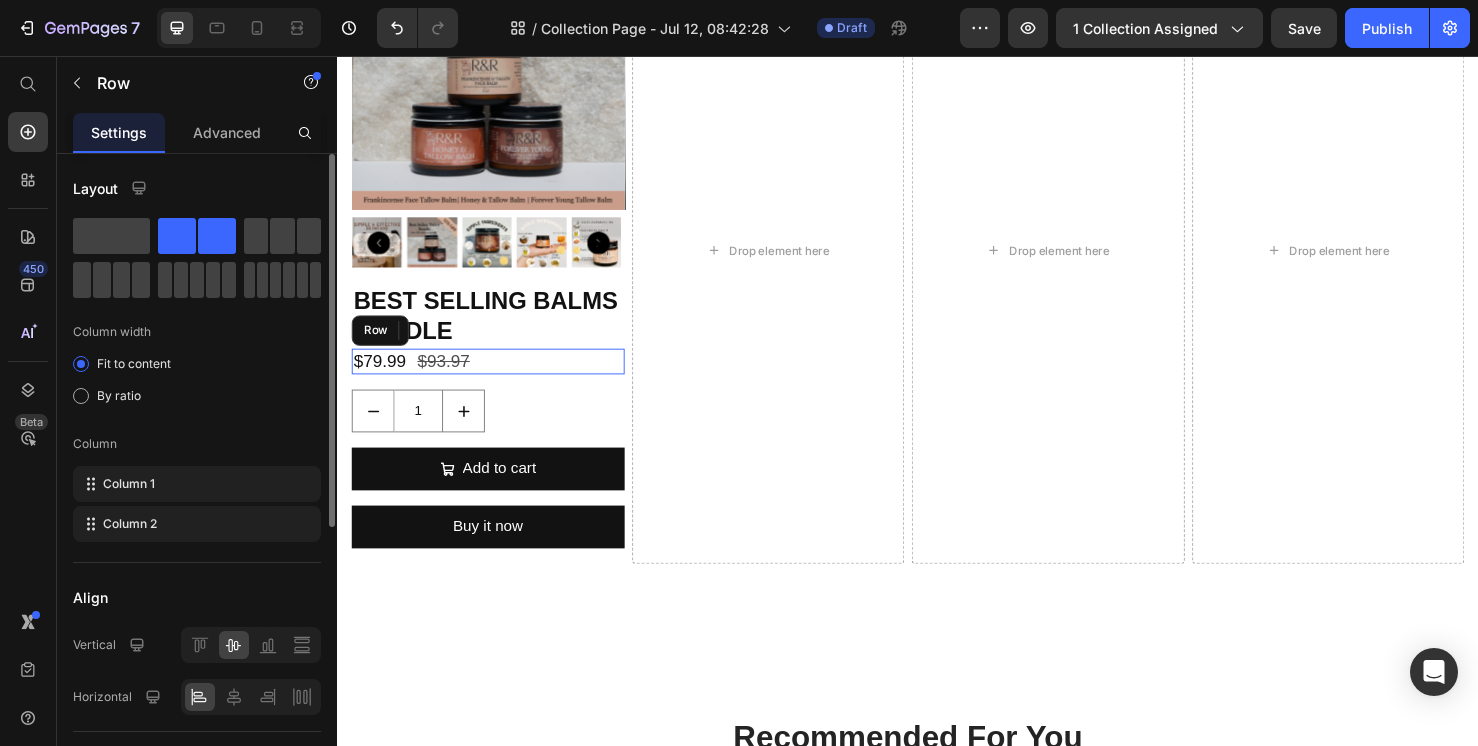 click on "$79.99 Product Price $93.97 Product Price Row" at bounding box center (495, 377) 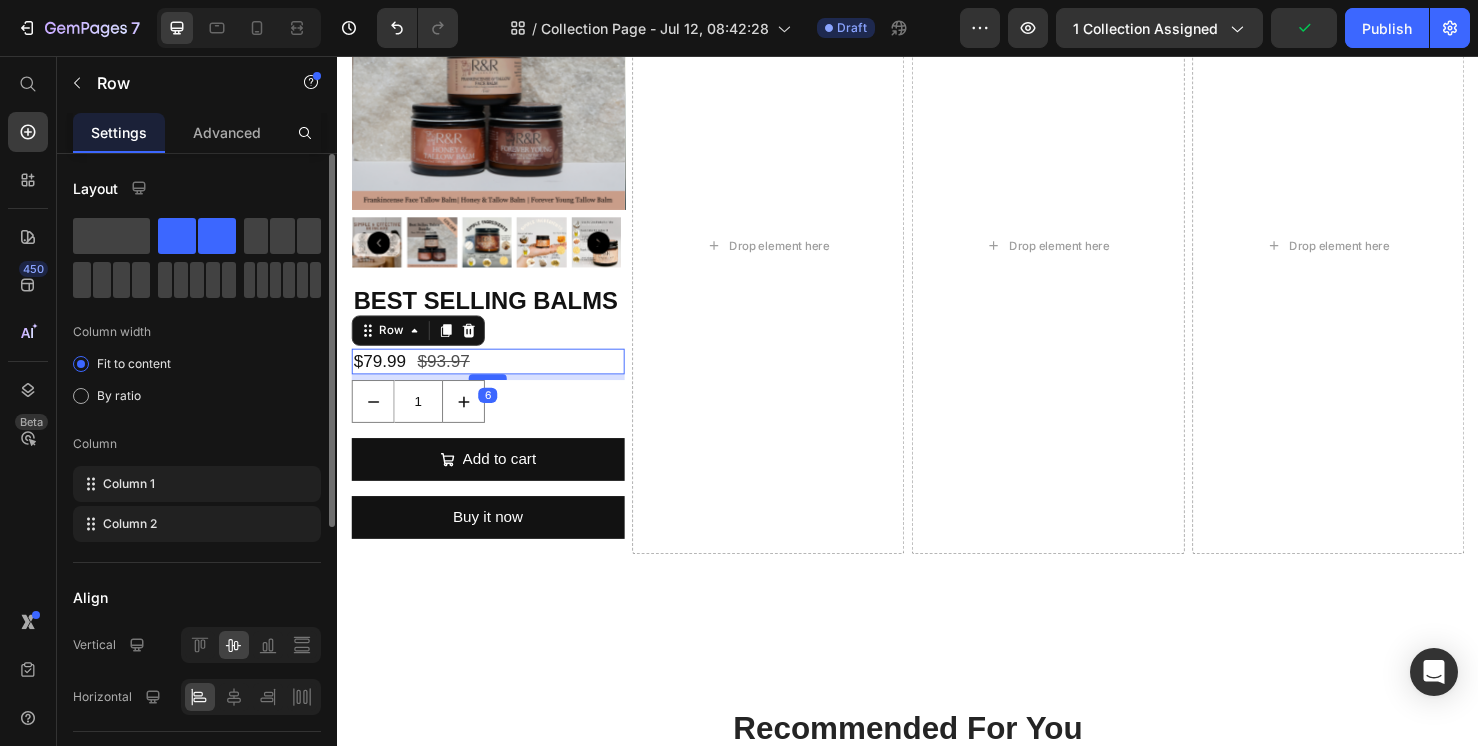 drag, startPoint x: 495, startPoint y: 394, endPoint x: 496, endPoint y: 384, distance: 10.049875 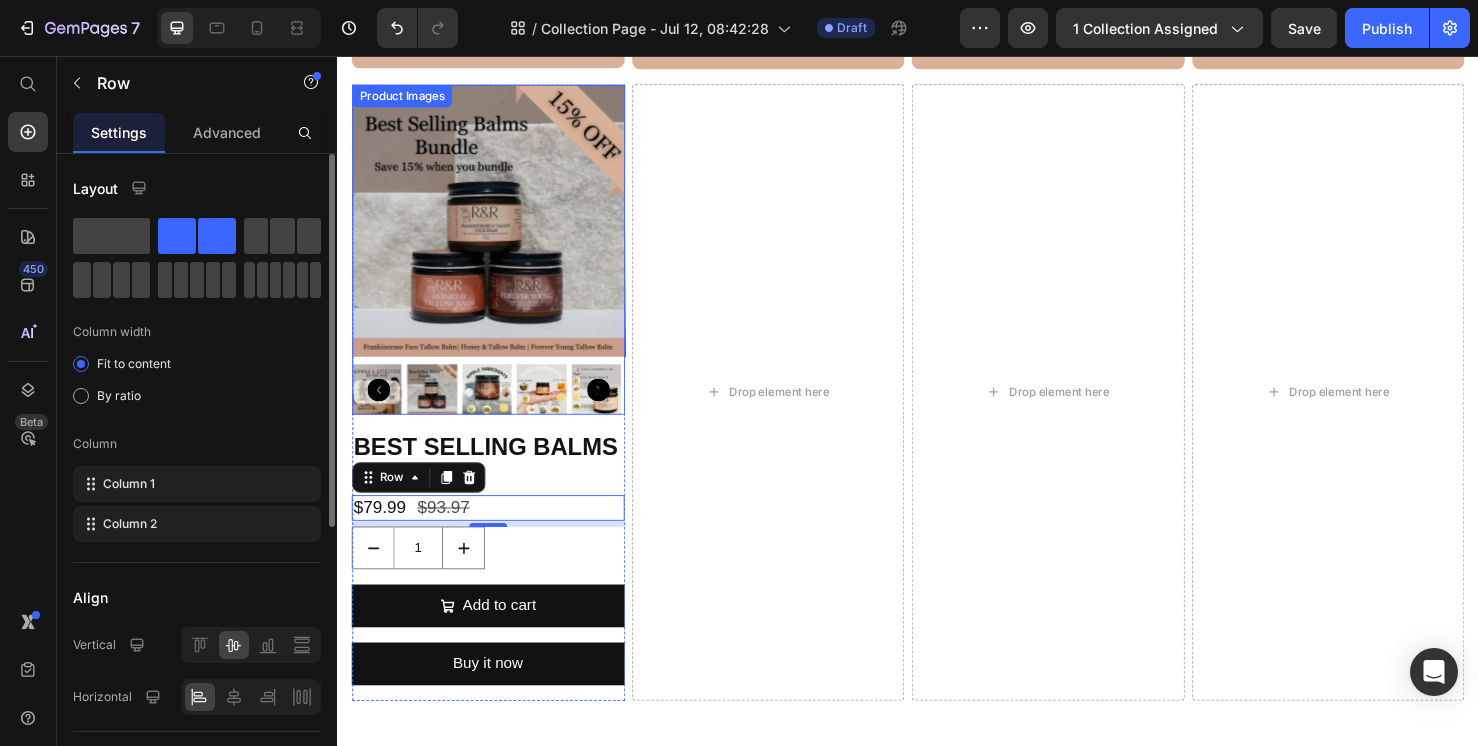 scroll, scrollTop: 1862, scrollLeft: 0, axis: vertical 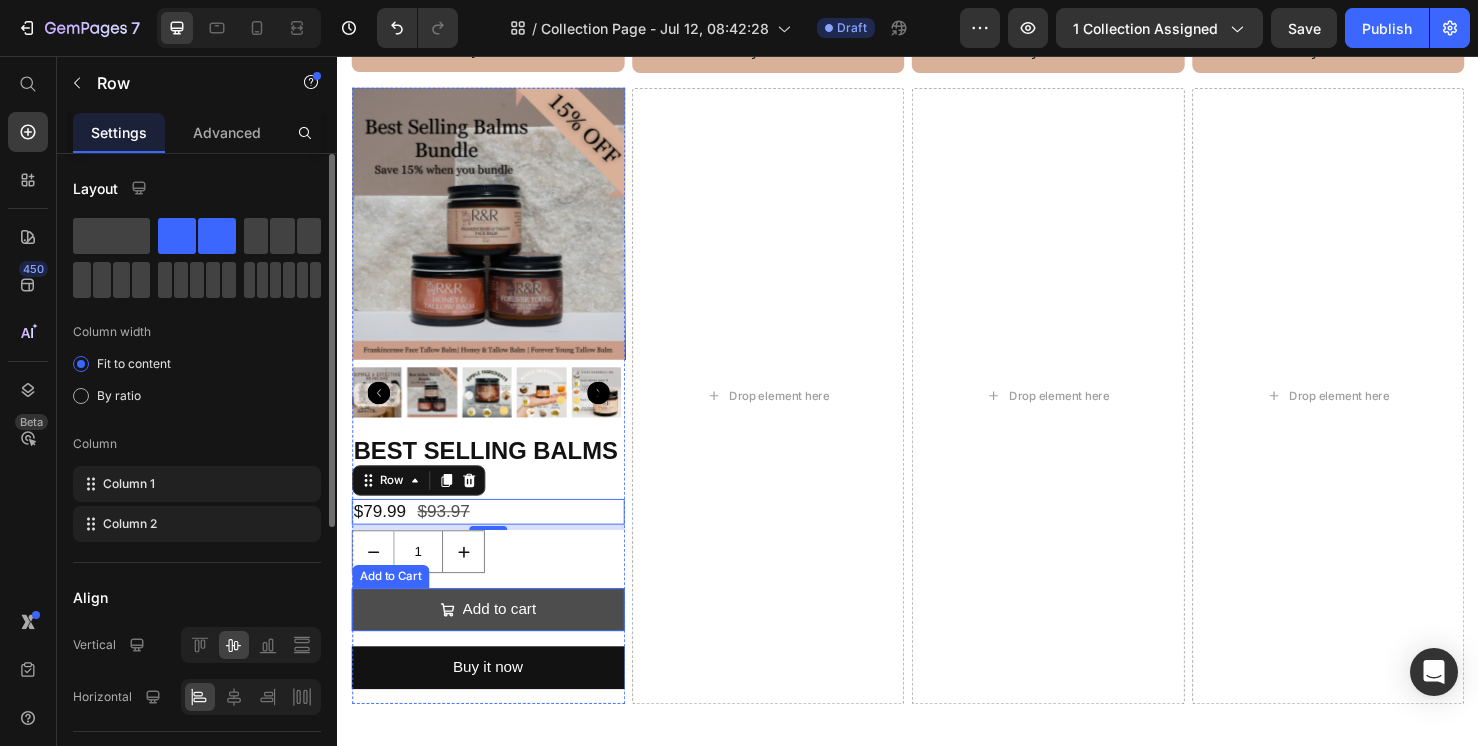 click on "Add to cart" at bounding box center (495, 638) 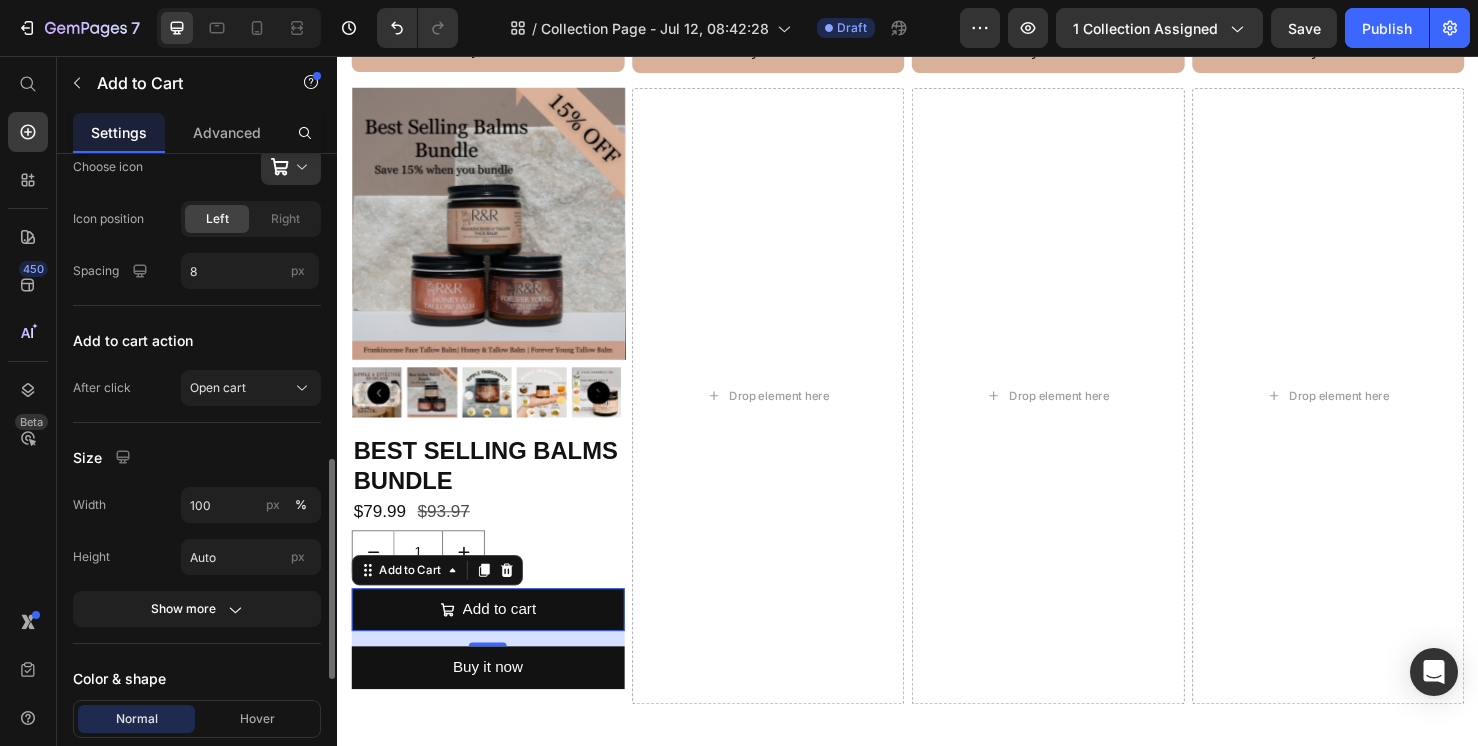 scroll, scrollTop: 1258, scrollLeft: 0, axis: vertical 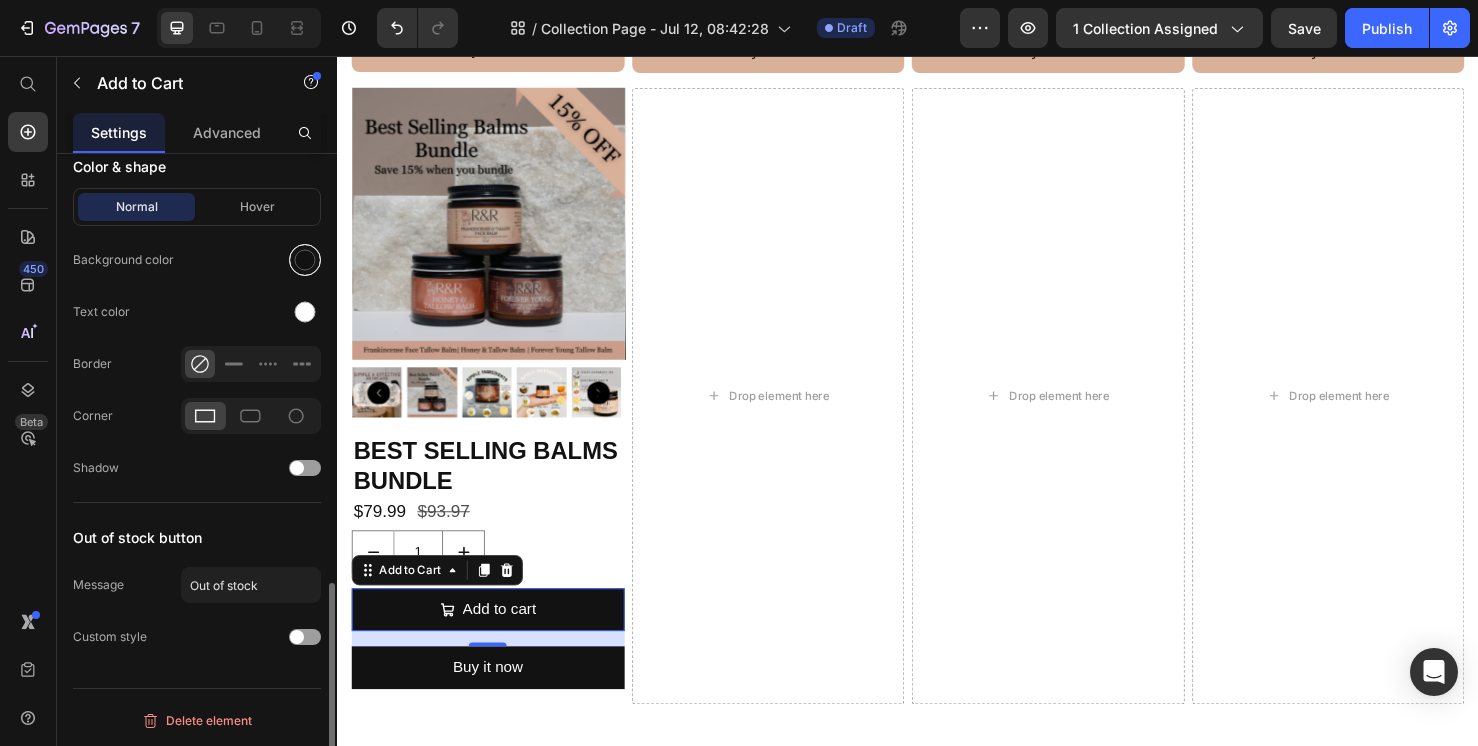 click at bounding box center [305, 260] 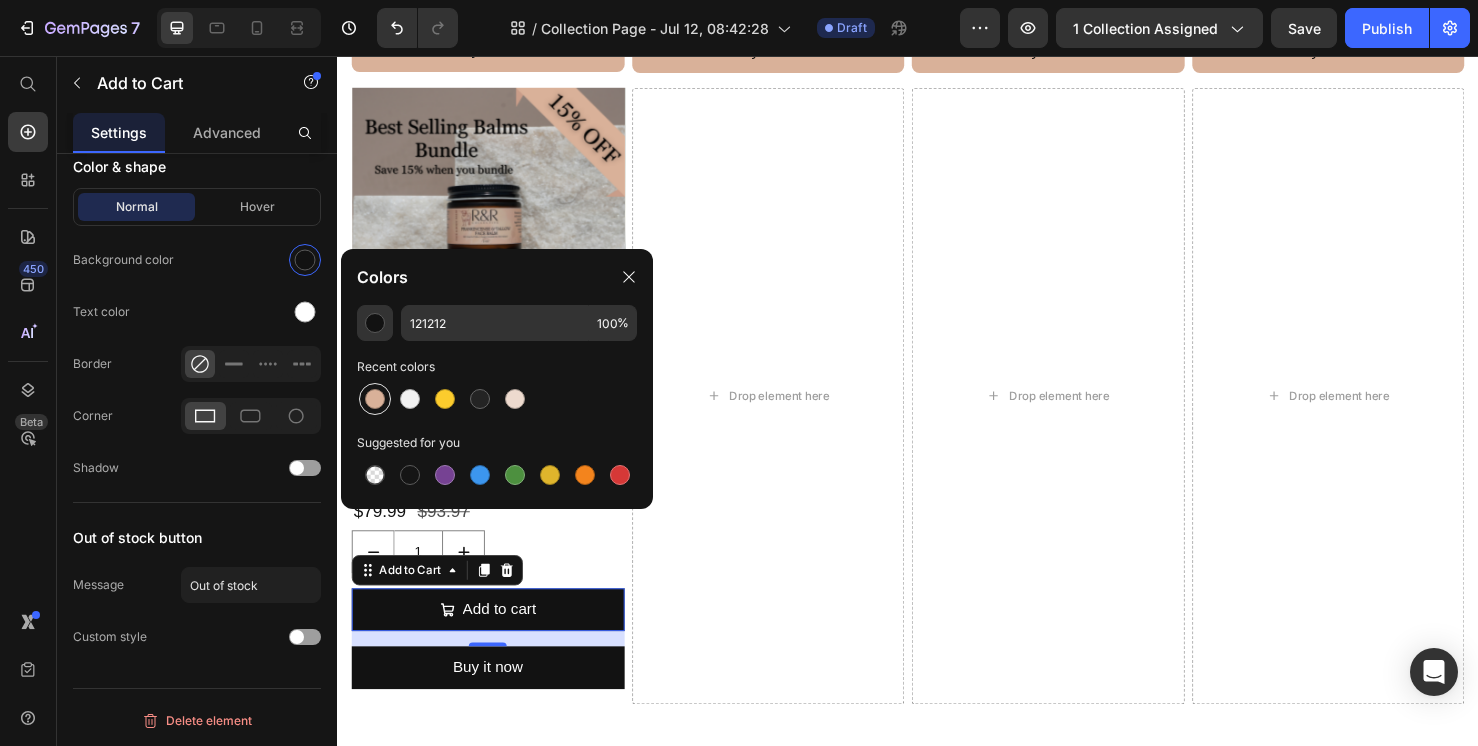 click at bounding box center (375, 399) 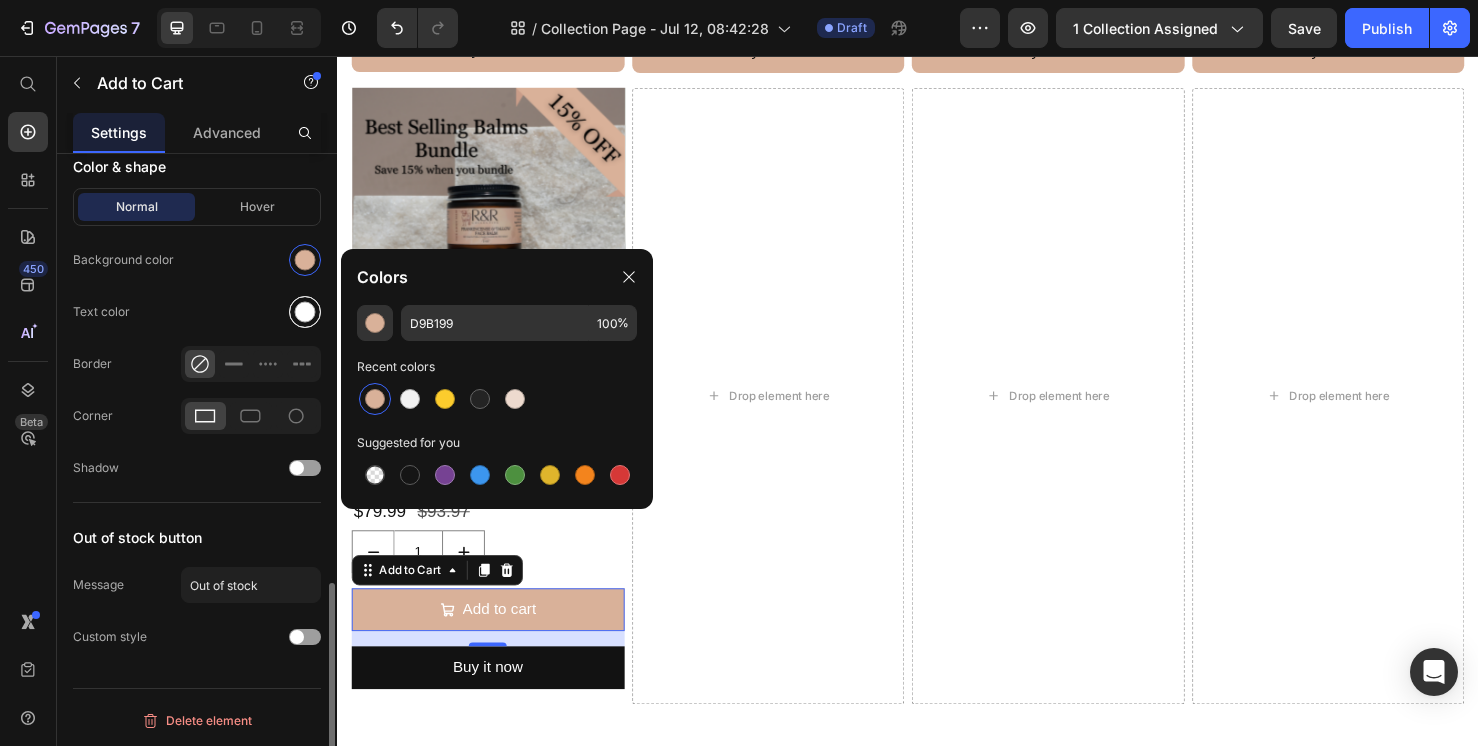 click at bounding box center [305, 312] 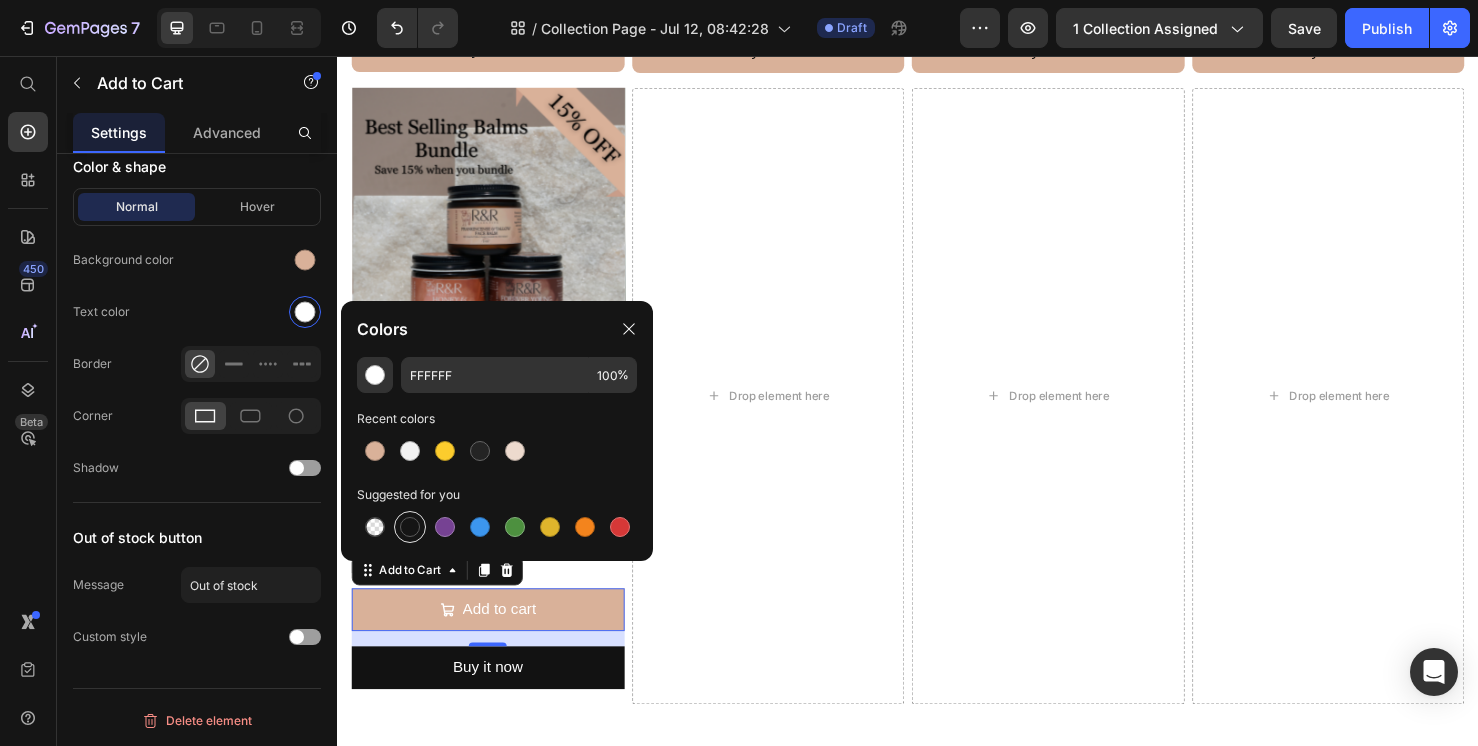 click at bounding box center [410, 527] 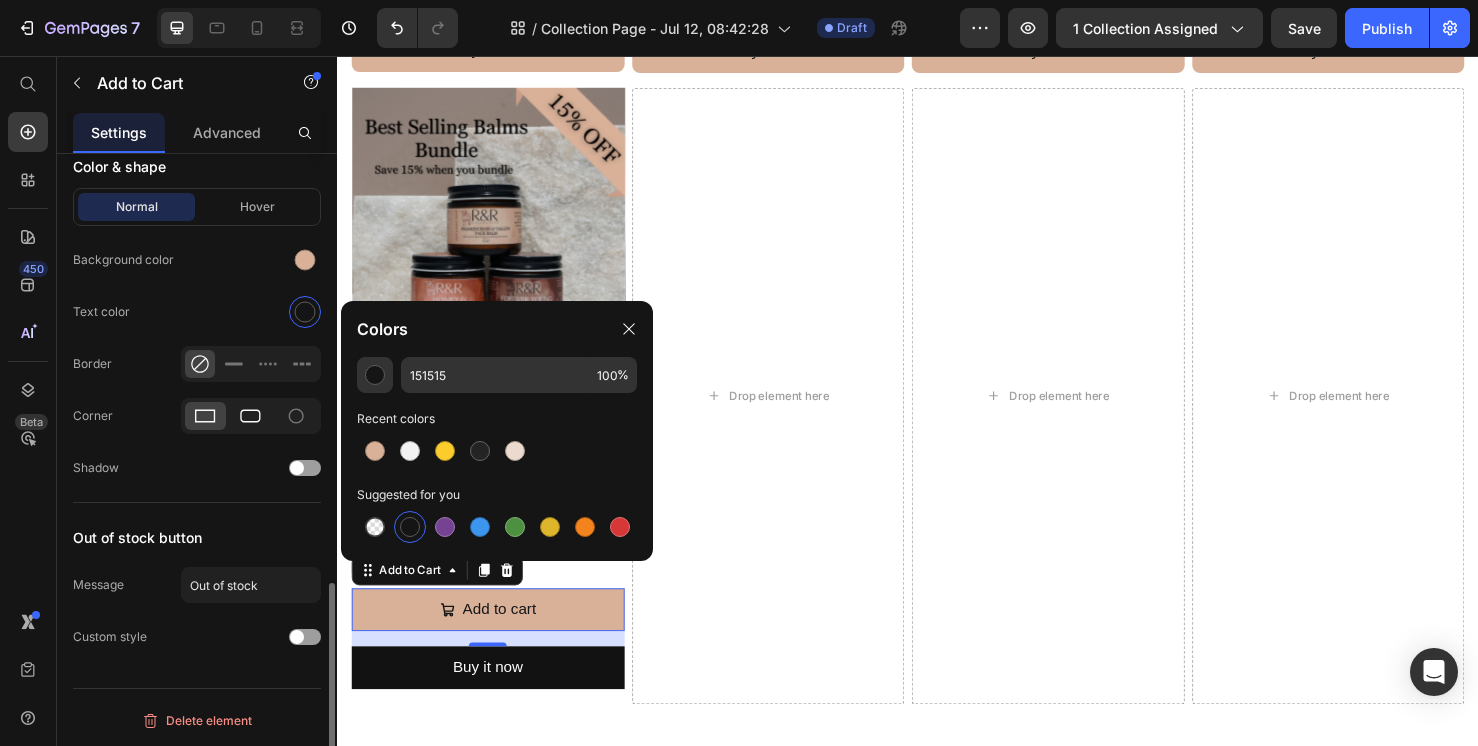 click 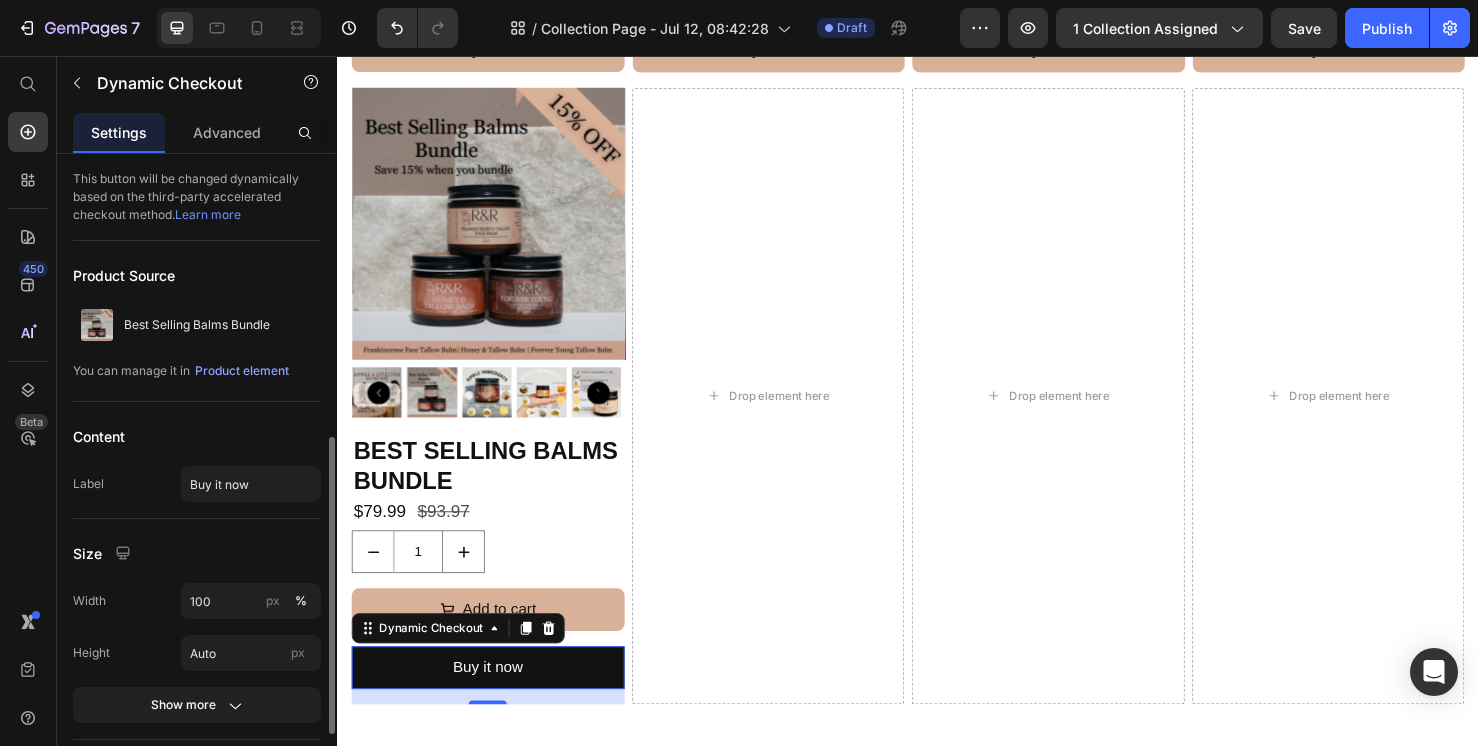 scroll, scrollTop: 403, scrollLeft: 0, axis: vertical 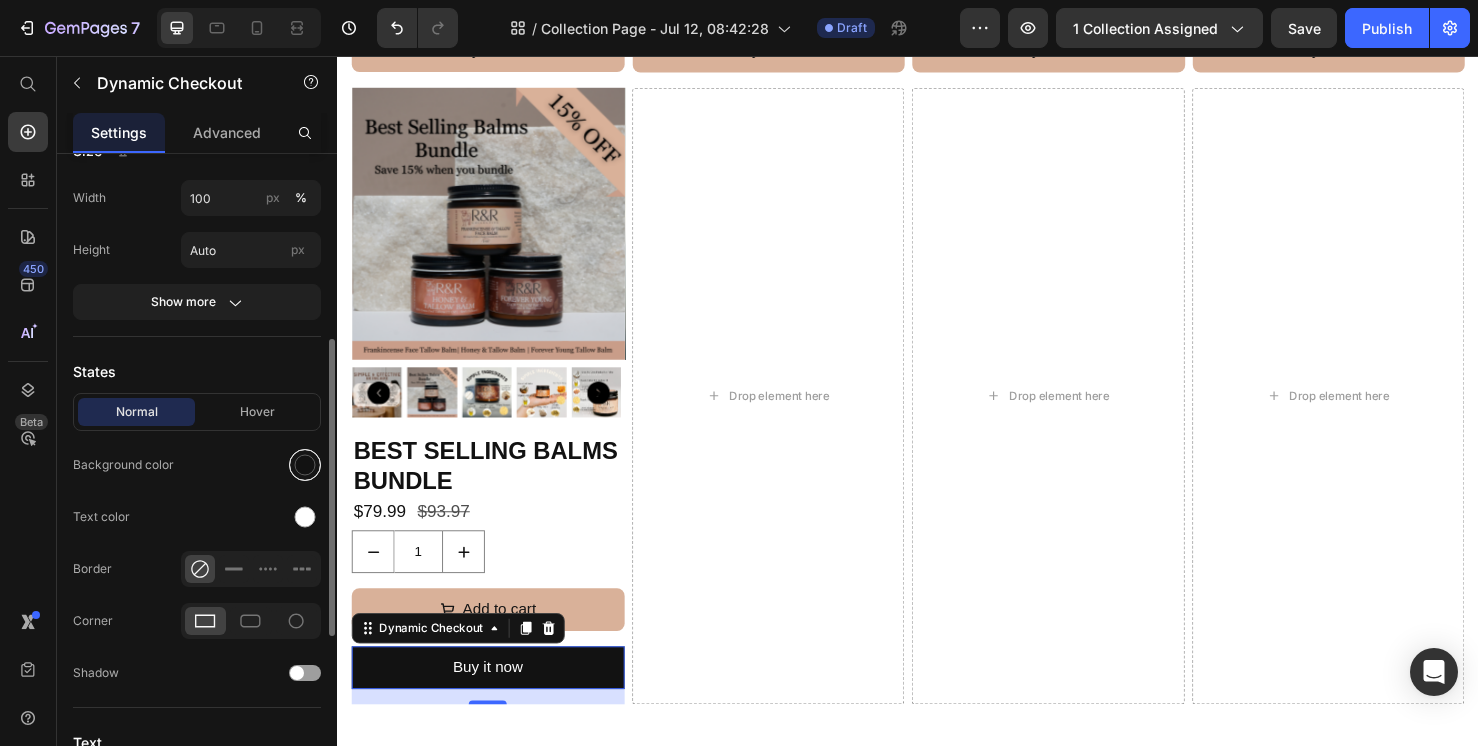 click at bounding box center (305, 465) 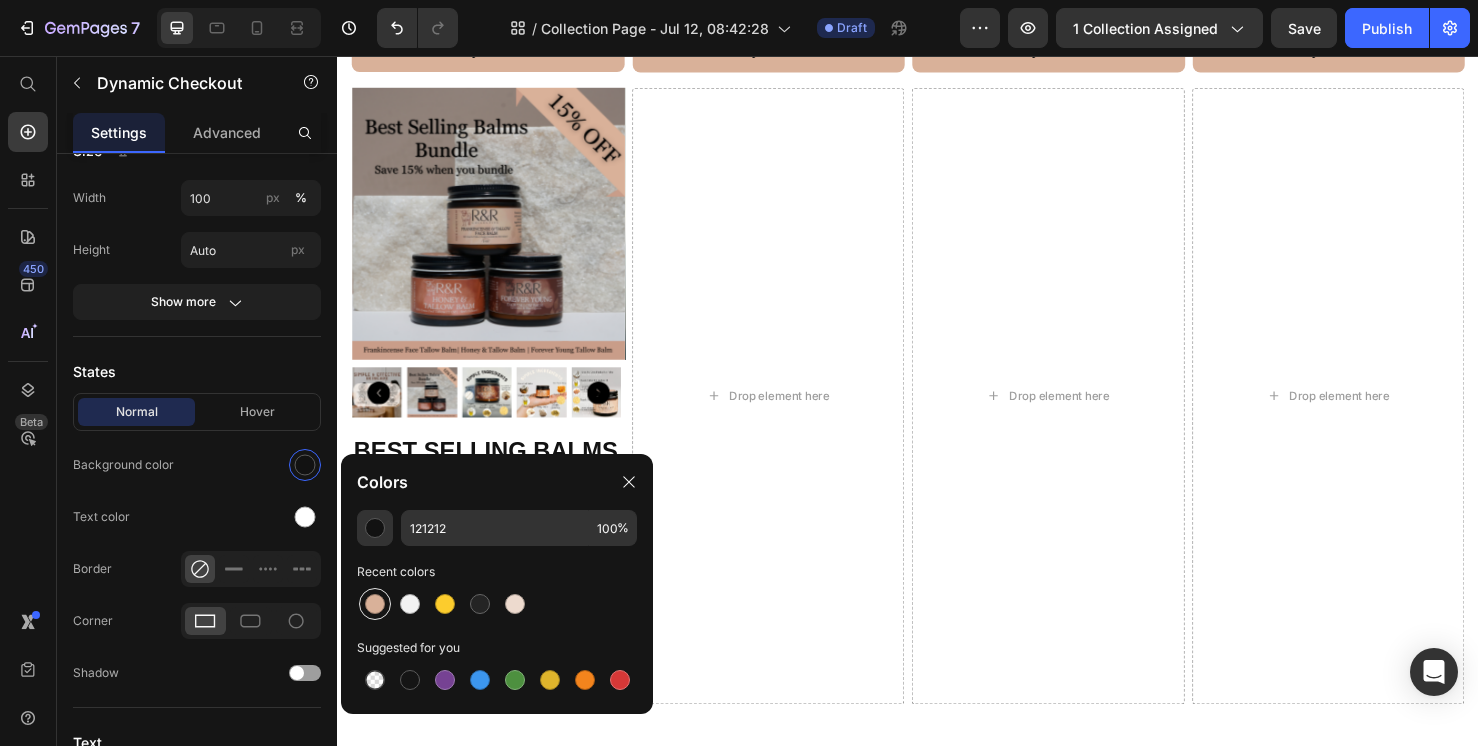 click at bounding box center (375, 604) 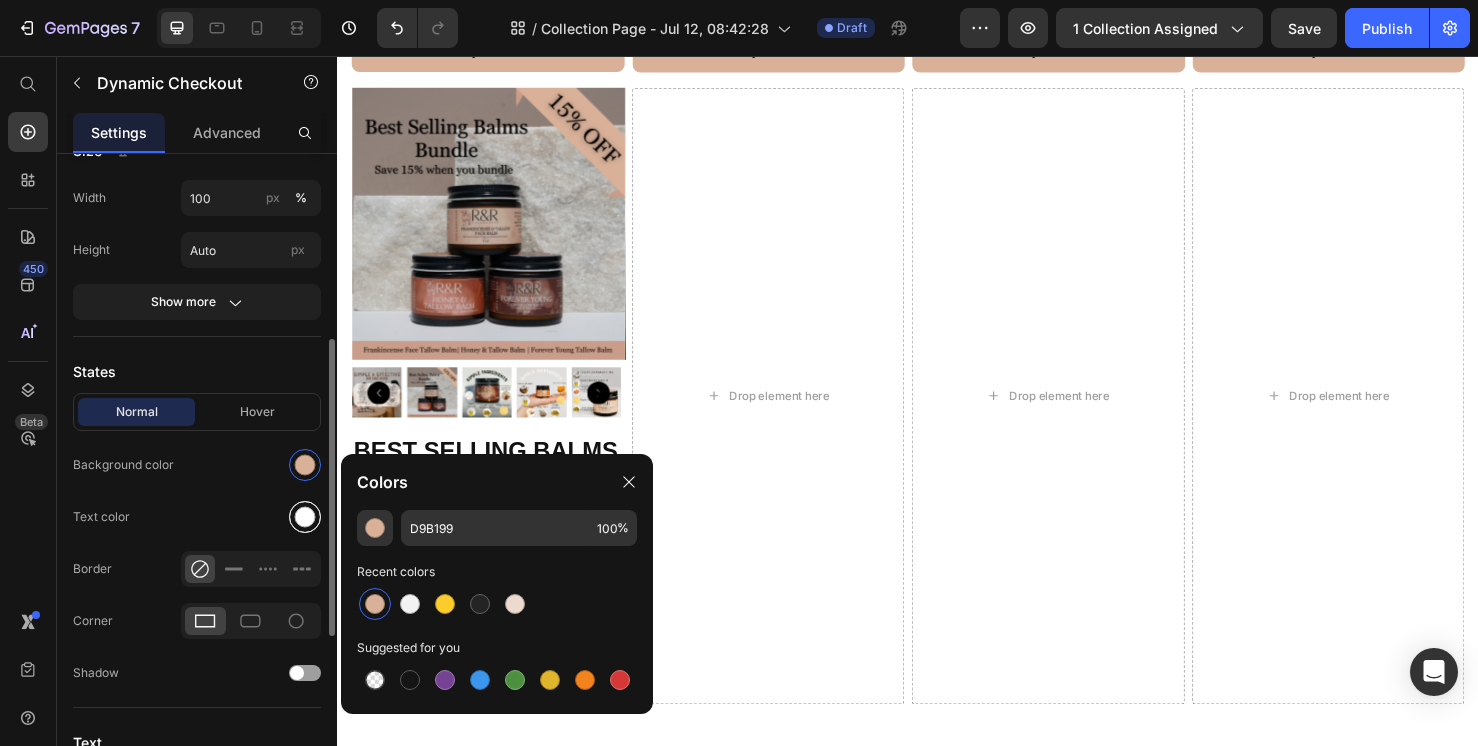 click at bounding box center (305, 517) 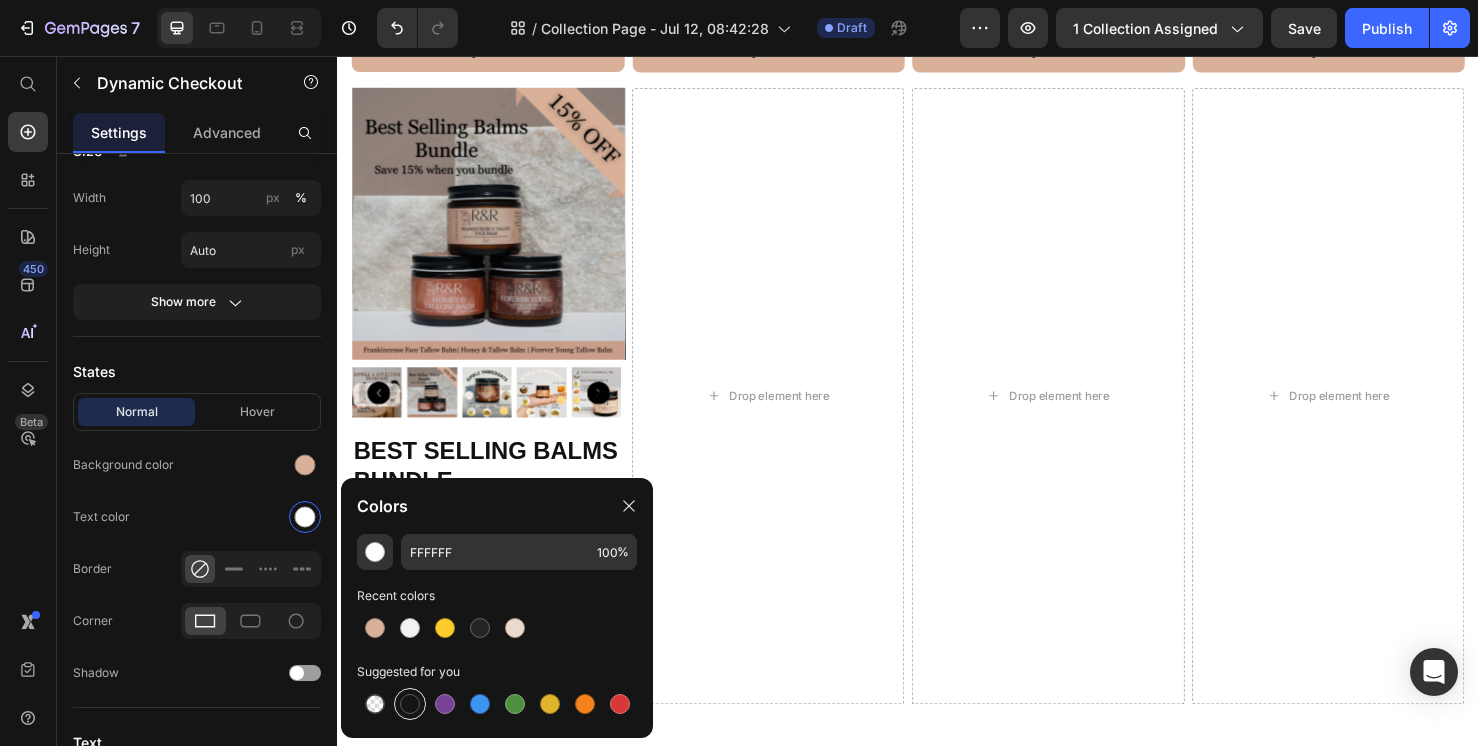 click at bounding box center (410, 704) 